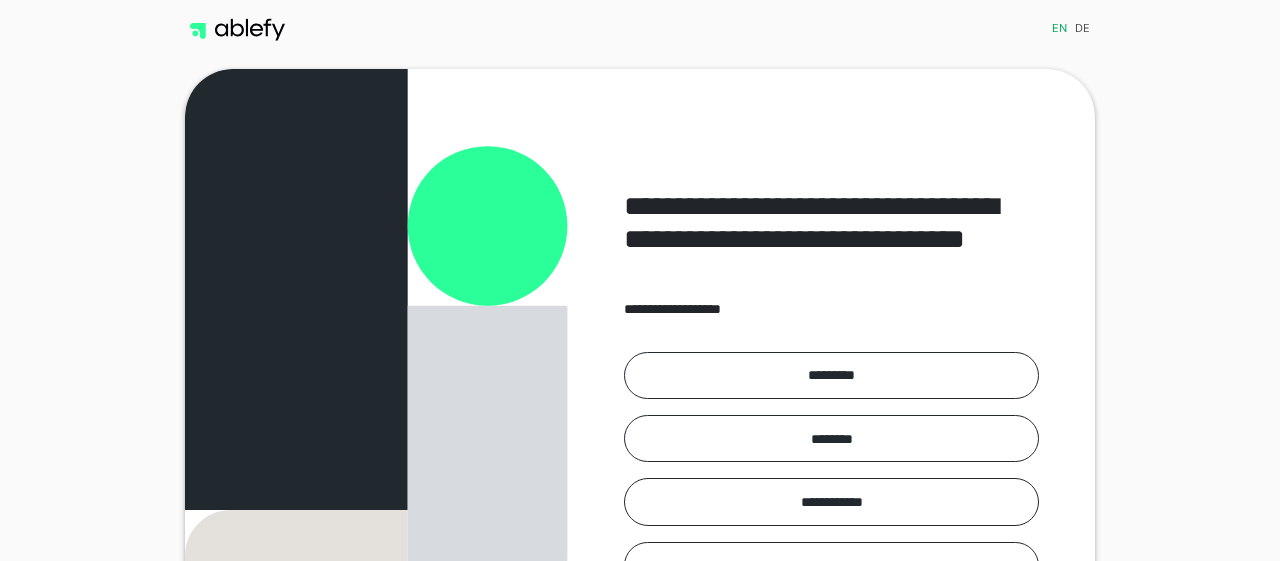 scroll, scrollTop: 0, scrollLeft: 0, axis: both 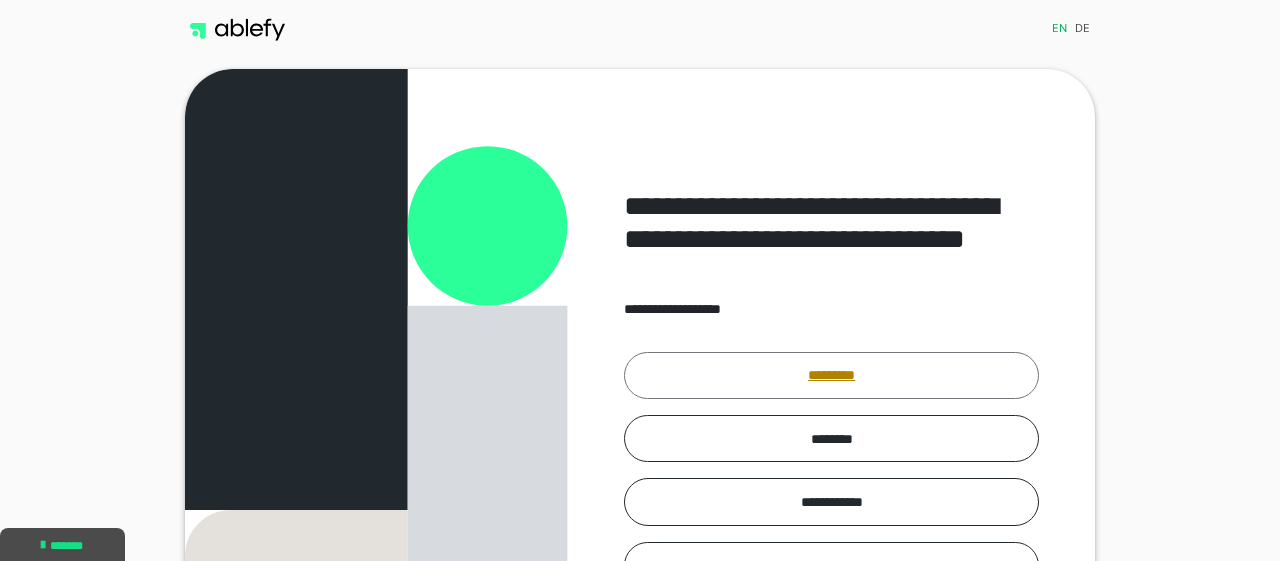 click on "*********" at bounding box center (831, 375) 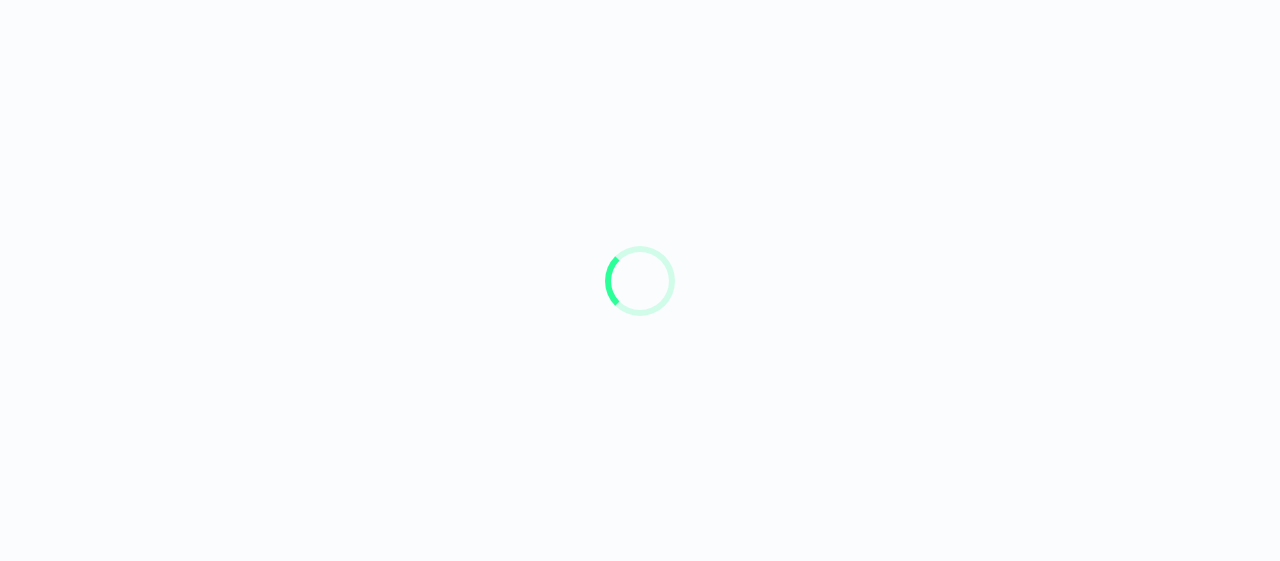 scroll, scrollTop: 0, scrollLeft: 0, axis: both 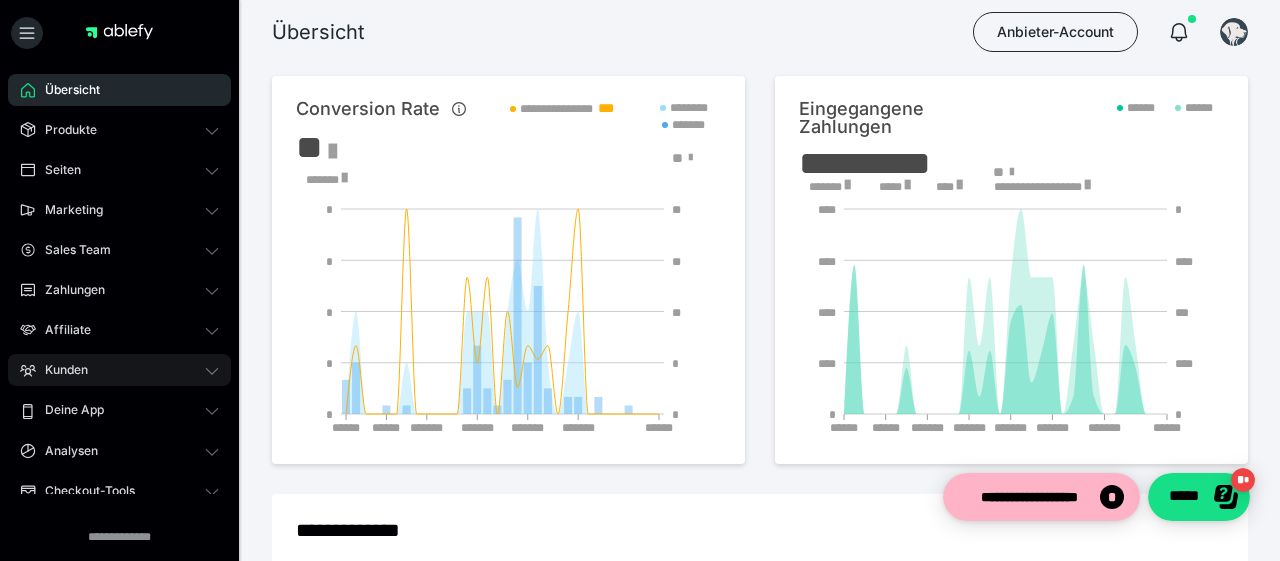 click on "Kunden" at bounding box center [59, 370] 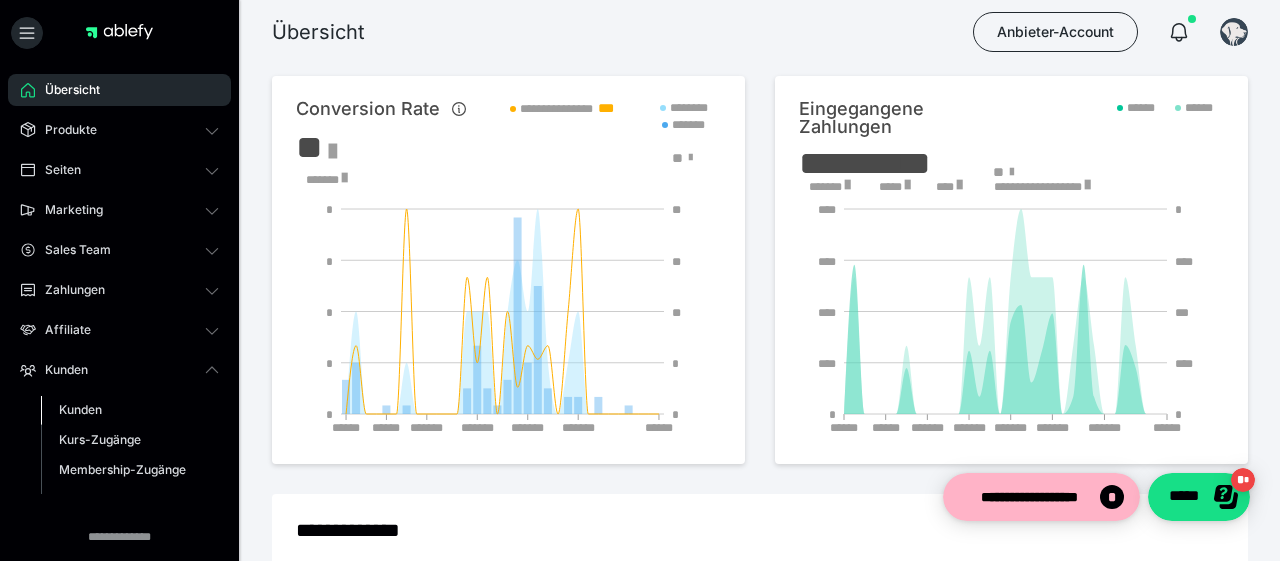 drag, startPoint x: 77, startPoint y: 407, endPoint x: 119, endPoint y: 401, distance: 42.426407 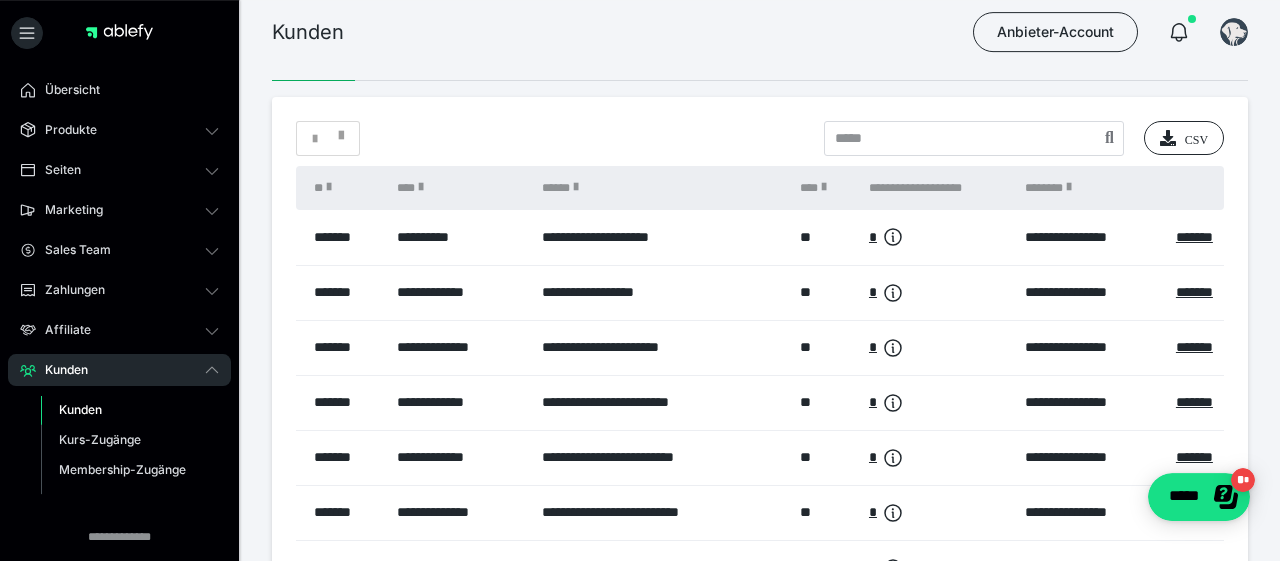 scroll, scrollTop: 0, scrollLeft: 0, axis: both 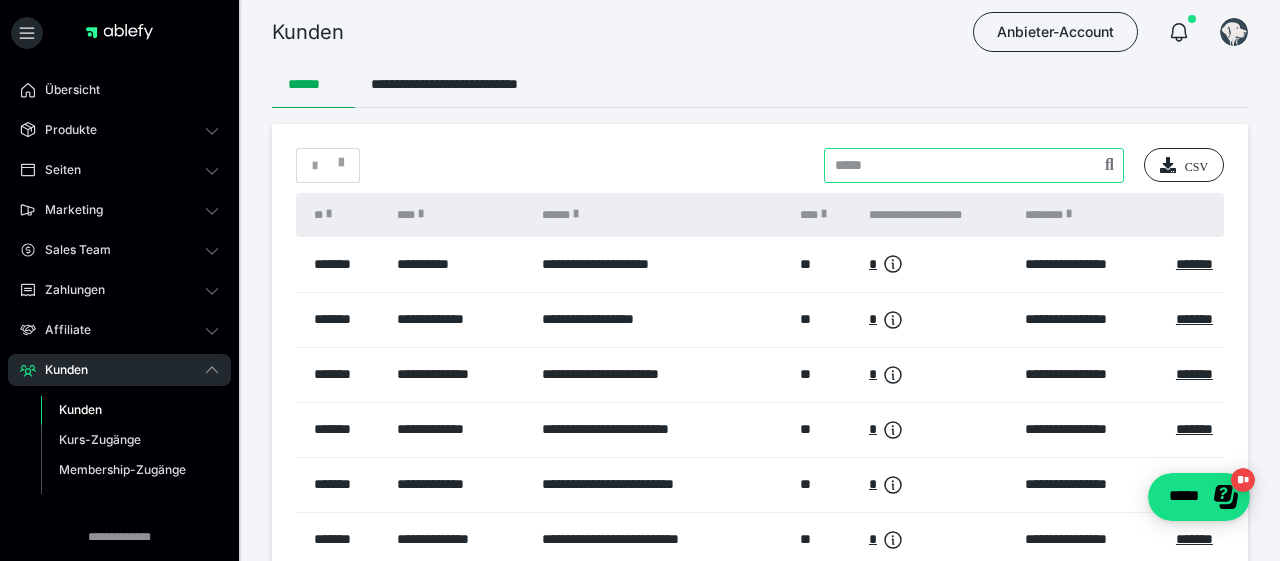 click at bounding box center [974, 165] 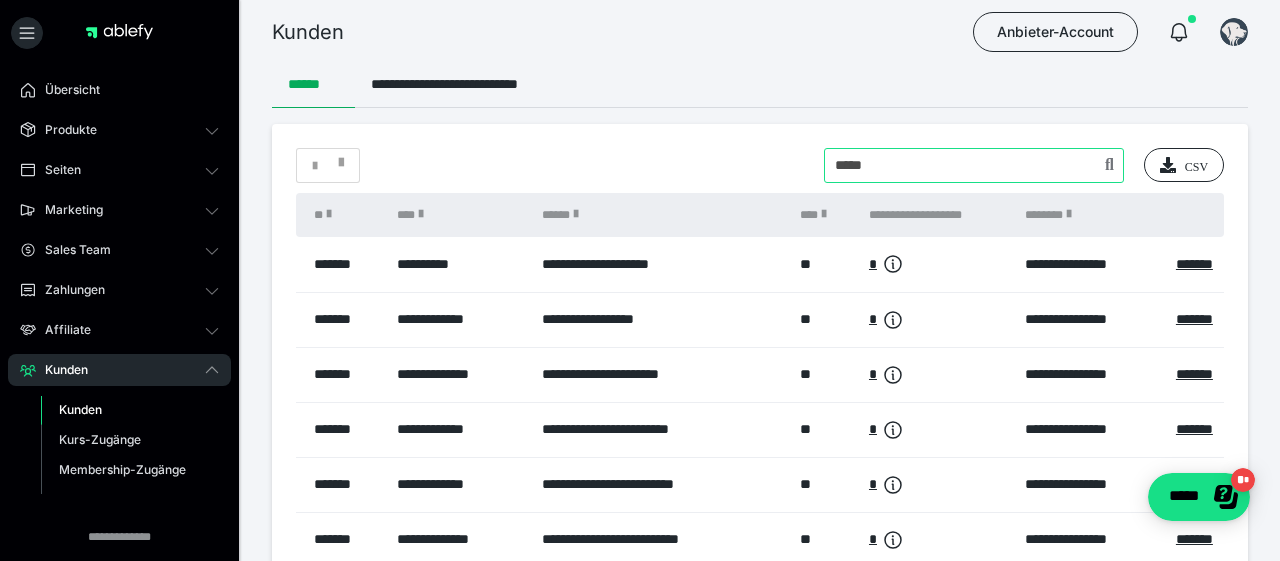 type on "*****" 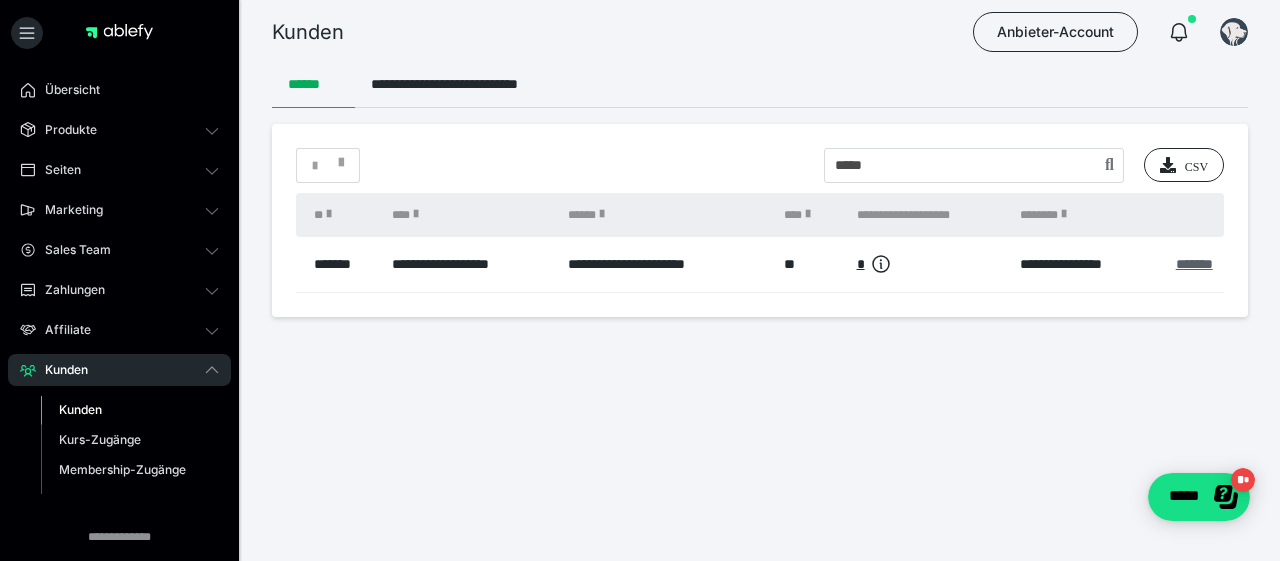 click on "*******" at bounding box center [1194, 264] 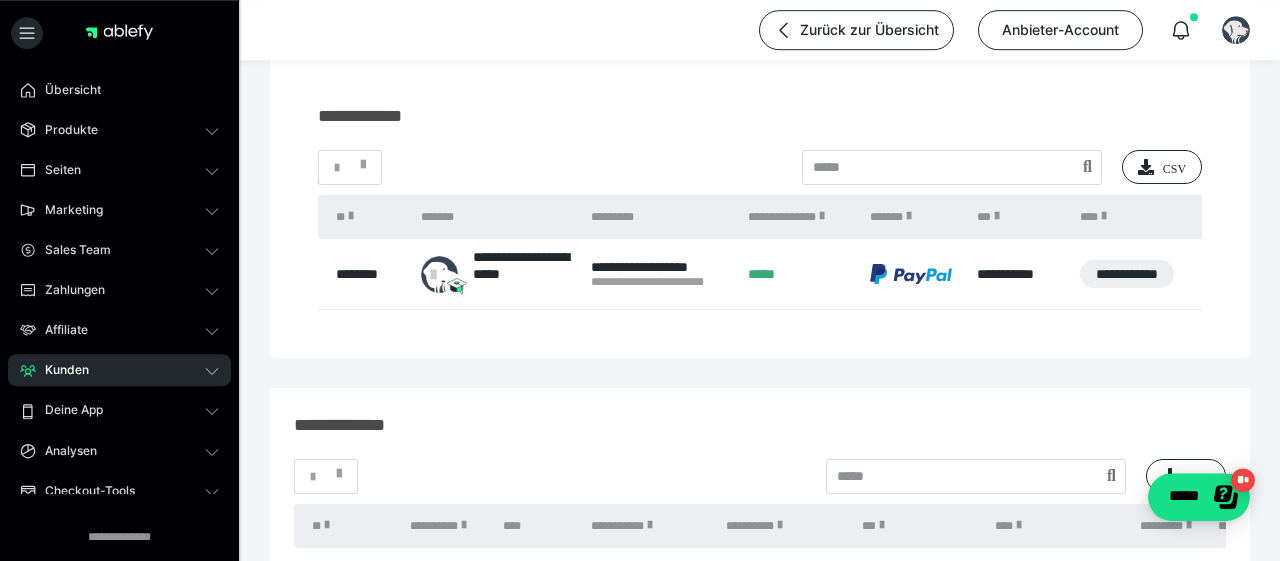 scroll, scrollTop: 0, scrollLeft: 0, axis: both 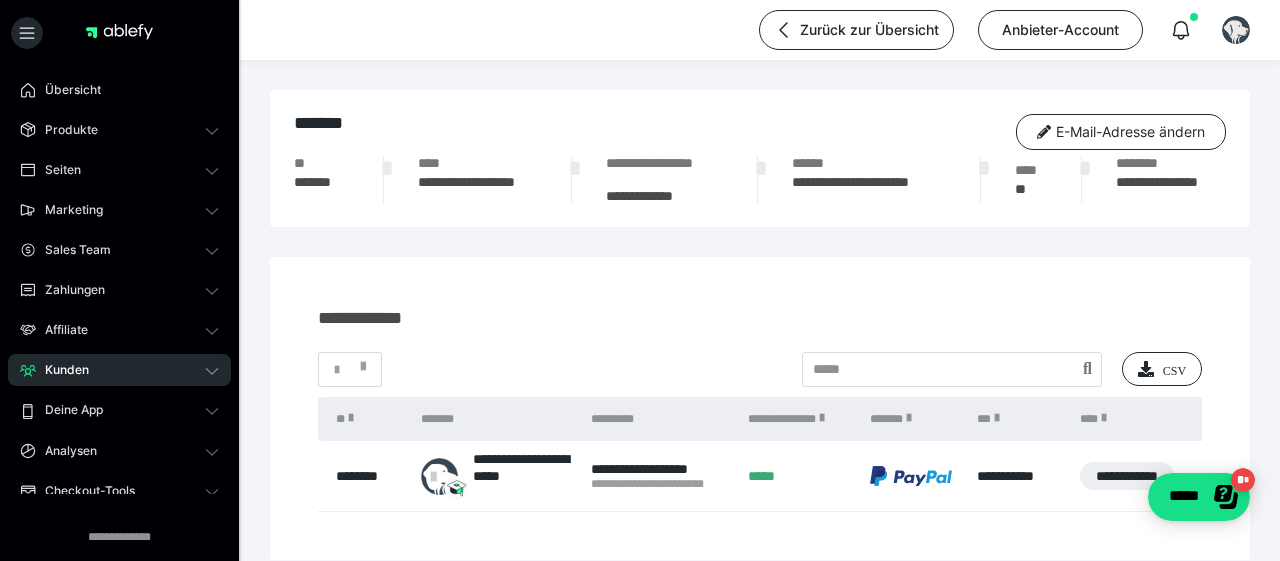 click on "*******" at bounding box center [322, 189] 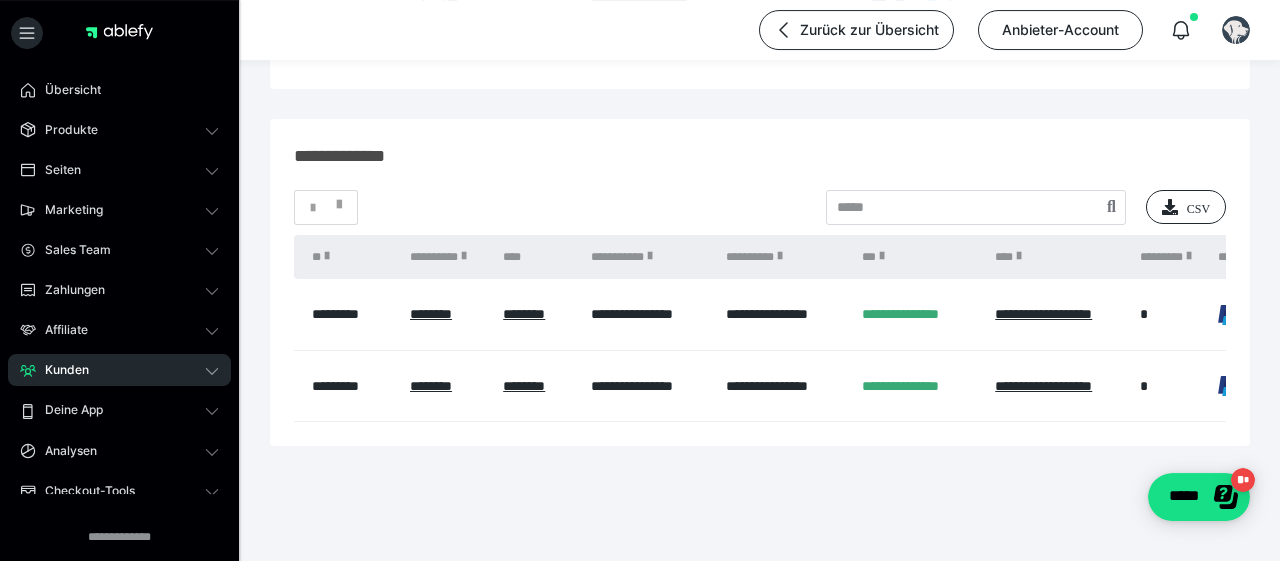 scroll, scrollTop: 478, scrollLeft: 0, axis: vertical 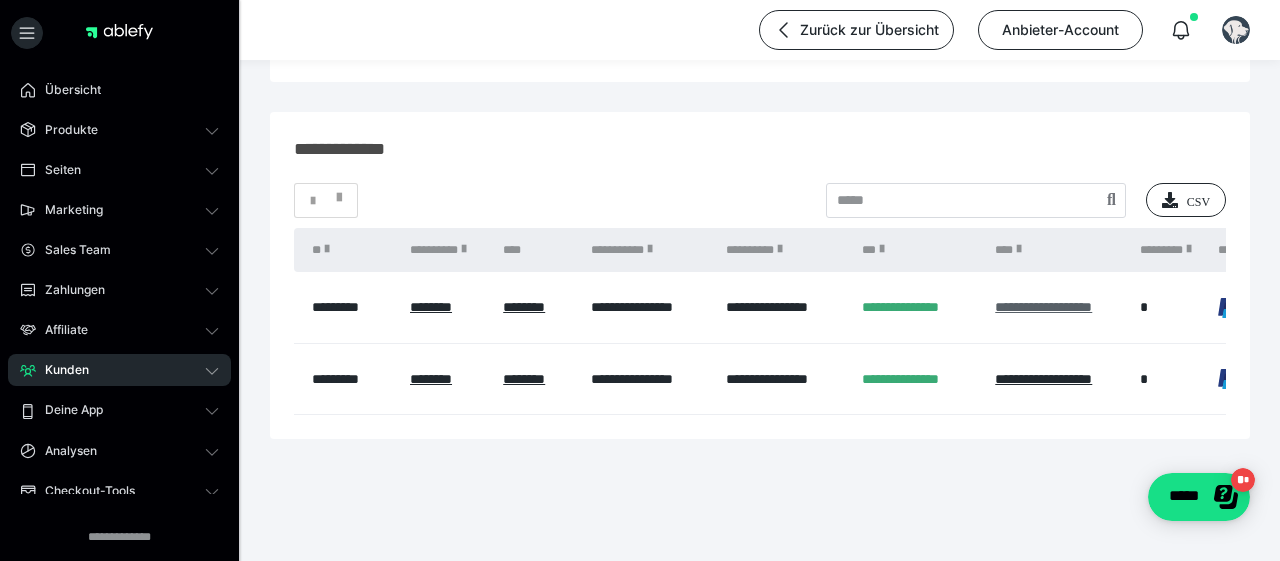 click on "**********" at bounding box center [1043, 307] 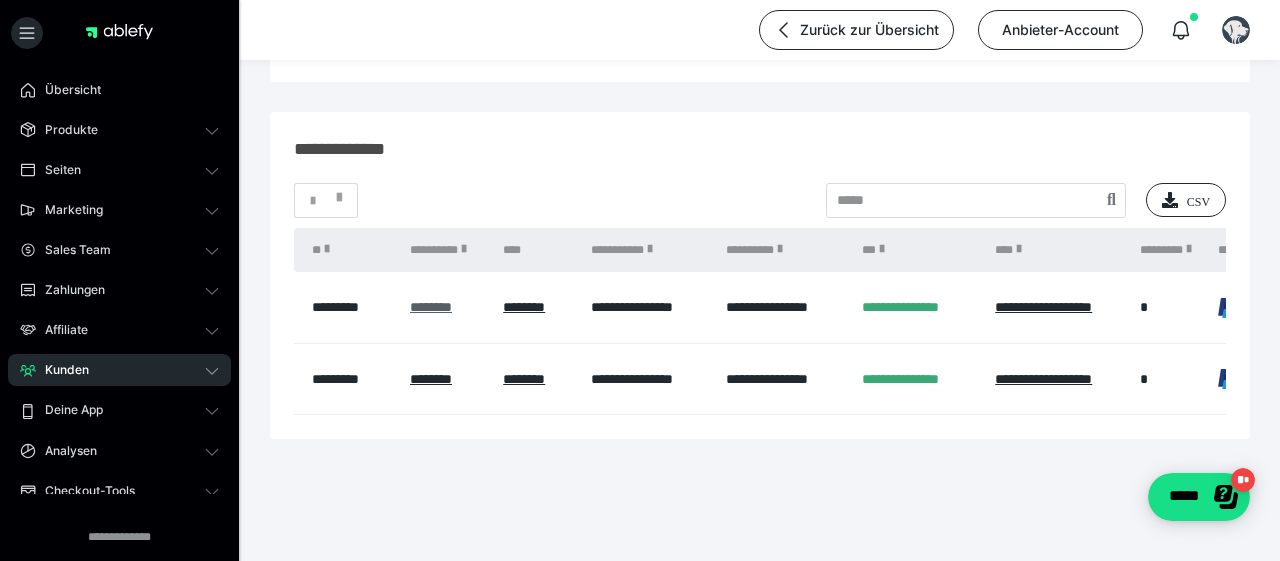 click on "********" at bounding box center [431, 307] 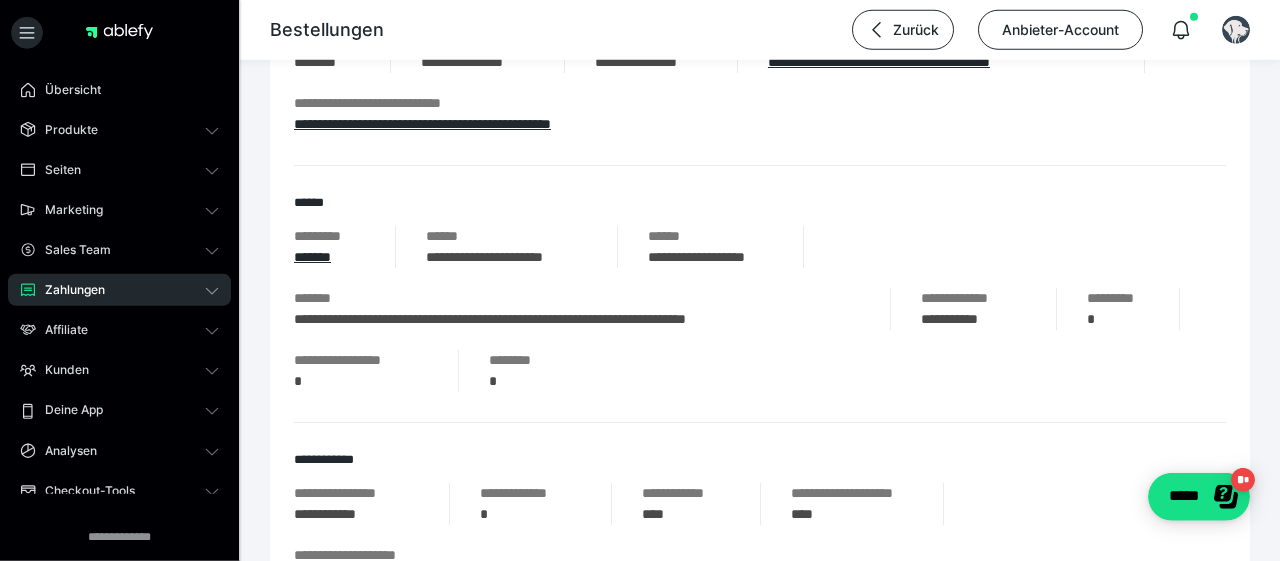 scroll, scrollTop: 416, scrollLeft: 0, axis: vertical 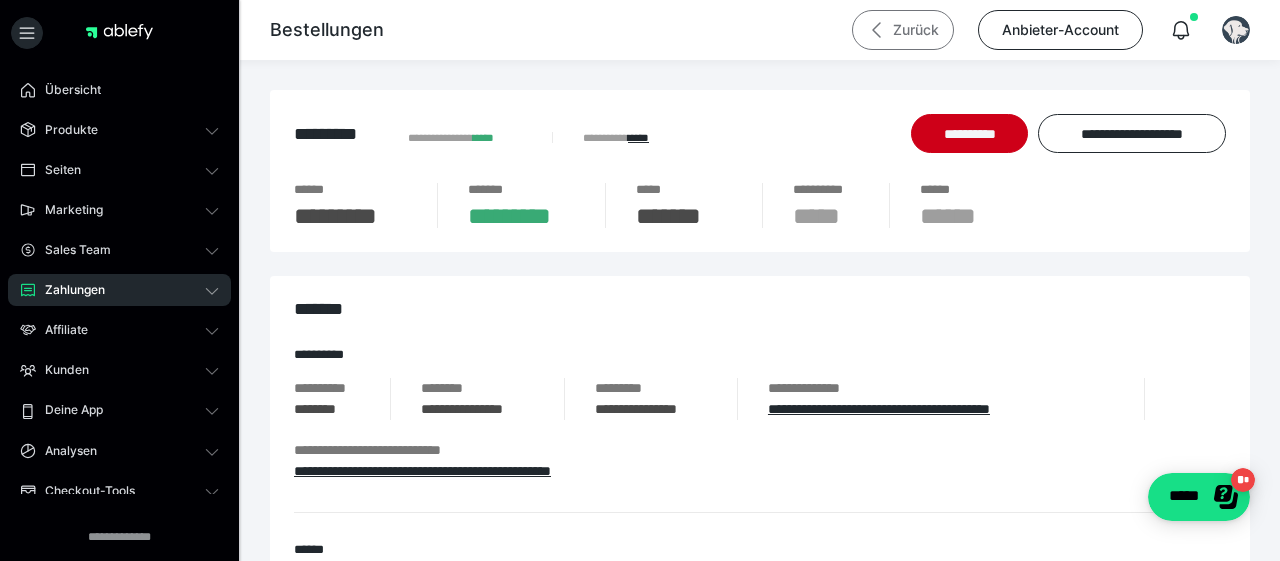 click on "Zurück" at bounding box center (903, 30) 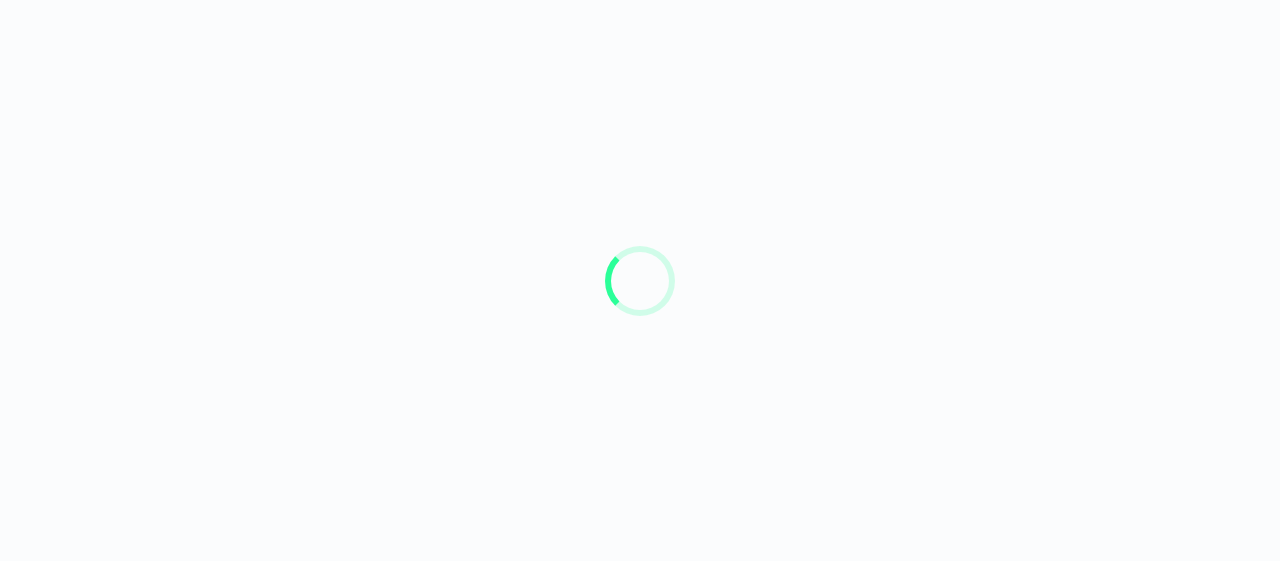 scroll, scrollTop: 0, scrollLeft: 0, axis: both 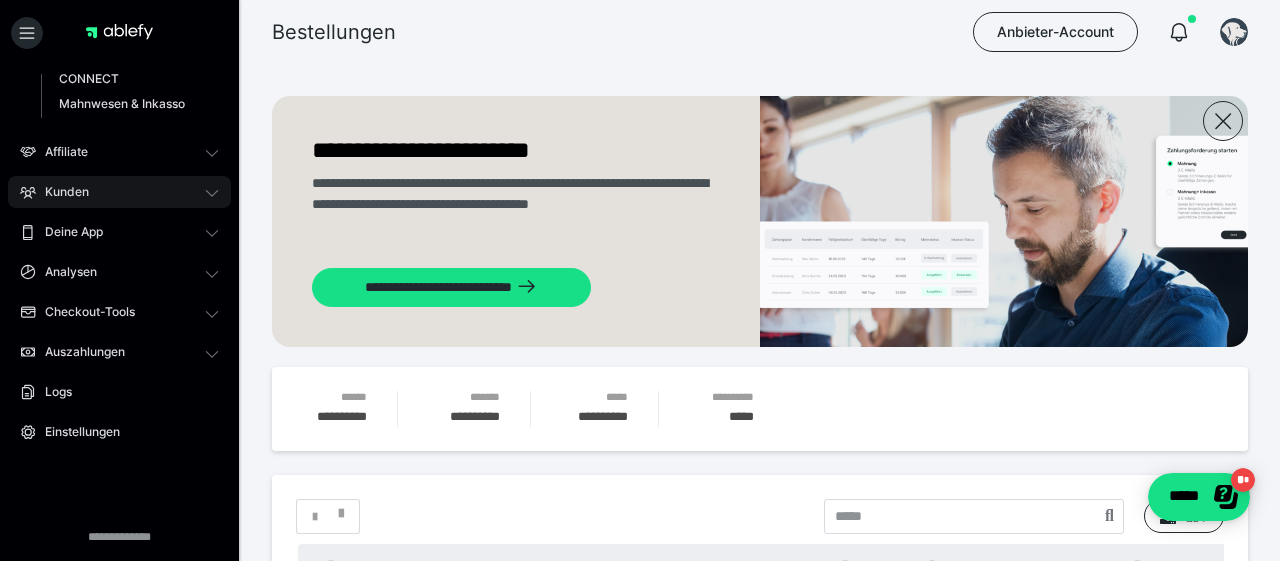 click on "Kunden" at bounding box center (60, 192) 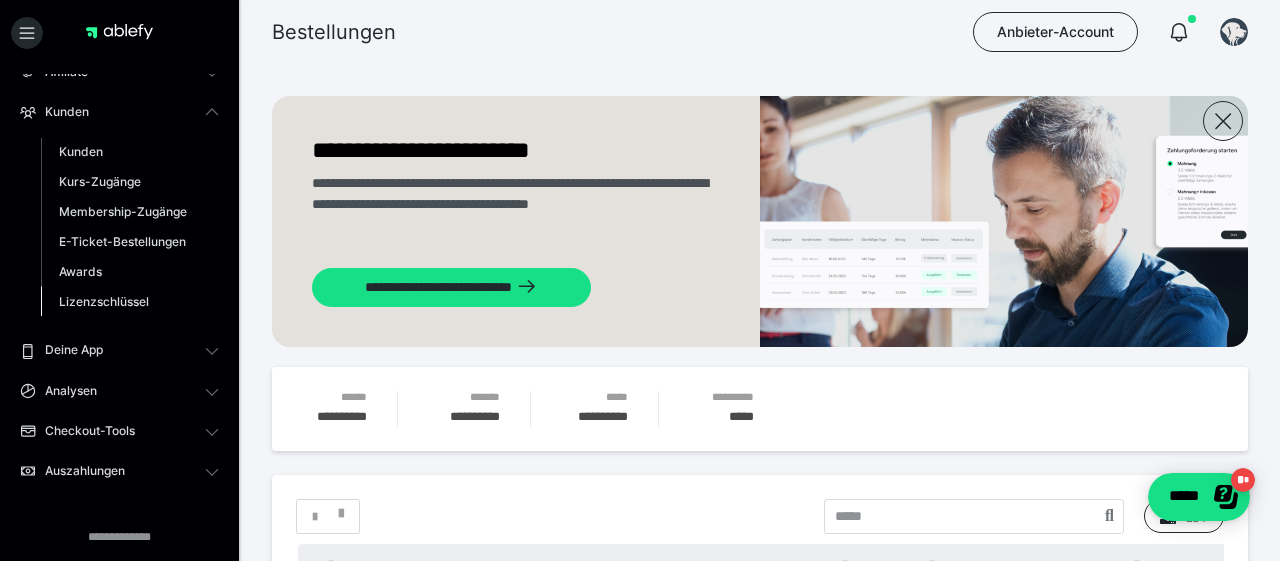 scroll, scrollTop: 29, scrollLeft: 0, axis: vertical 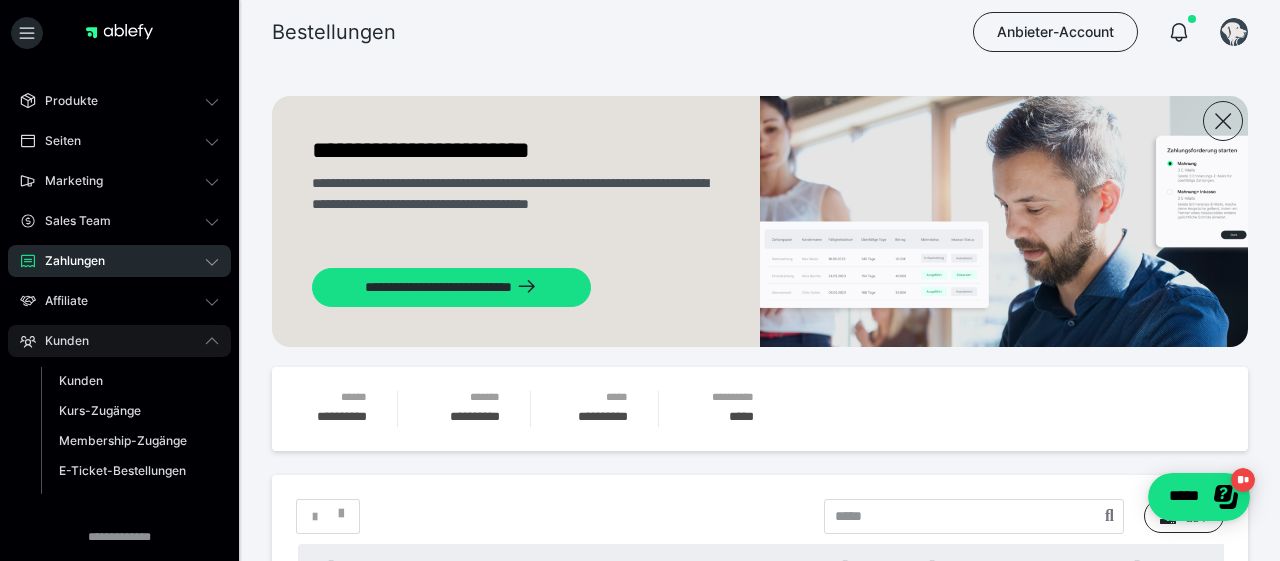 click on "Kunden" at bounding box center [60, 341] 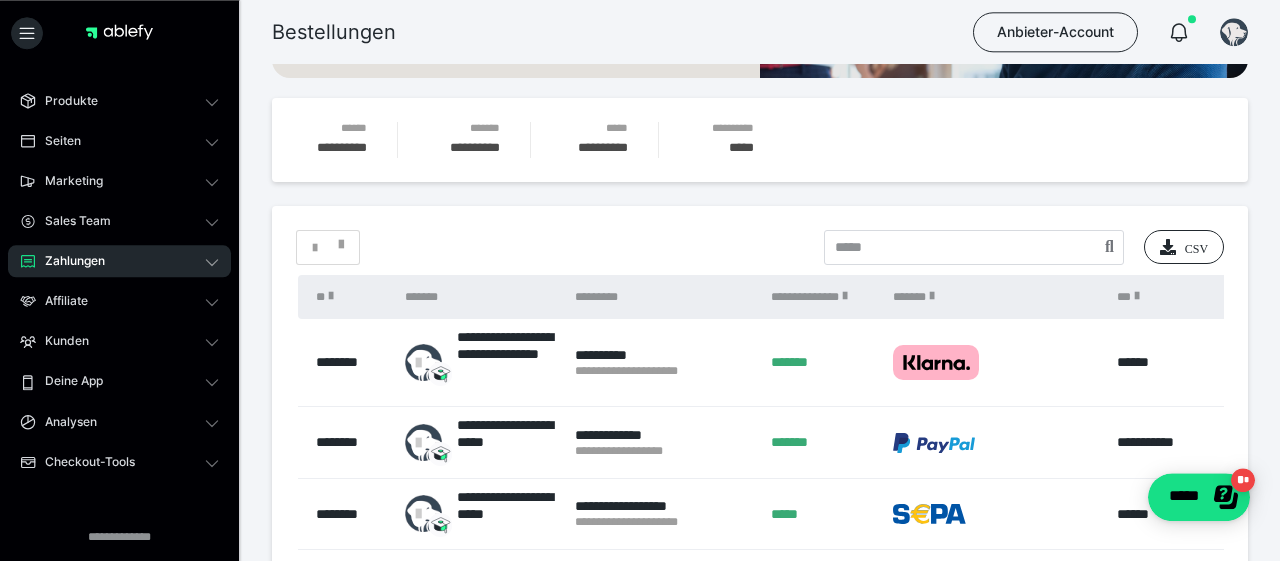 scroll, scrollTop: 312, scrollLeft: 0, axis: vertical 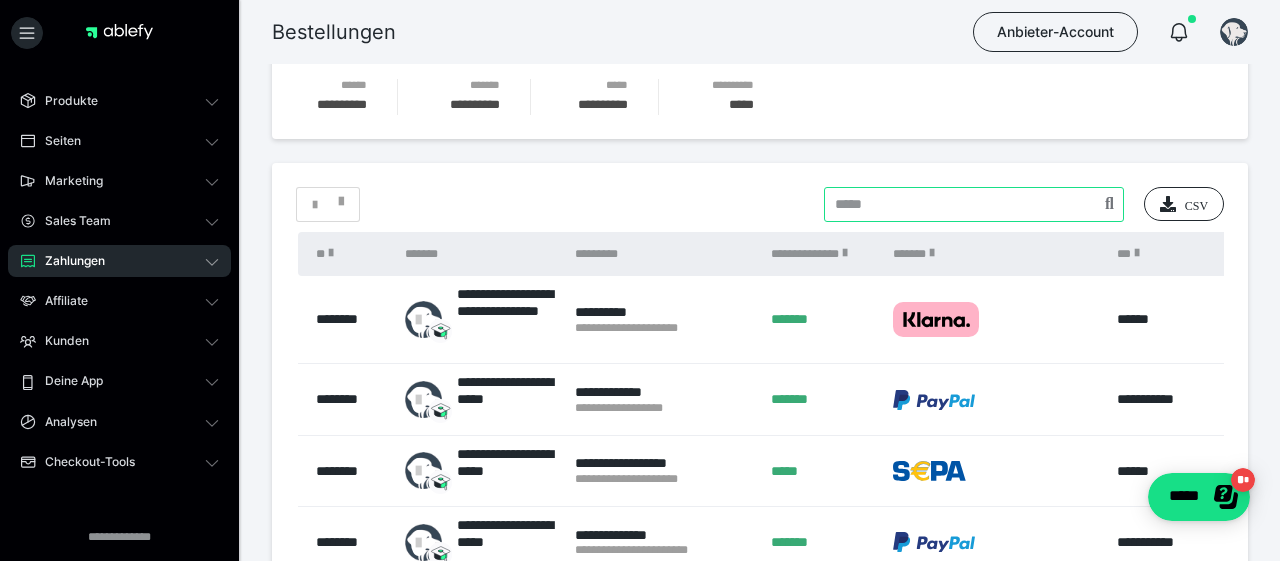 click at bounding box center (974, 204) 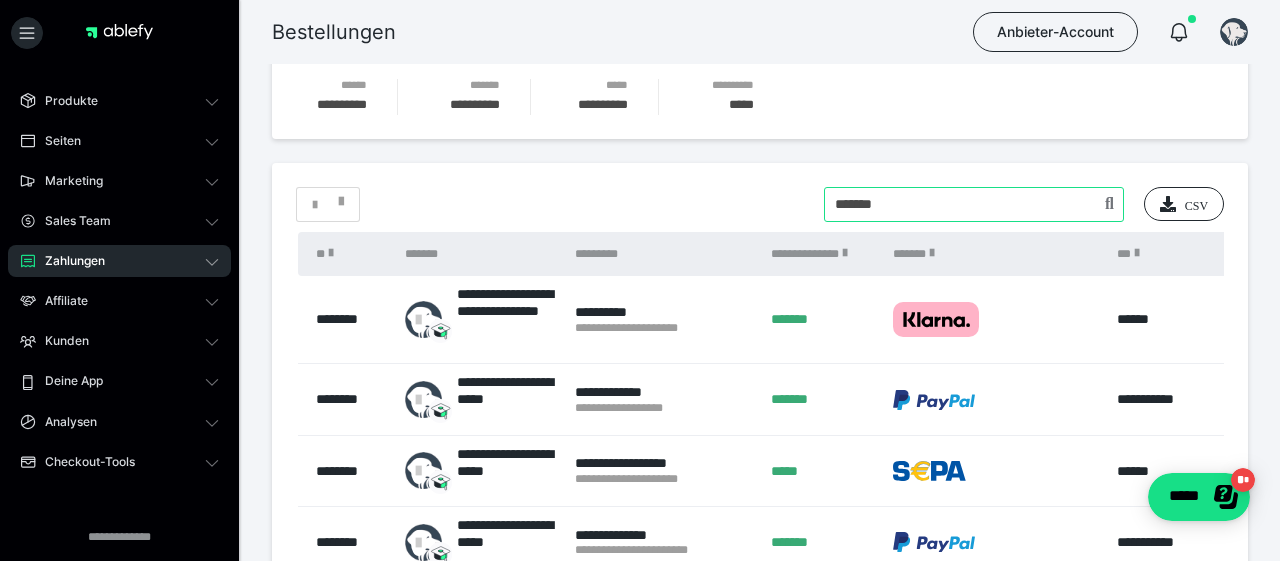 type on "*******" 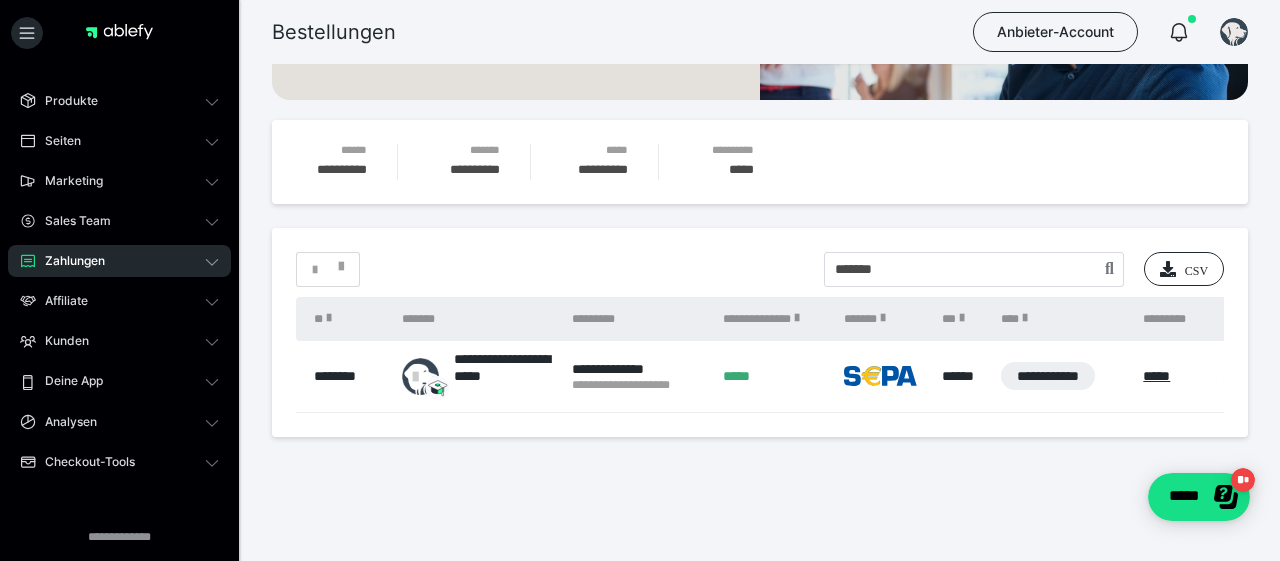 scroll, scrollTop: 246, scrollLeft: 0, axis: vertical 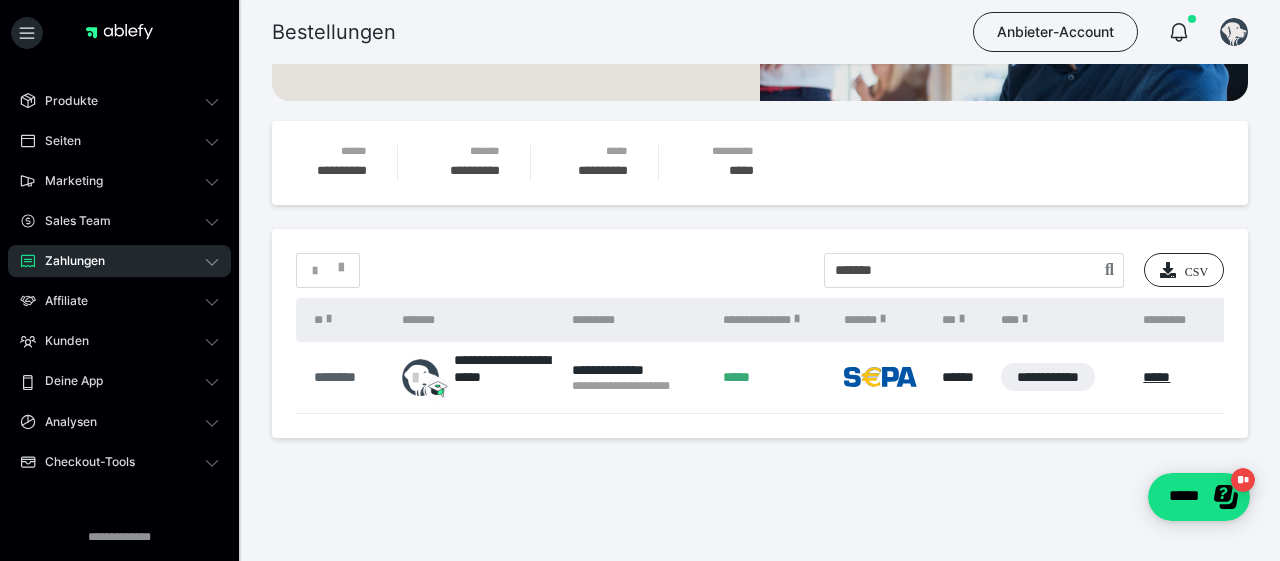 click on "********" at bounding box center (348, 377) 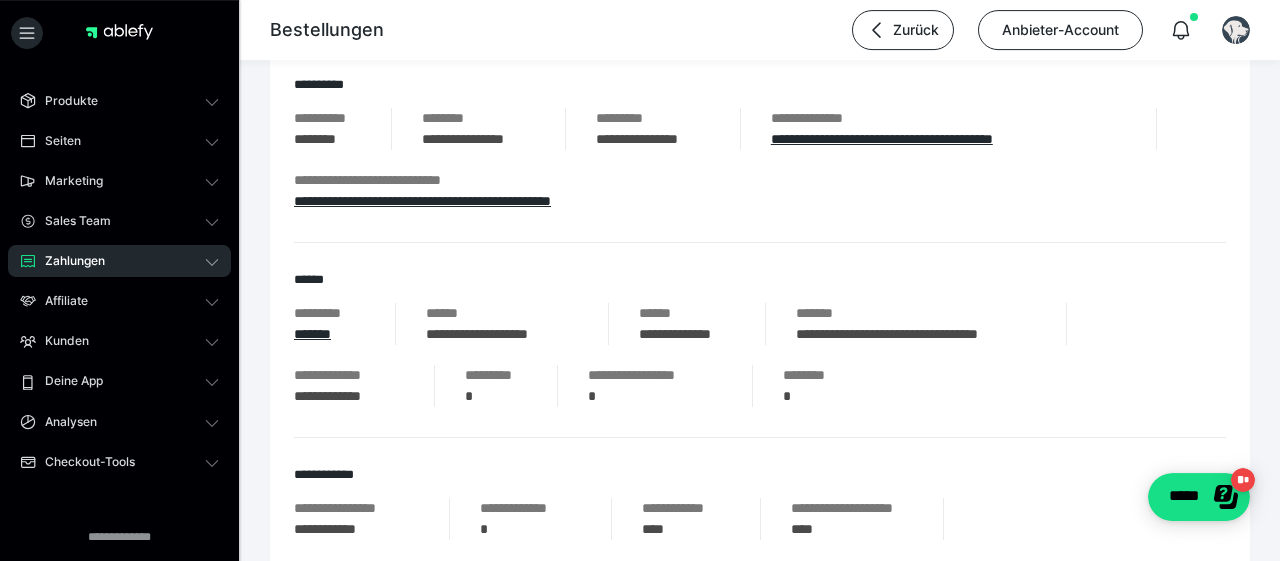 scroll, scrollTop: 312, scrollLeft: 0, axis: vertical 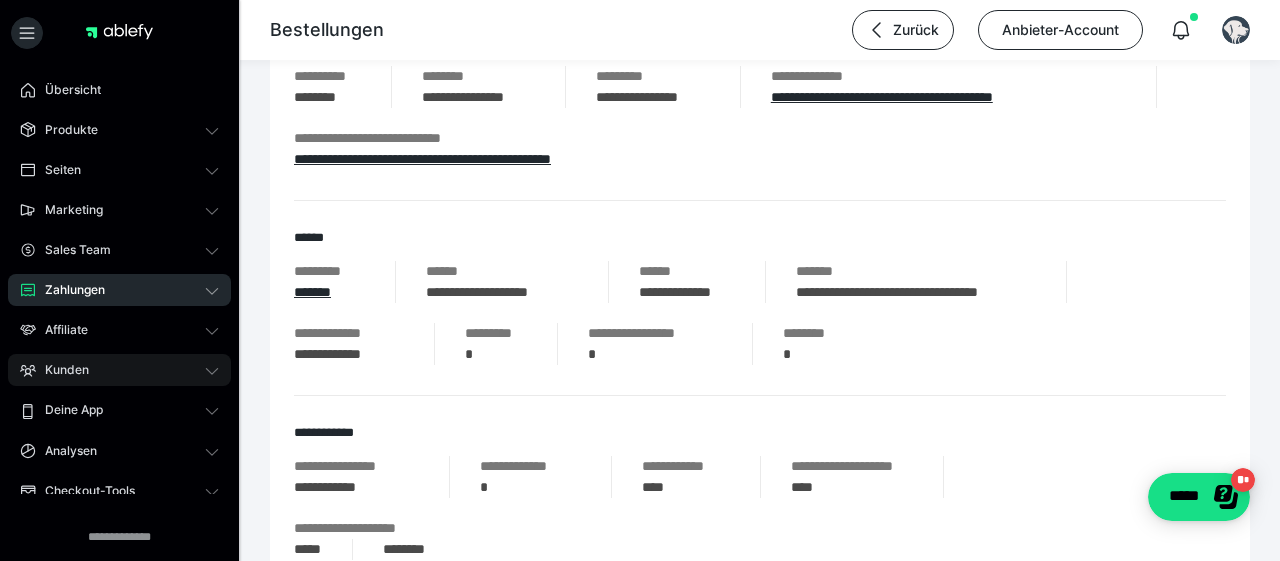 click on "Kunden" at bounding box center (60, 370) 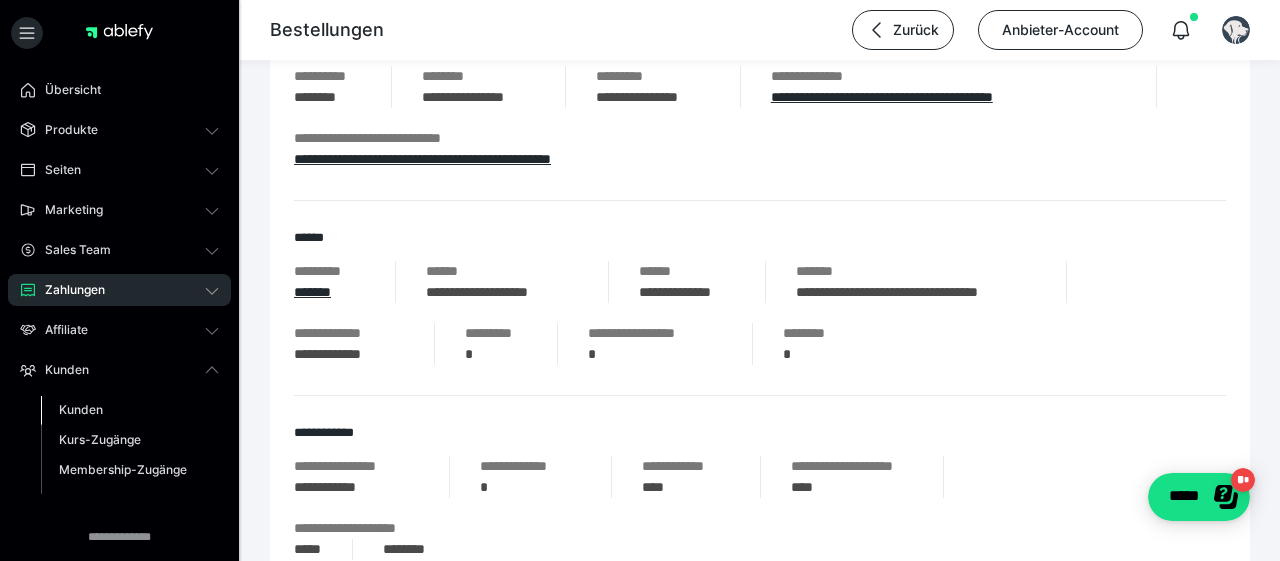 click on "Kunden" at bounding box center (81, 409) 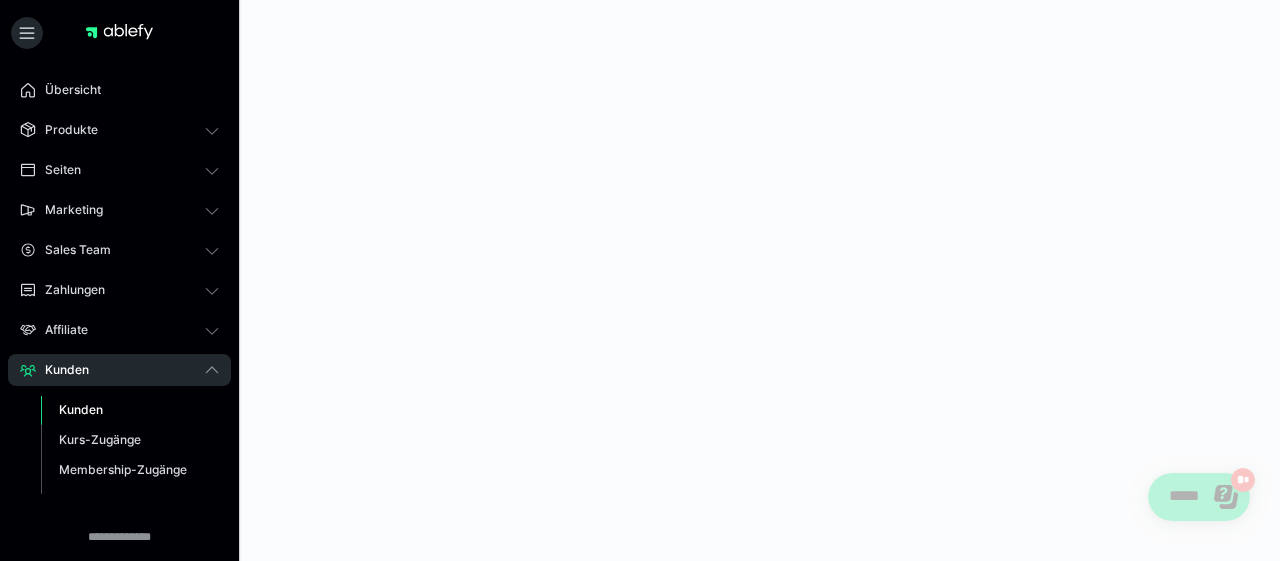 scroll, scrollTop: 0, scrollLeft: 0, axis: both 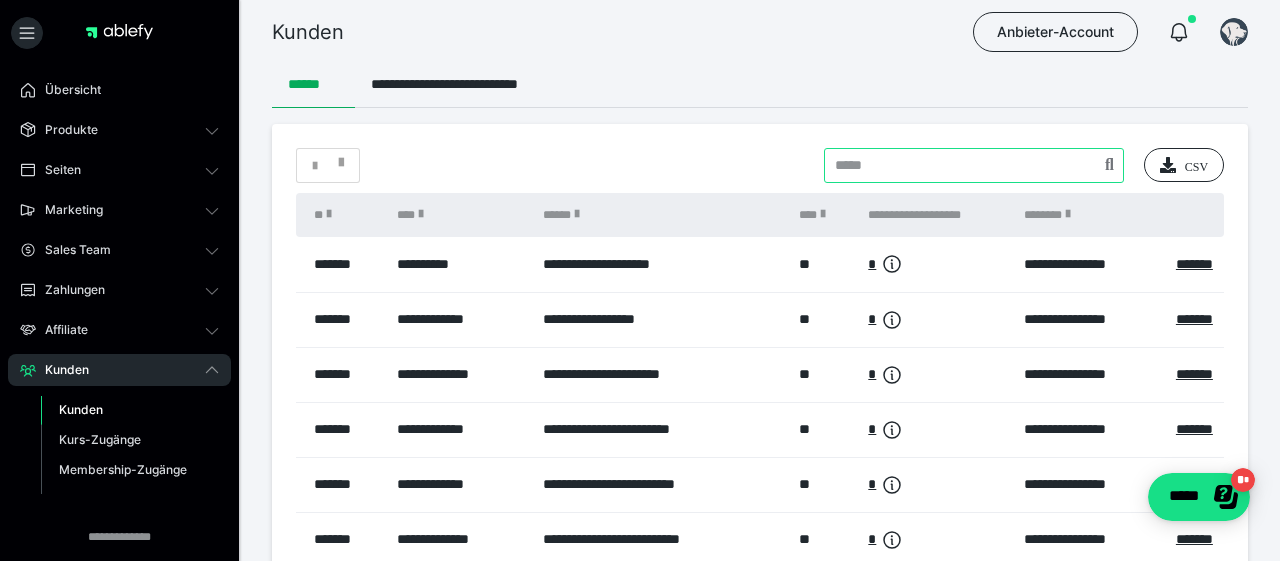 click at bounding box center (974, 165) 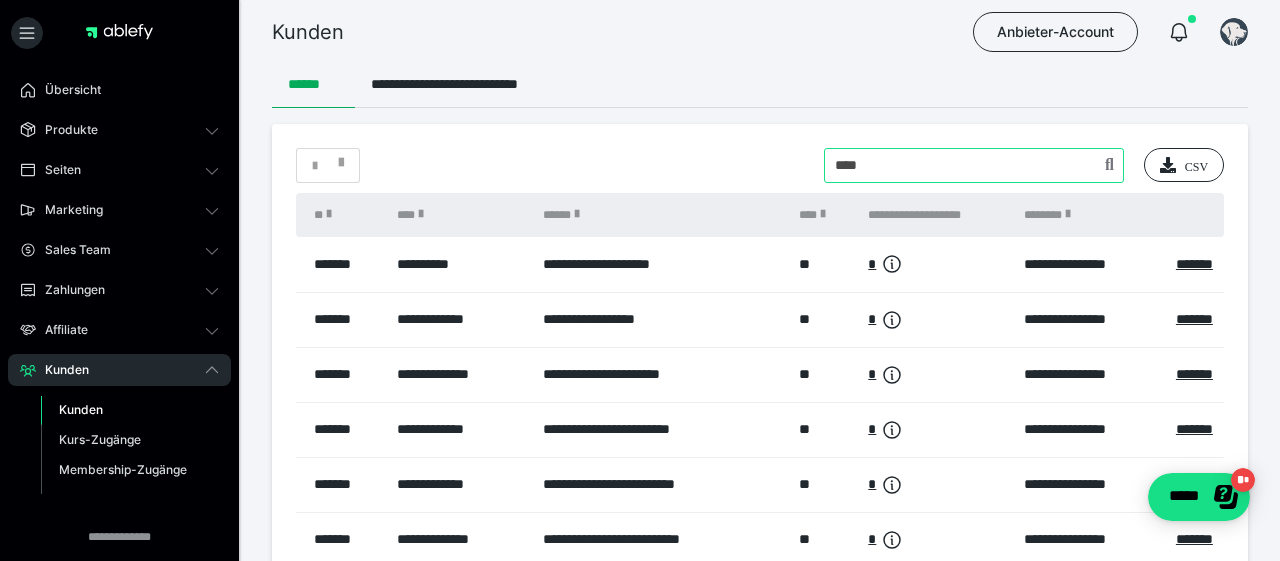 type on "****" 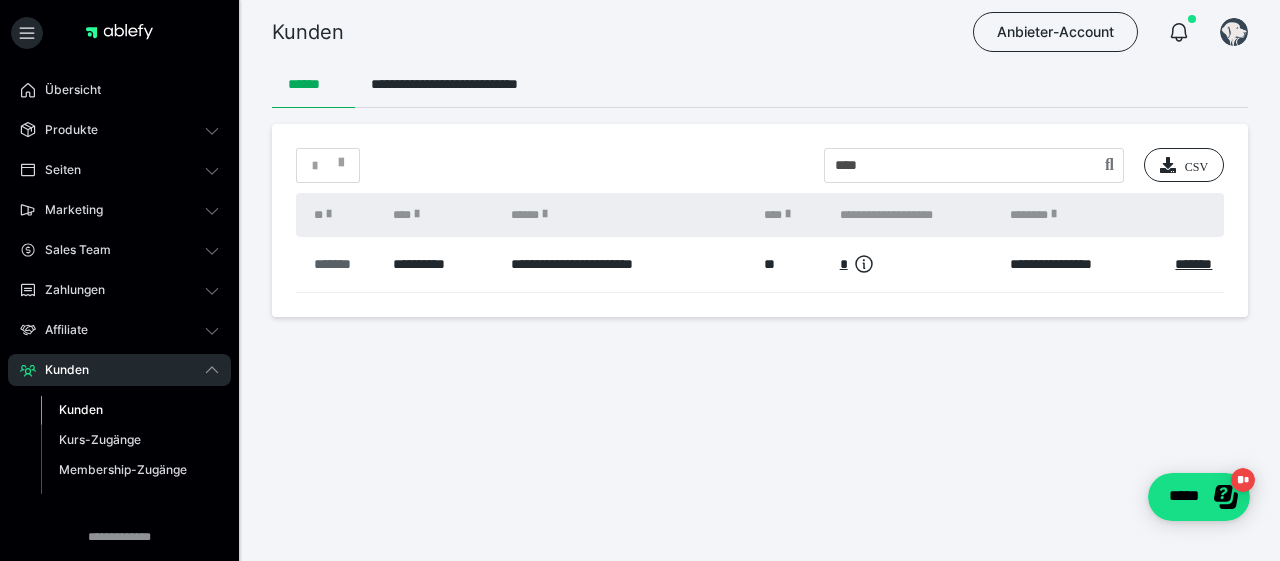 click on "*******" at bounding box center (343, 264) 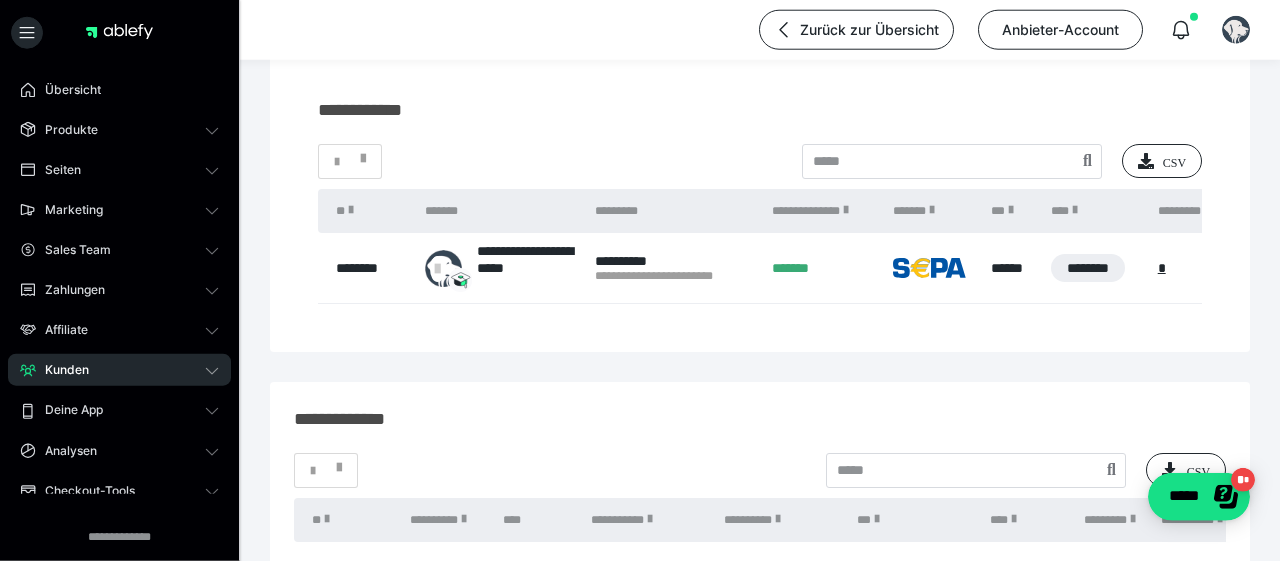 scroll, scrollTop: 186, scrollLeft: 0, axis: vertical 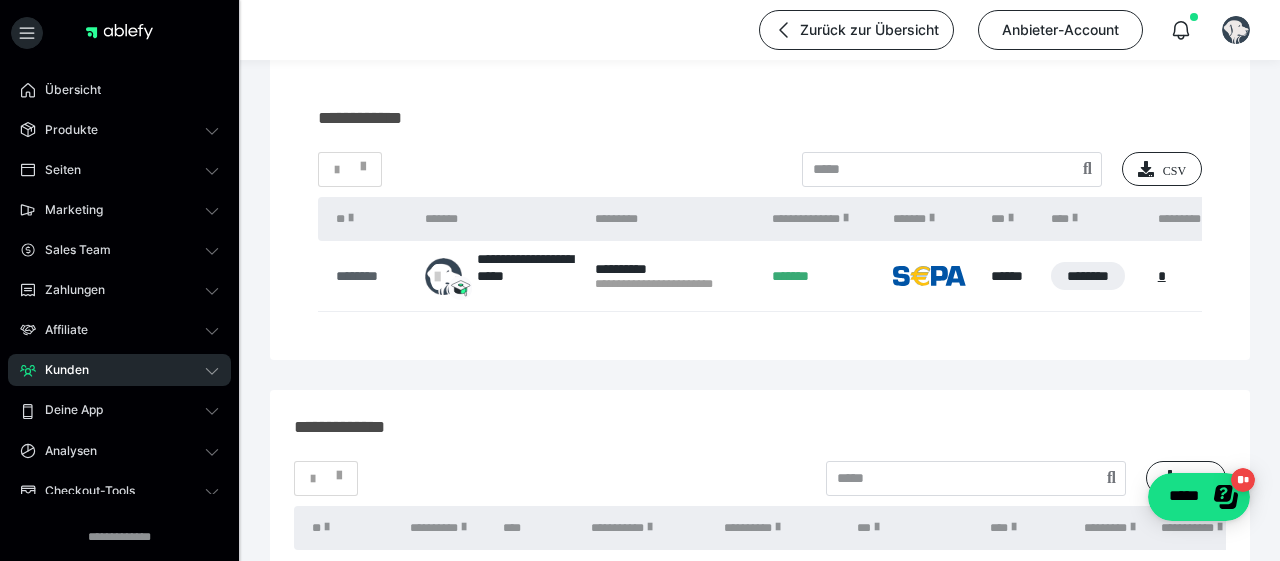 click on "********" at bounding box center [370, 276] 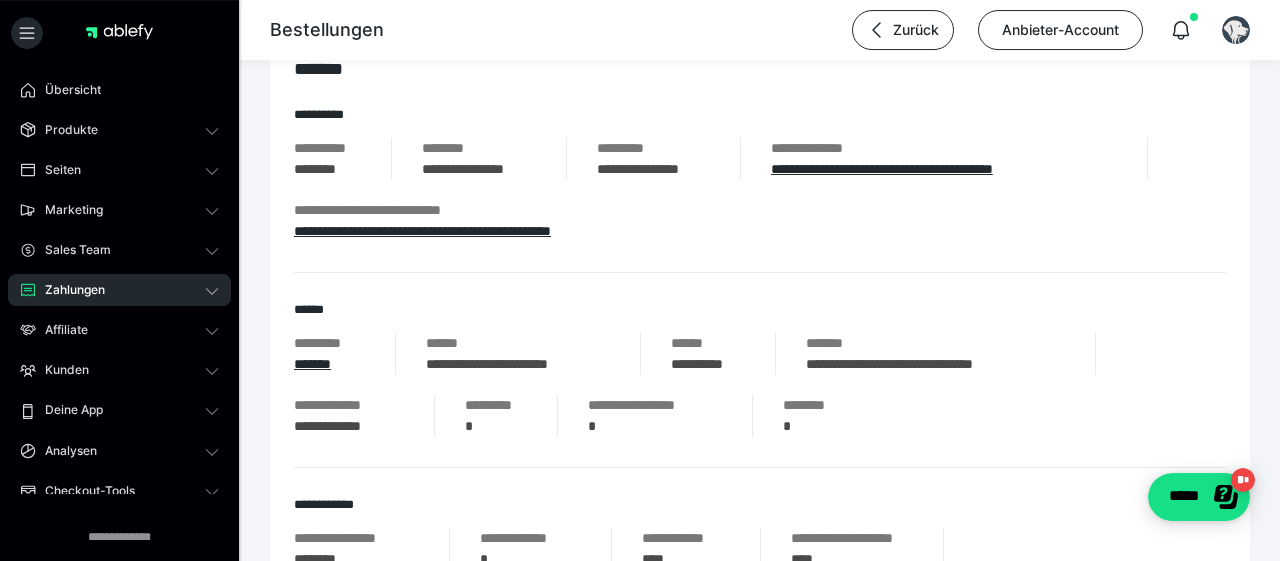 scroll, scrollTop: 312, scrollLeft: 0, axis: vertical 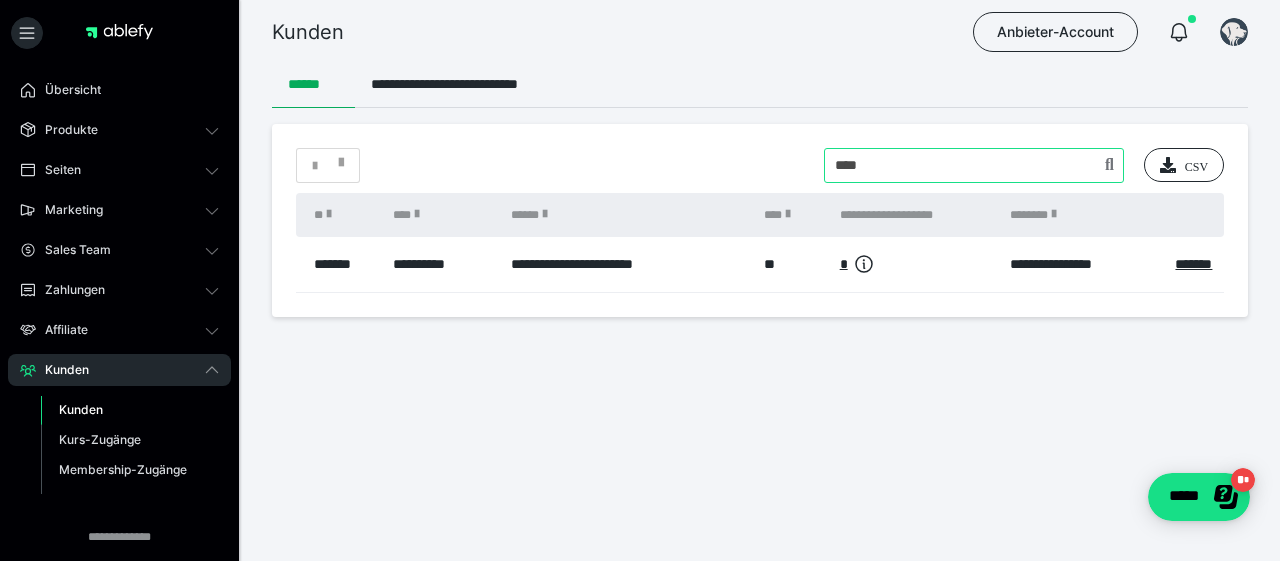 drag, startPoint x: 890, startPoint y: 169, endPoint x: 774, endPoint y: 171, distance: 116.01724 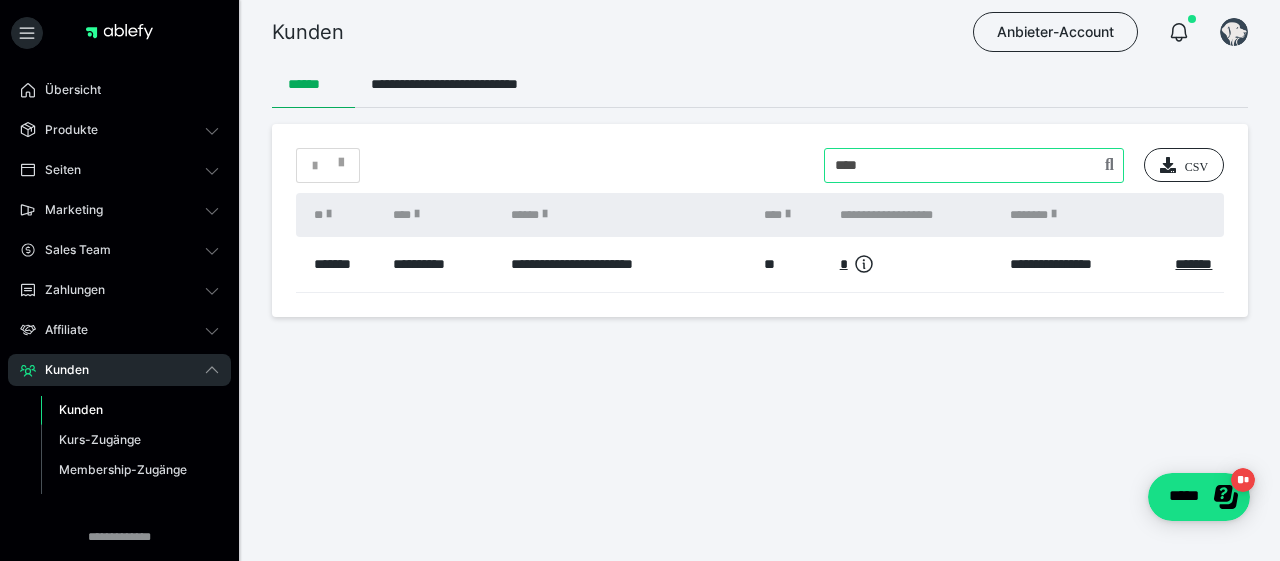 type on "****" 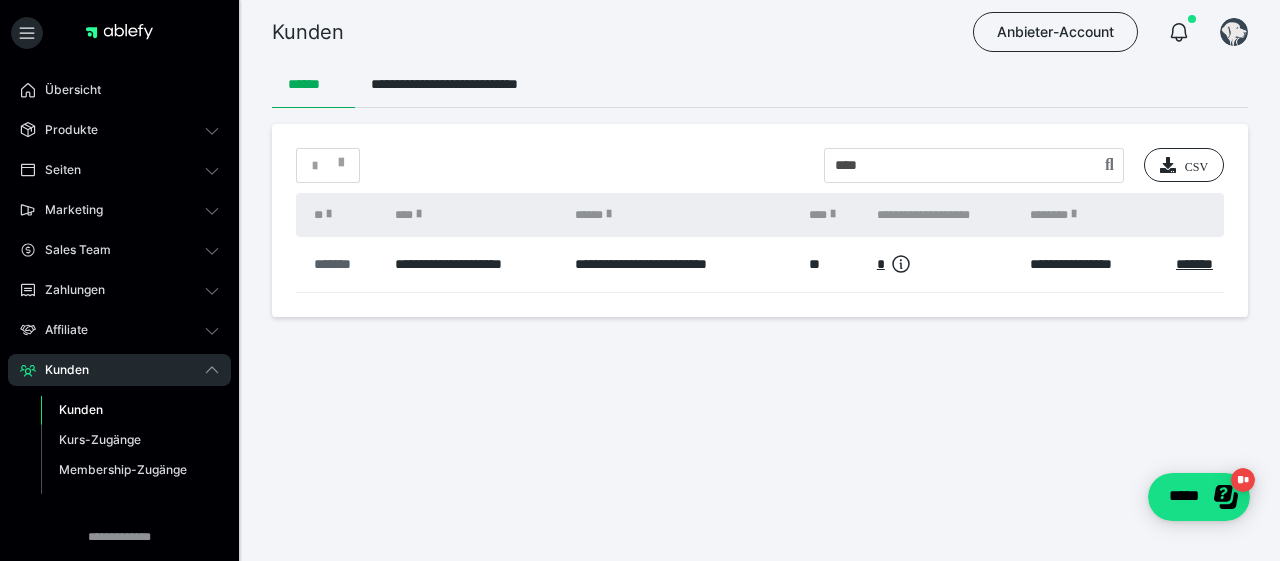 click on "*******" at bounding box center (344, 264) 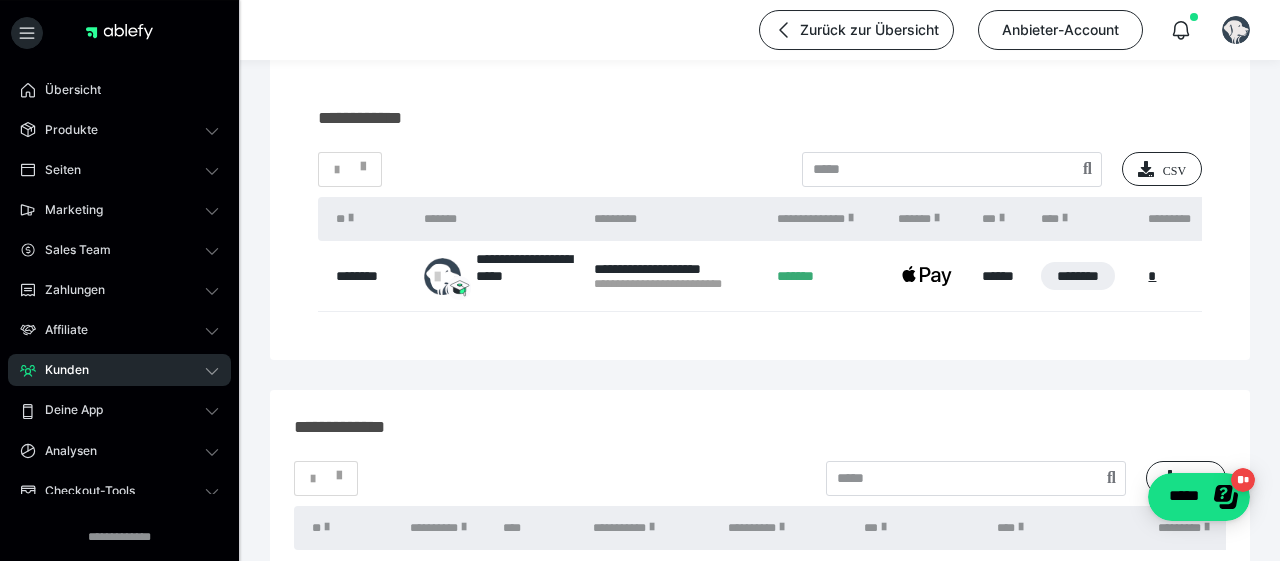 scroll, scrollTop: 208, scrollLeft: 0, axis: vertical 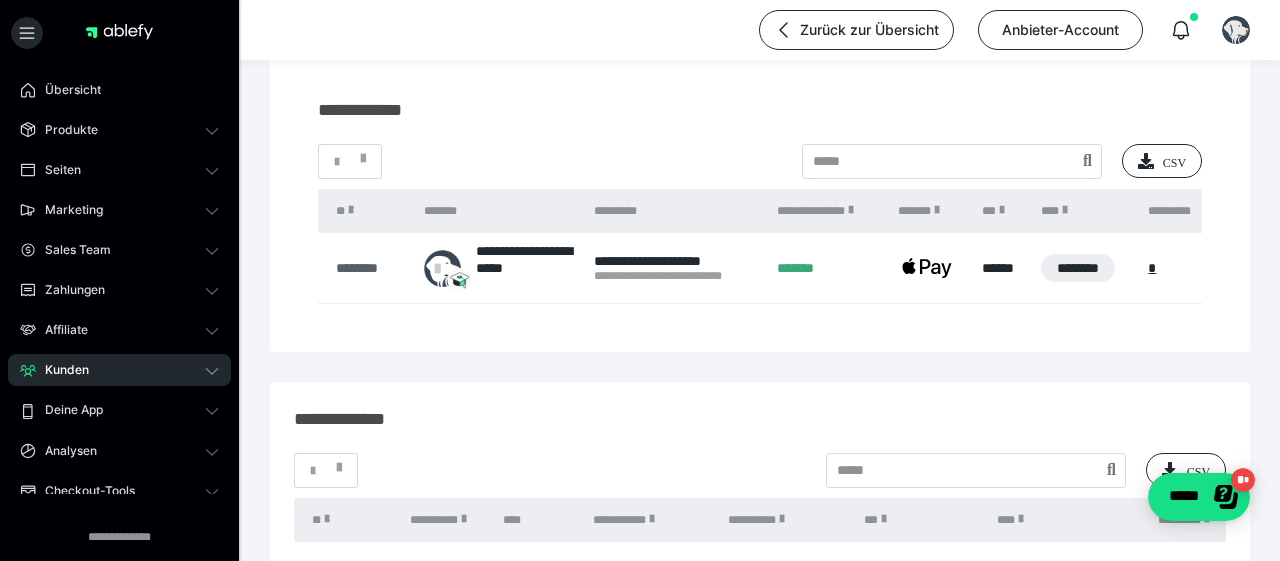 click on "********" at bounding box center (370, 268) 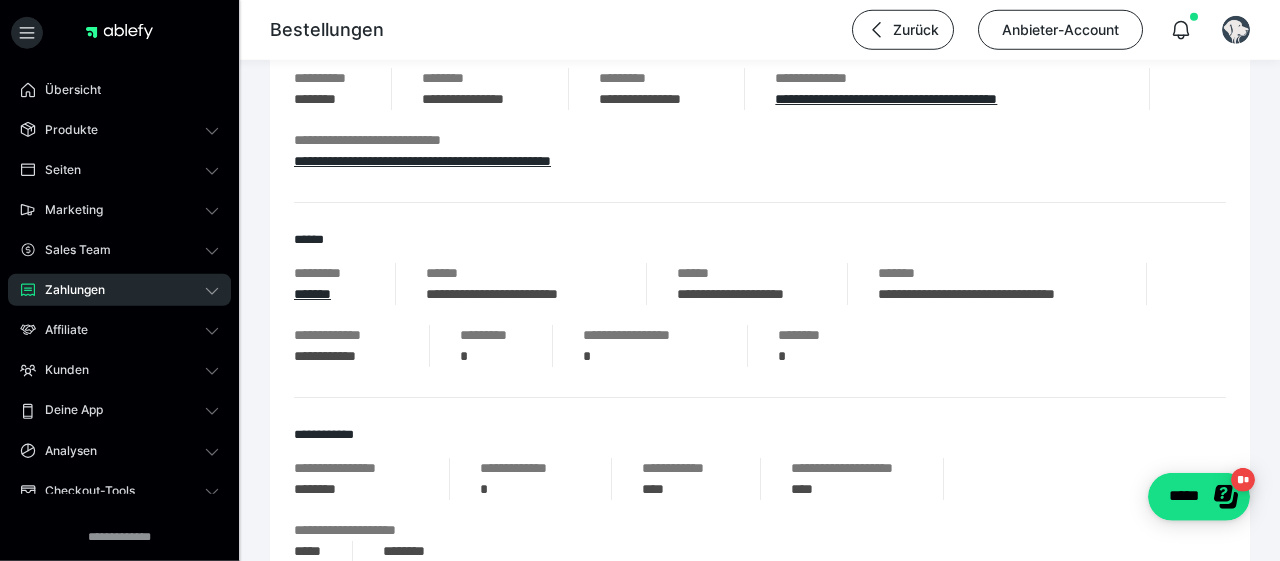 scroll, scrollTop: 312, scrollLeft: 0, axis: vertical 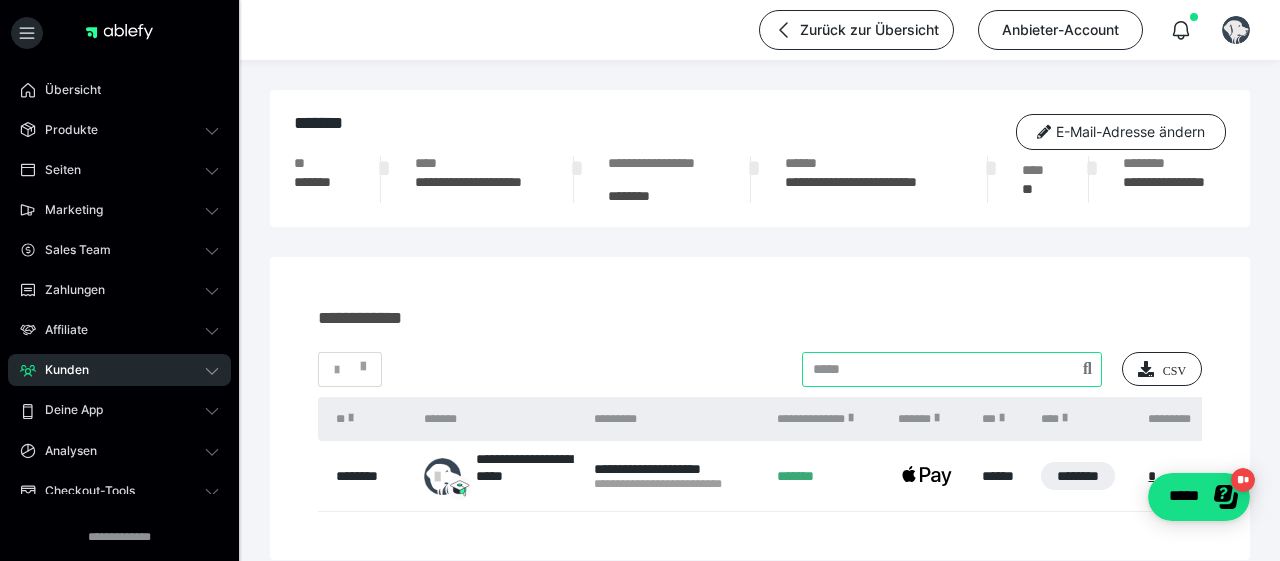 click at bounding box center (952, 369) 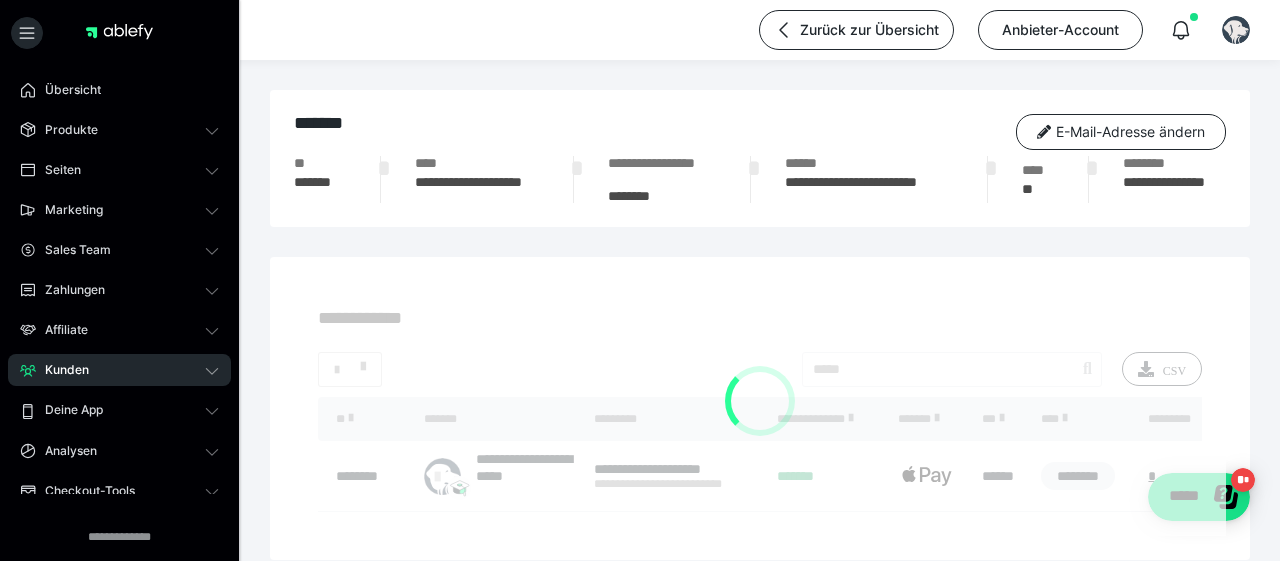 scroll, scrollTop: 104, scrollLeft: 0, axis: vertical 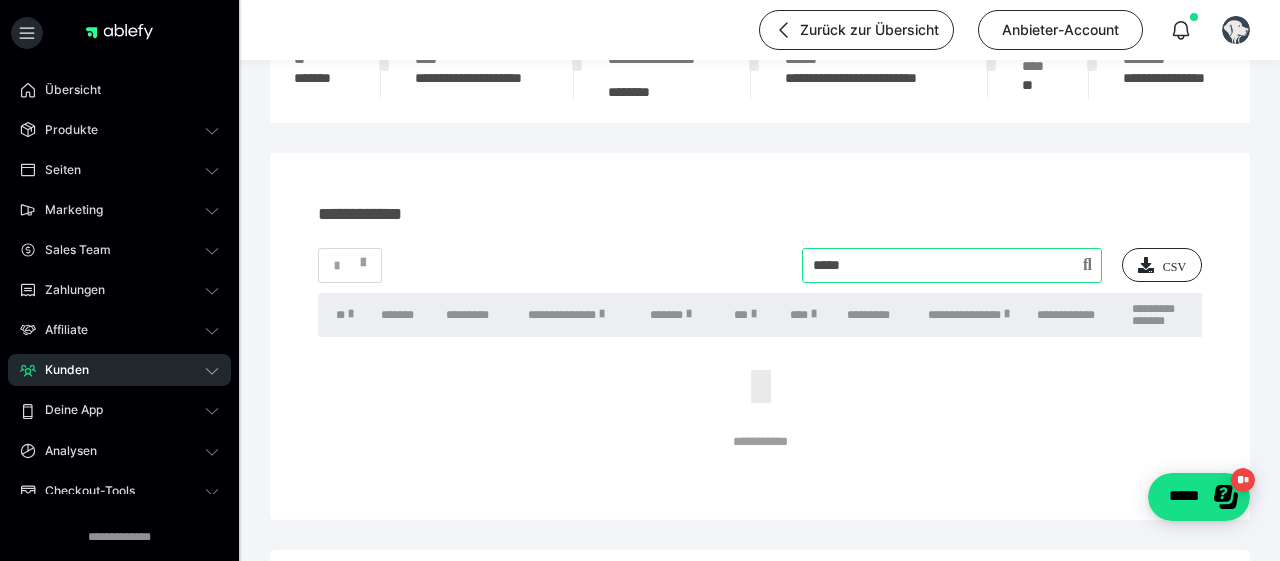 click at bounding box center (952, 265) 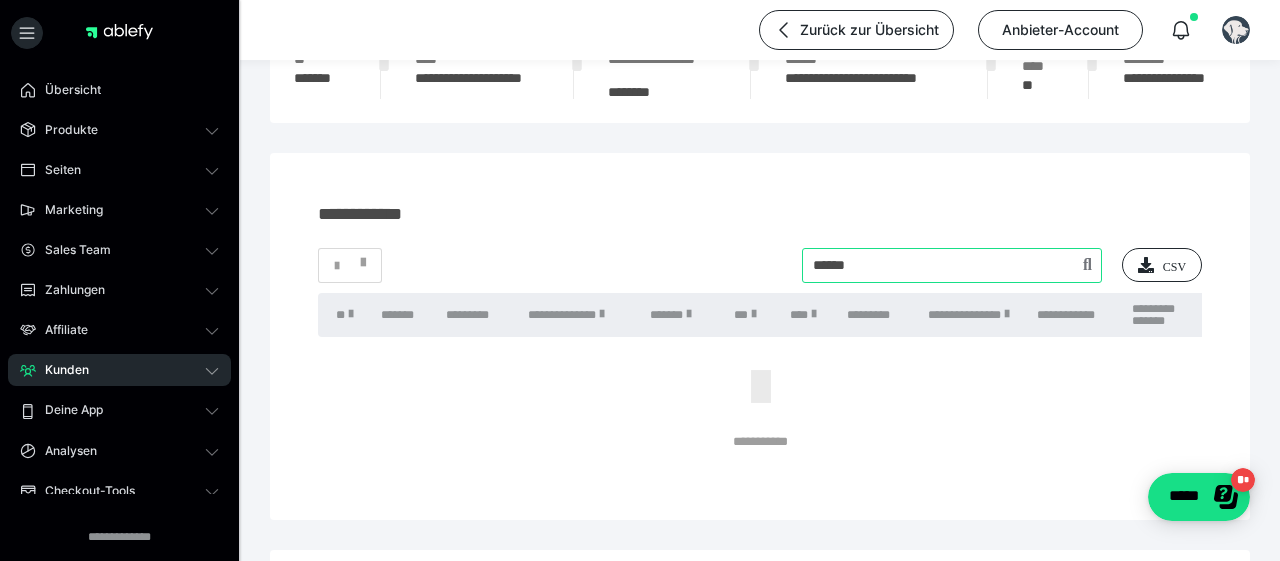 type on "******" 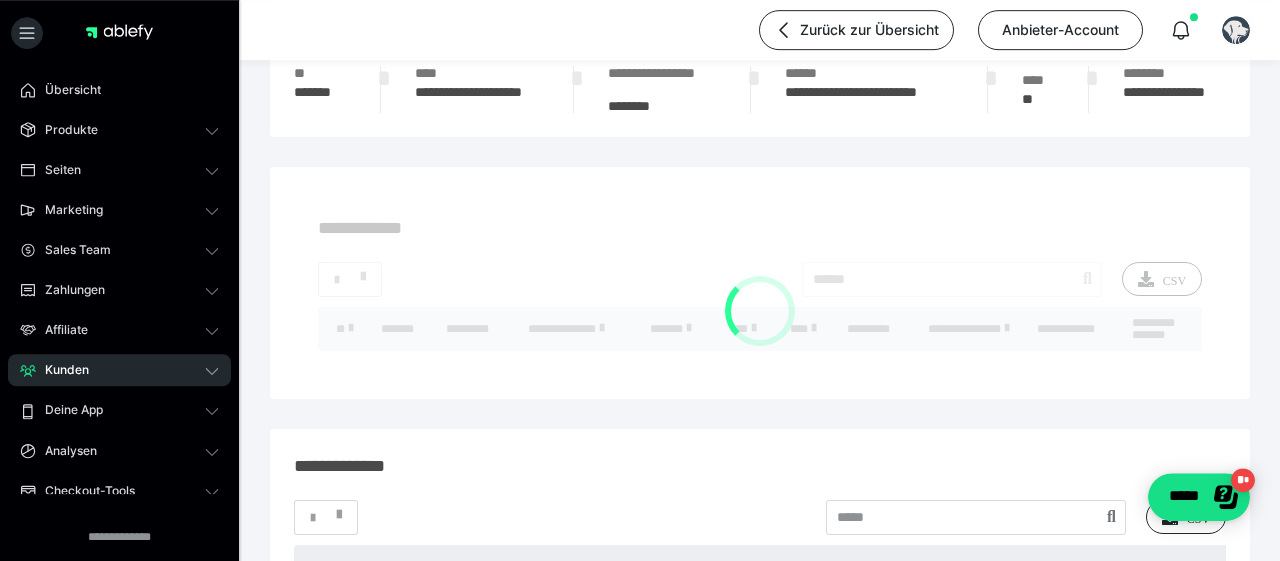 scroll, scrollTop: 0, scrollLeft: 0, axis: both 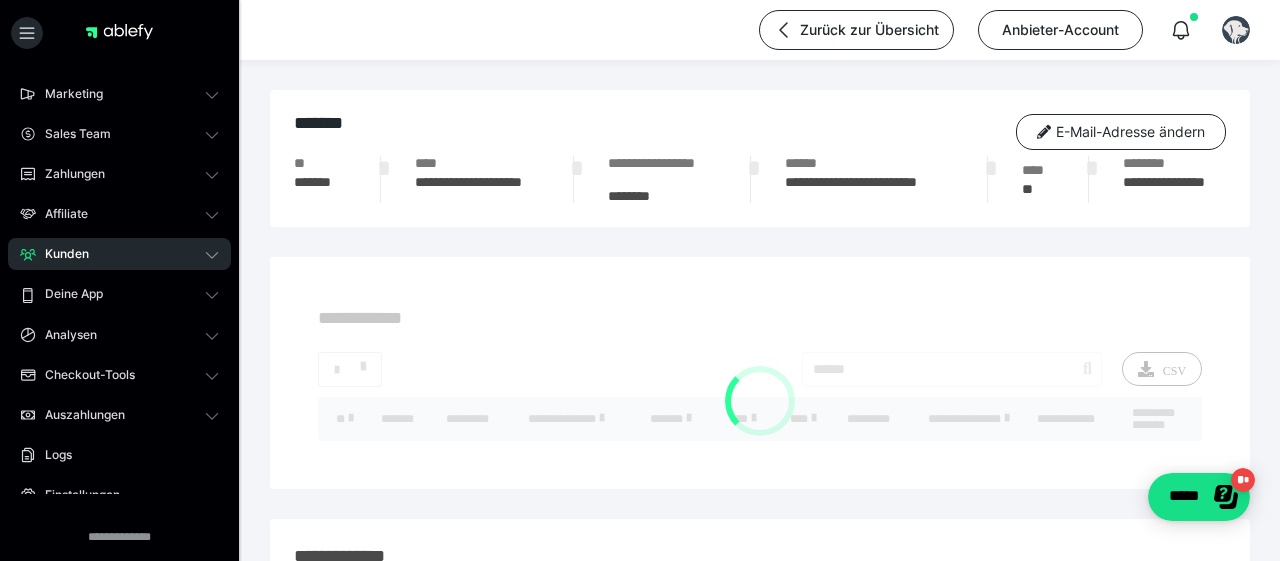 click on "Kunden" at bounding box center (60, 254) 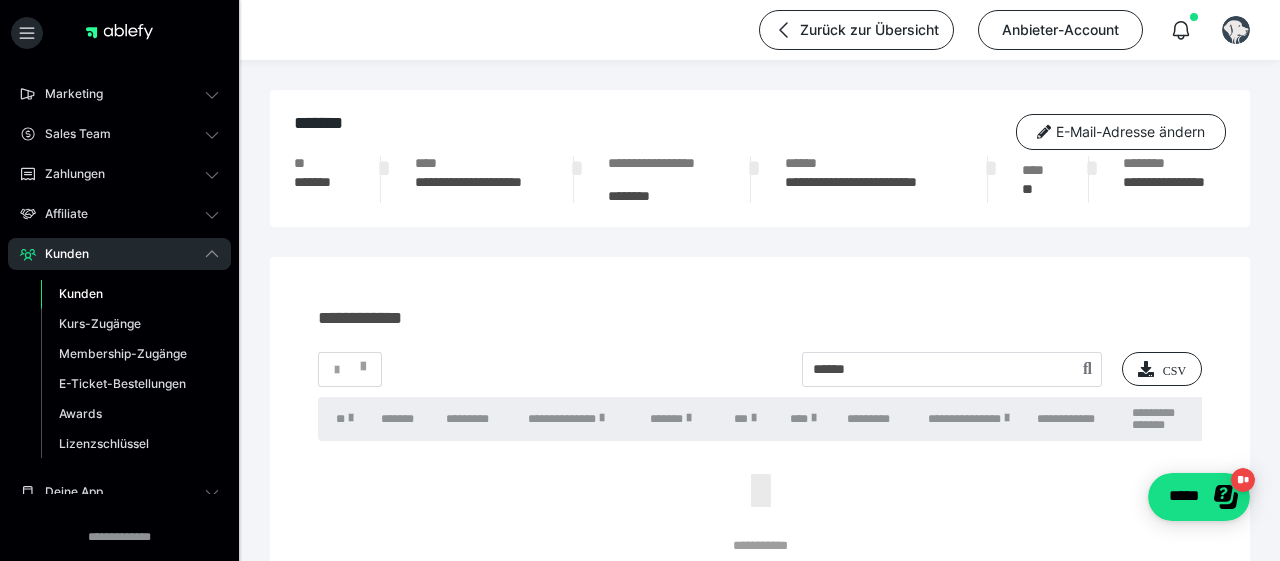 click on "Kunden" at bounding box center [81, 293] 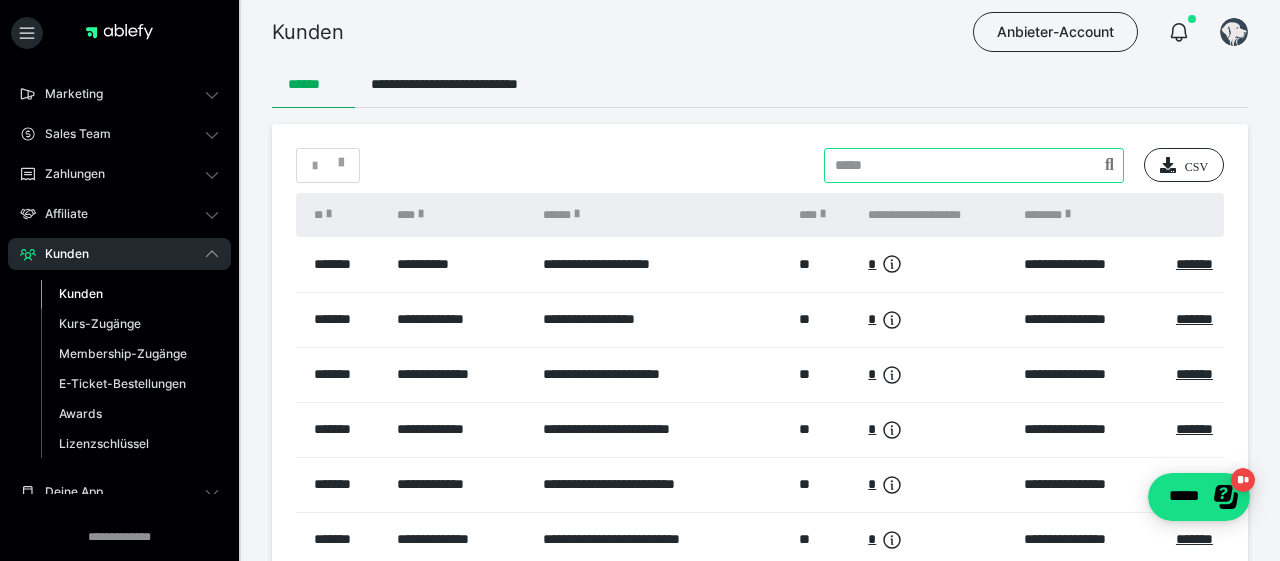 click at bounding box center [974, 165] 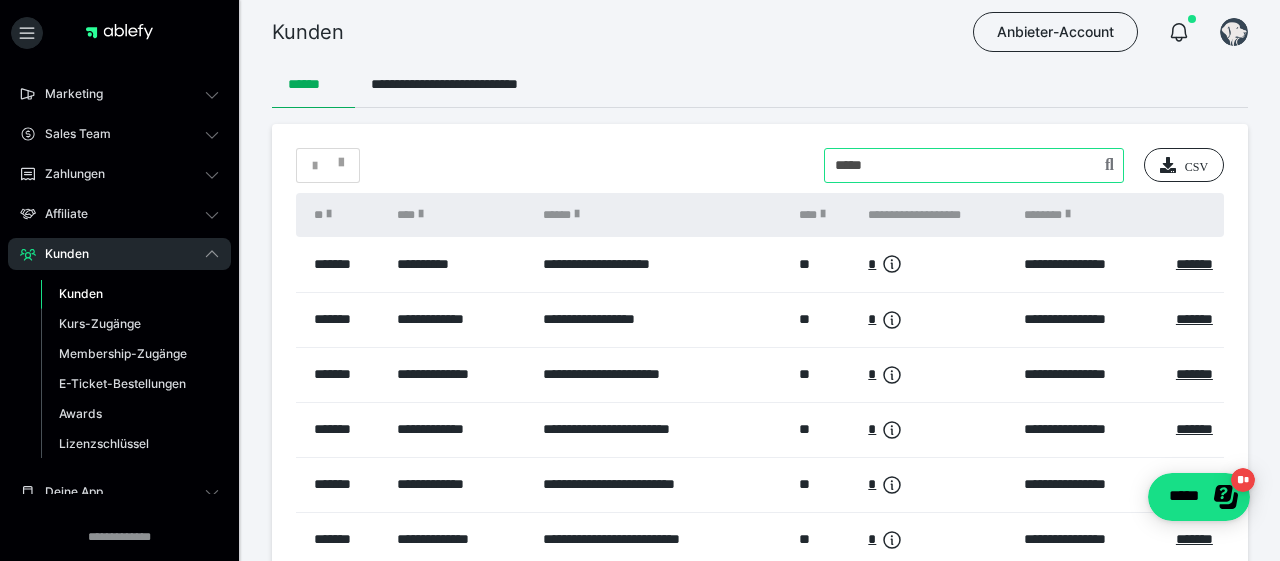 type on "*****" 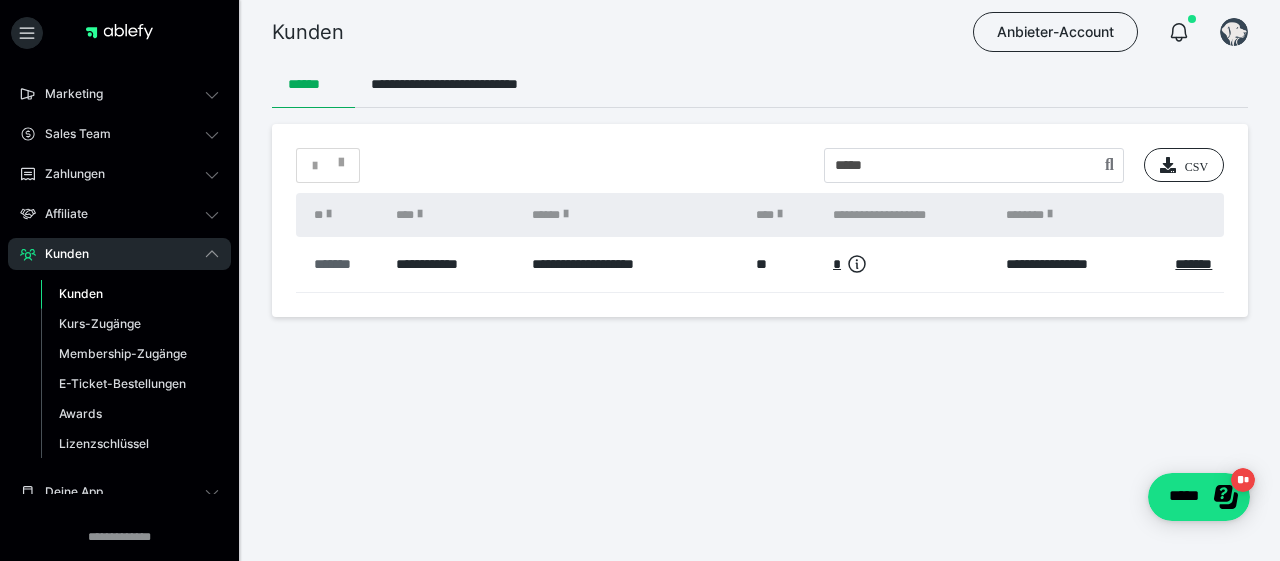 click on "*******" at bounding box center [345, 264] 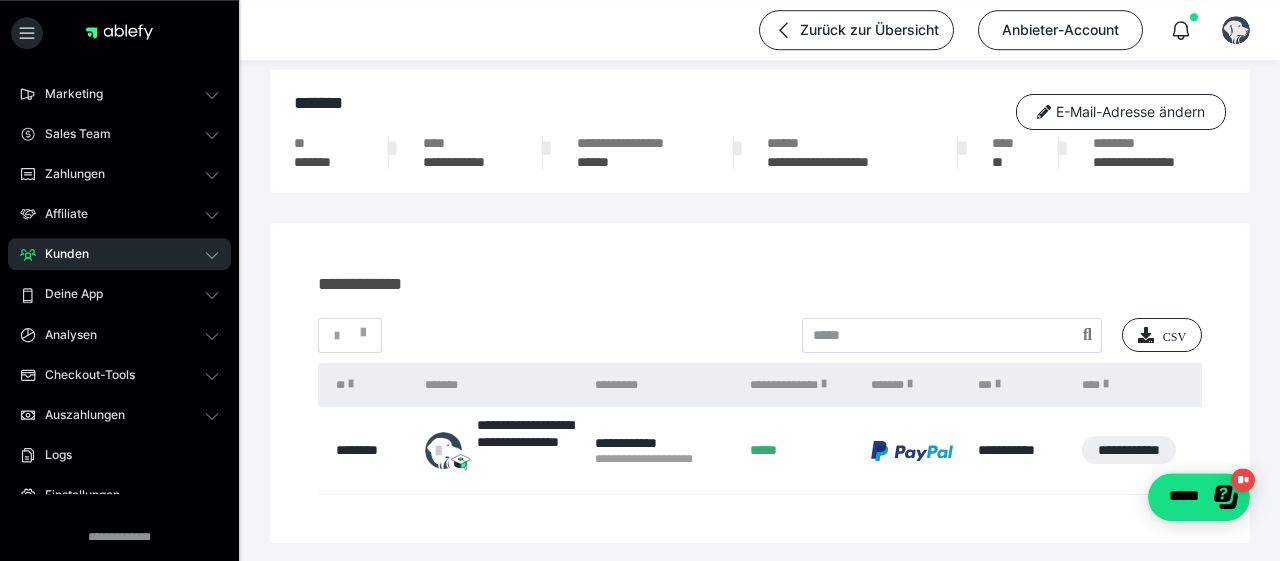 scroll, scrollTop: 0, scrollLeft: 0, axis: both 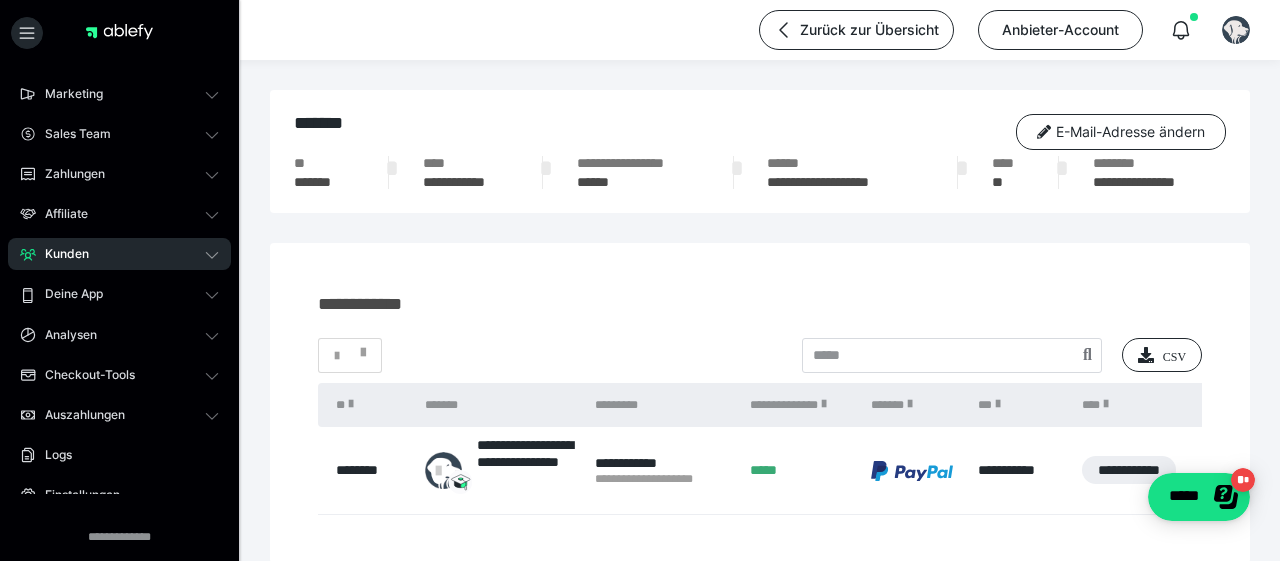 click on "** *******" at bounding box center [324, 172] 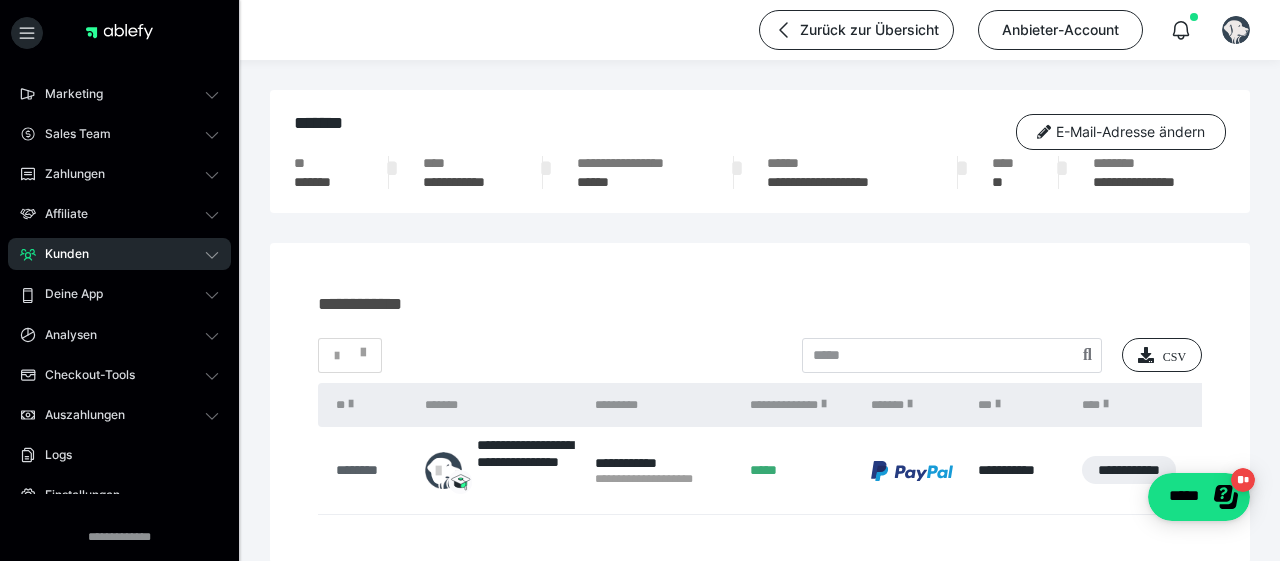 click on "********" at bounding box center [370, 470] 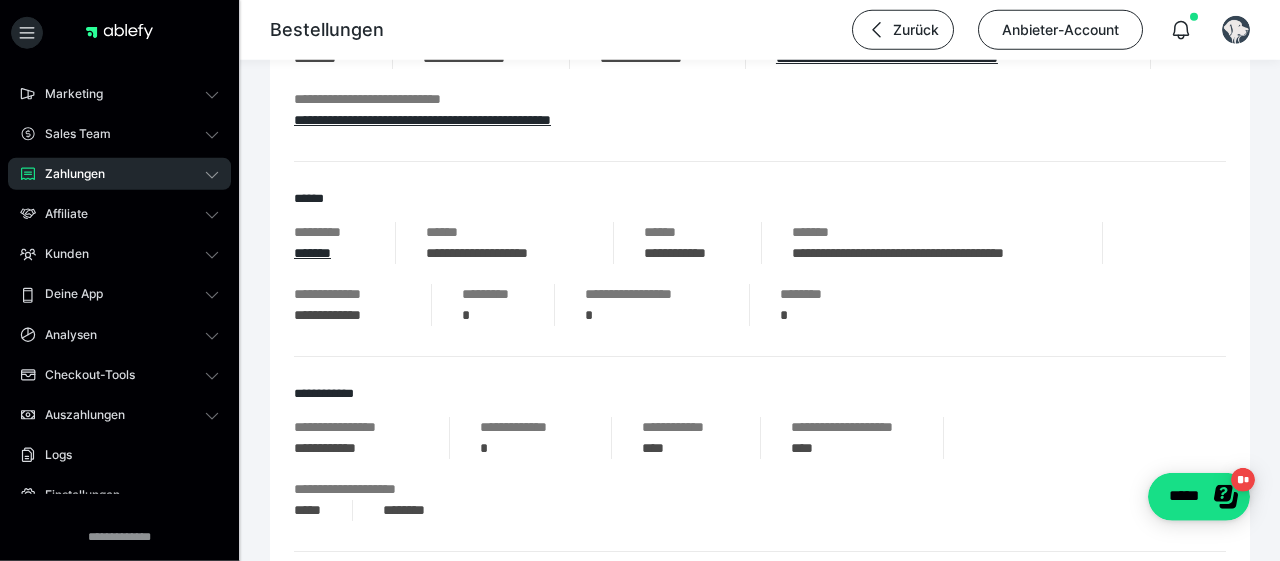 scroll, scrollTop: 416, scrollLeft: 0, axis: vertical 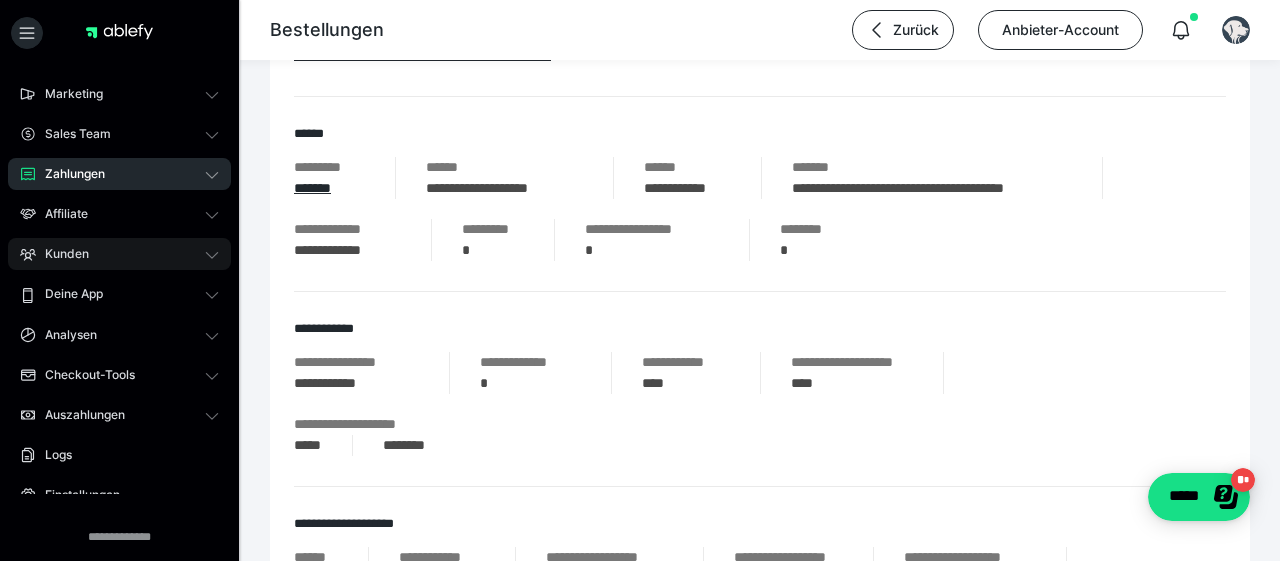 click on "Kunden" at bounding box center (119, 254) 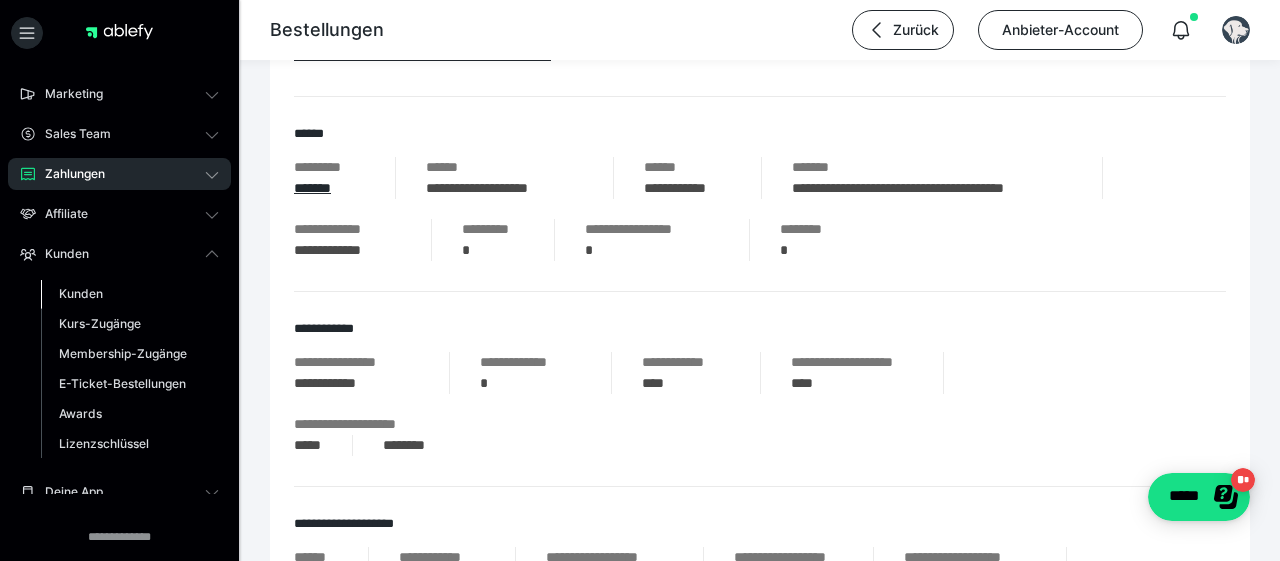 click on "Kunden" at bounding box center (81, 293) 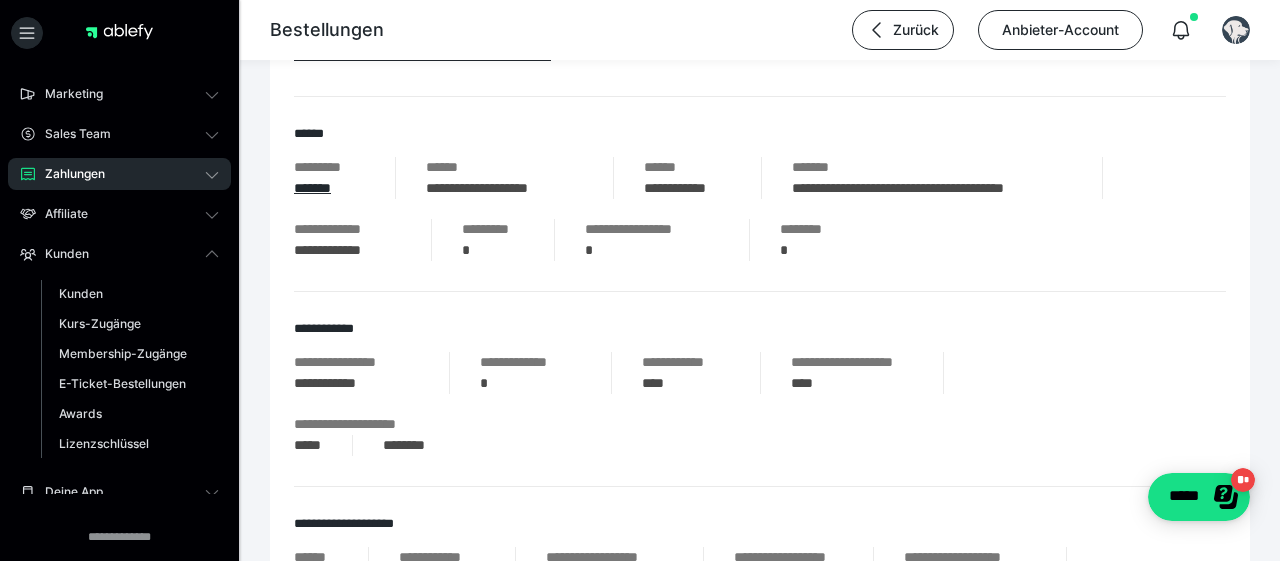 scroll, scrollTop: 0, scrollLeft: 0, axis: both 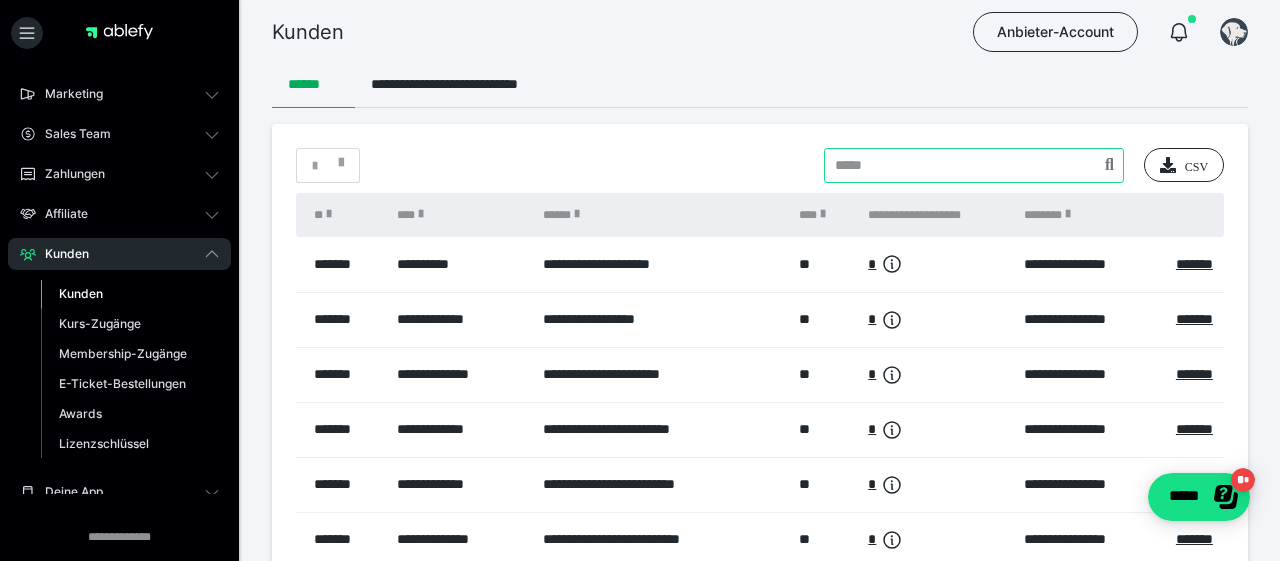 click at bounding box center (974, 165) 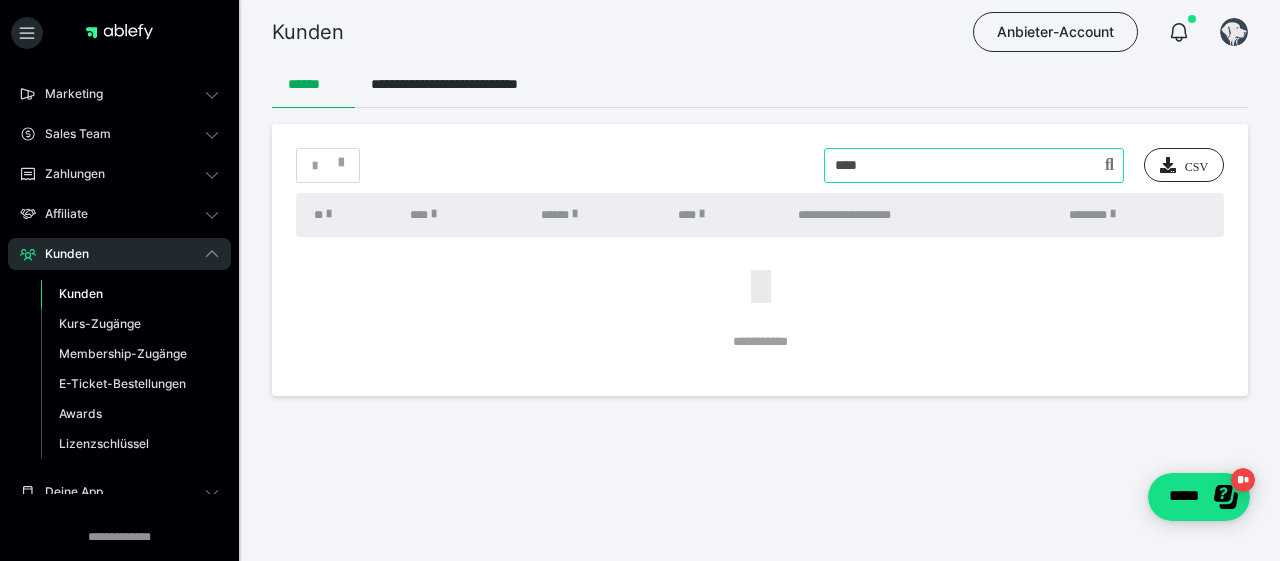 click at bounding box center (974, 165) 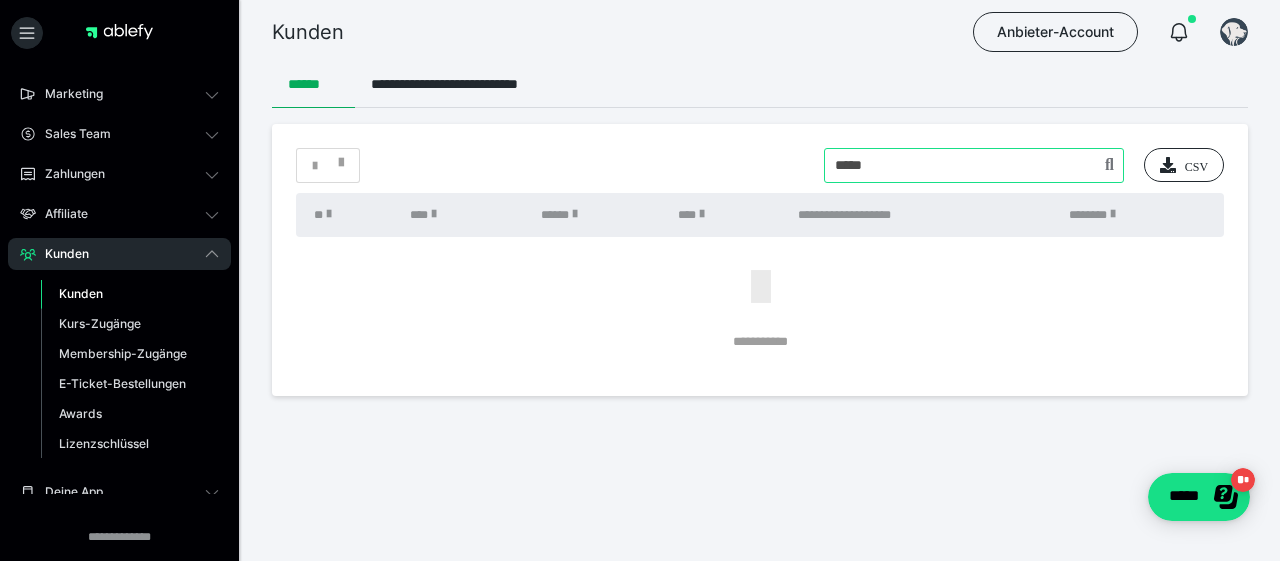 click at bounding box center [974, 165] 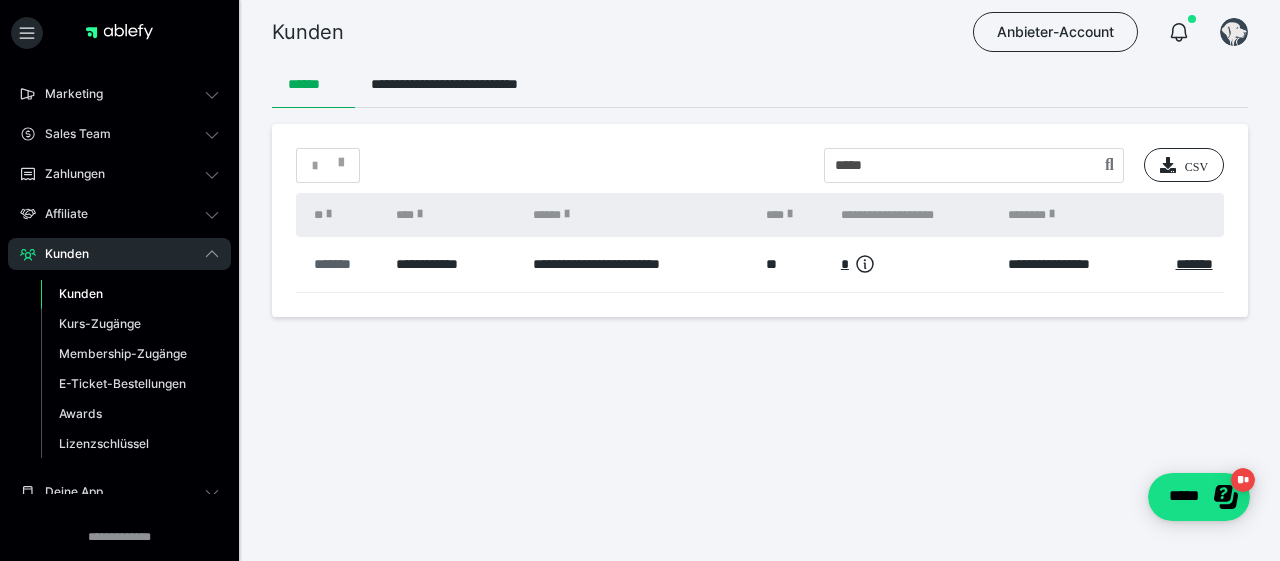 click on "*******" at bounding box center (345, 264) 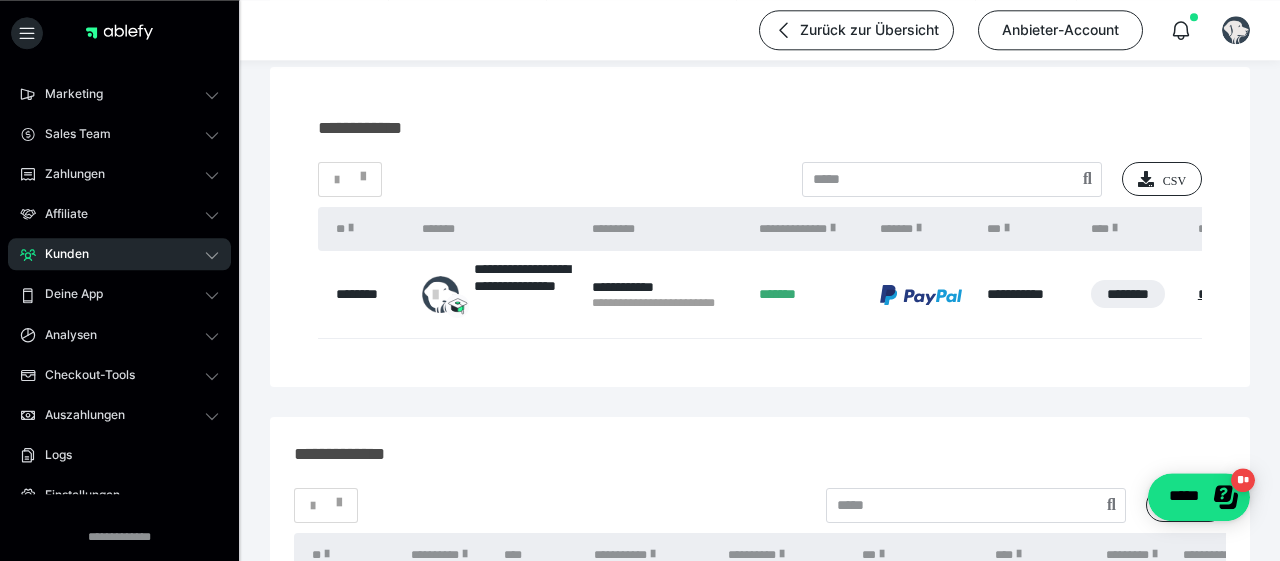 scroll, scrollTop: 208, scrollLeft: 0, axis: vertical 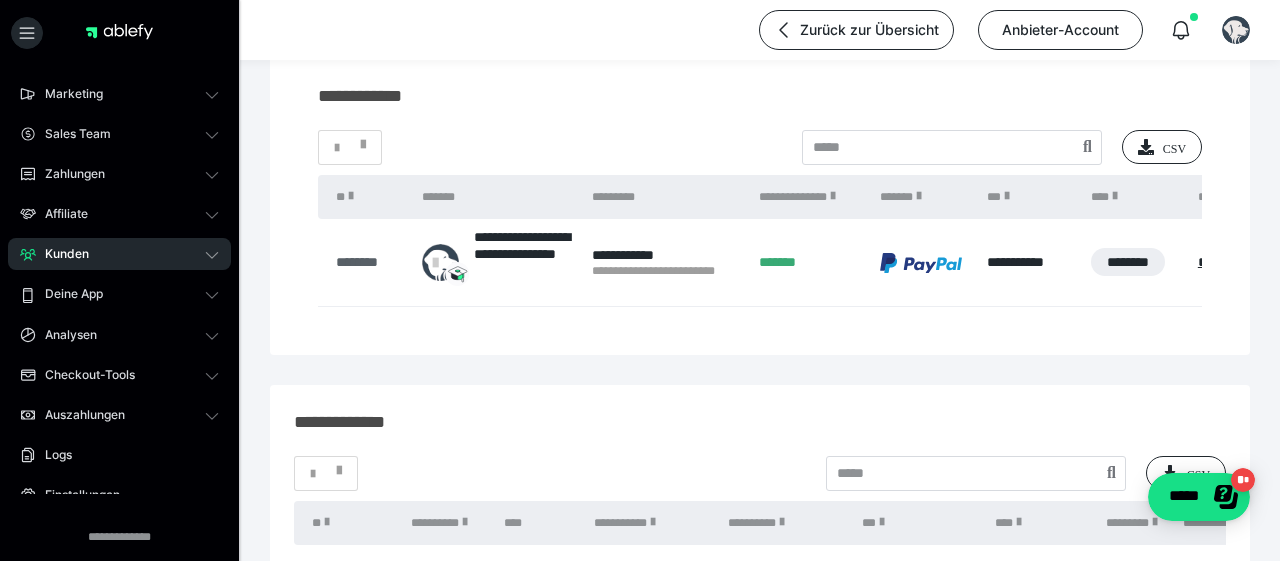click on "********" at bounding box center [369, 262] 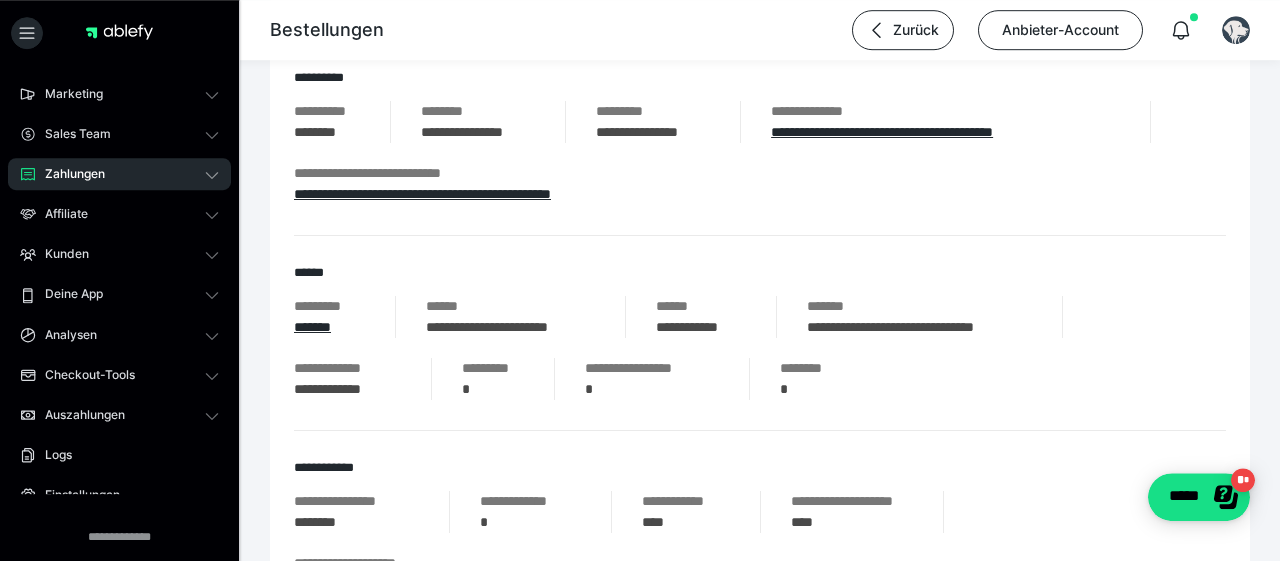 scroll, scrollTop: 312, scrollLeft: 0, axis: vertical 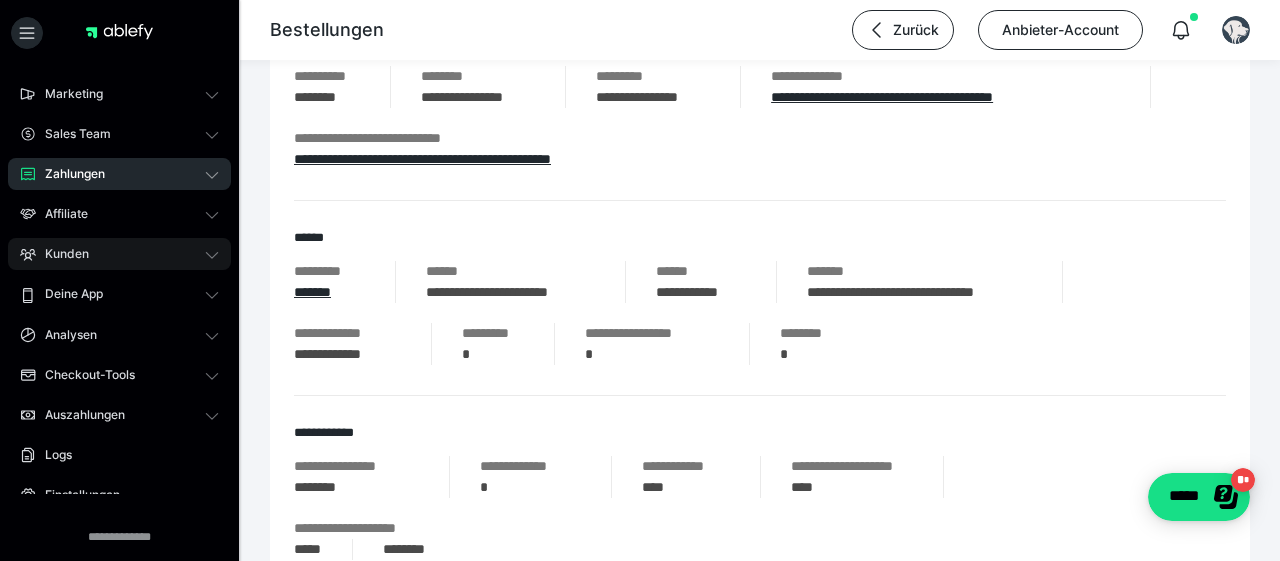 click on "Kunden" at bounding box center [60, 254] 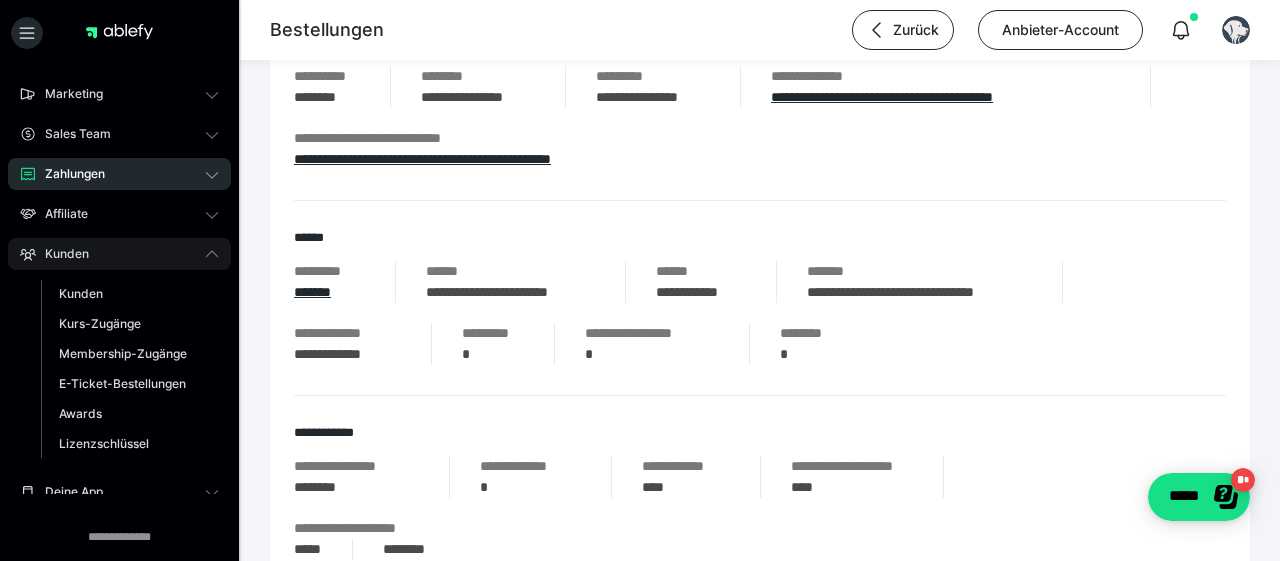 click on "Kunden" at bounding box center (60, 254) 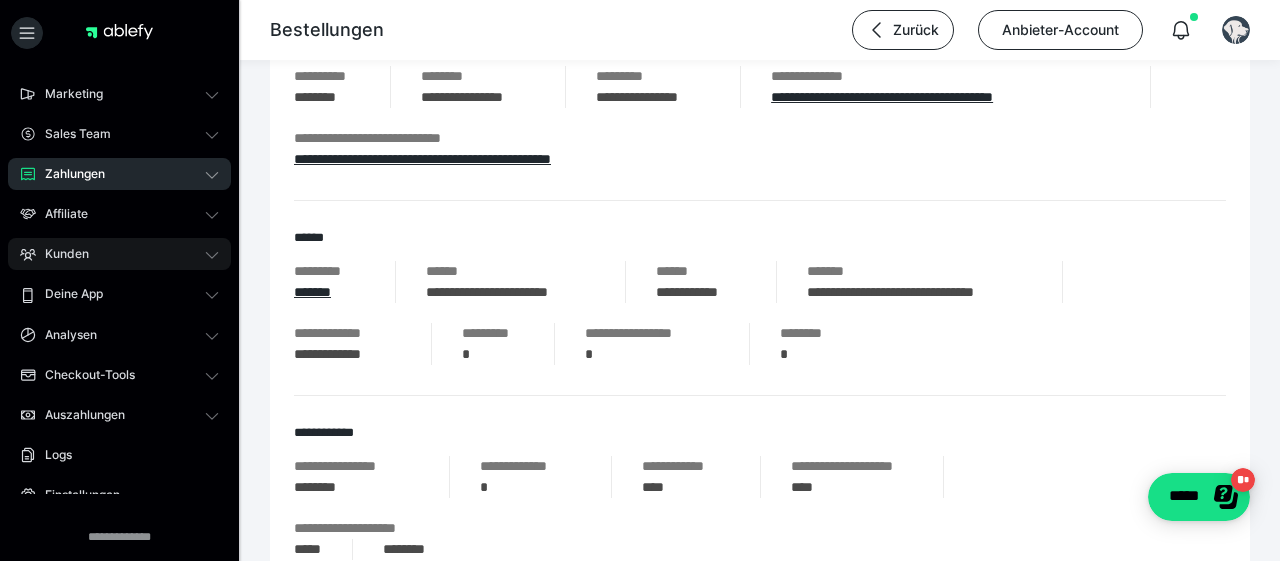 click on "Kunden" at bounding box center [60, 254] 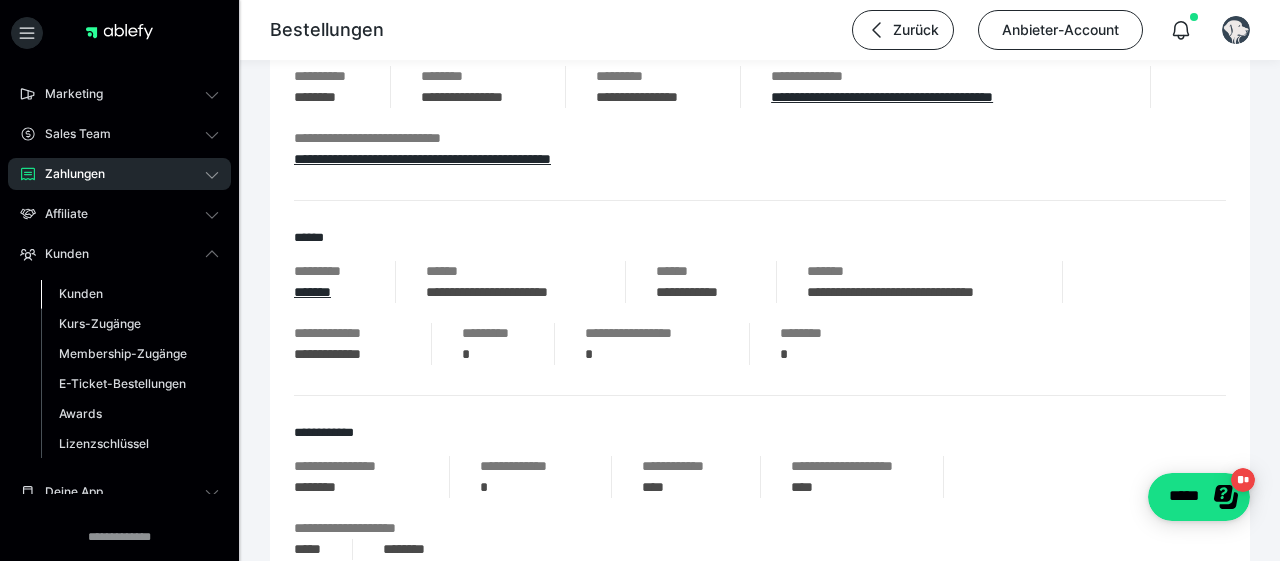 click on "Kunden" at bounding box center [81, 293] 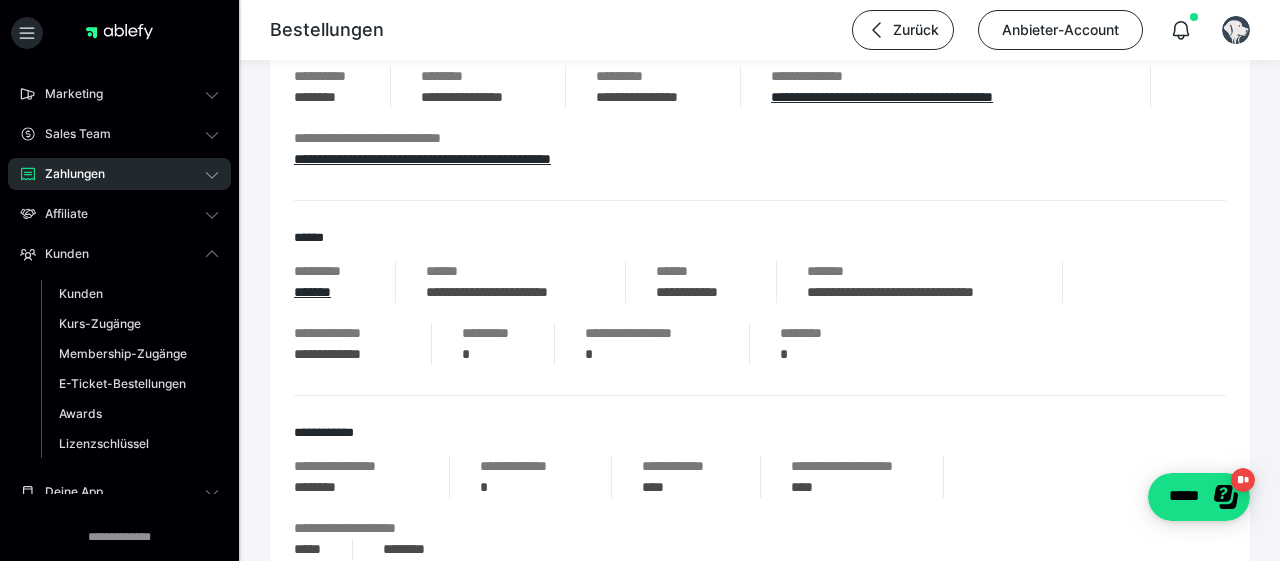 scroll, scrollTop: 0, scrollLeft: 0, axis: both 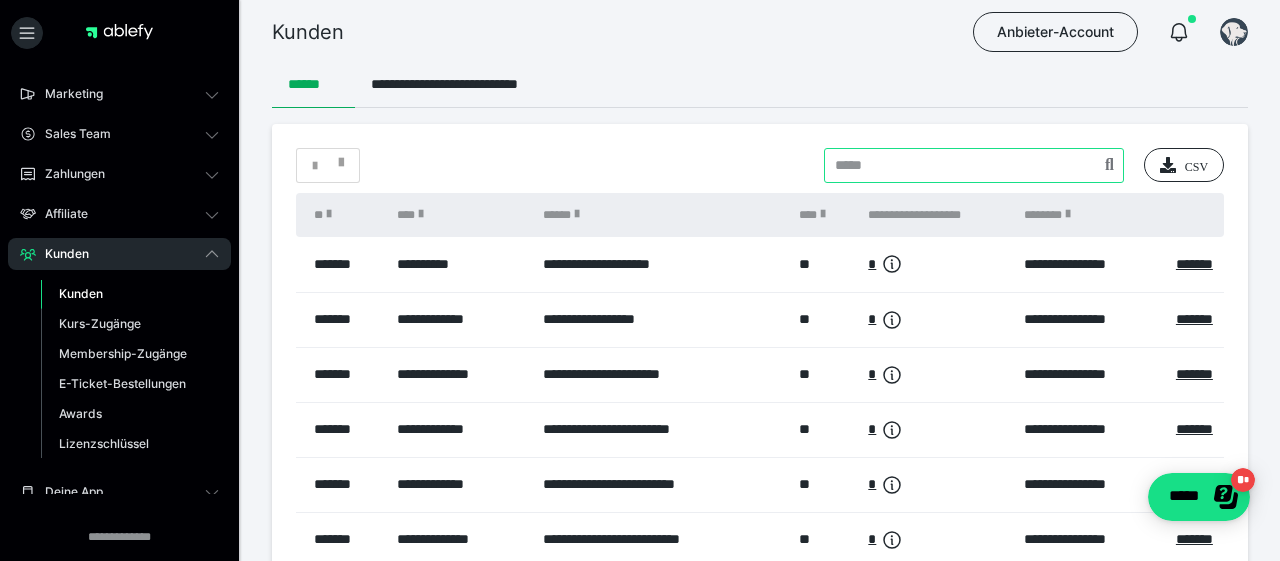 click at bounding box center (974, 165) 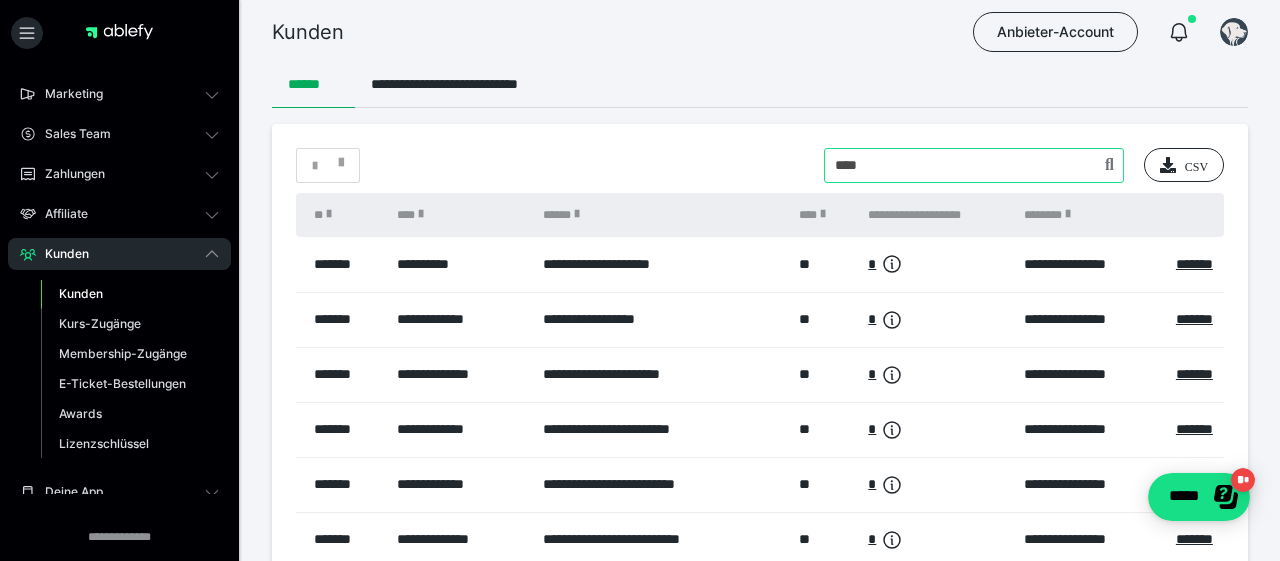 type on "****" 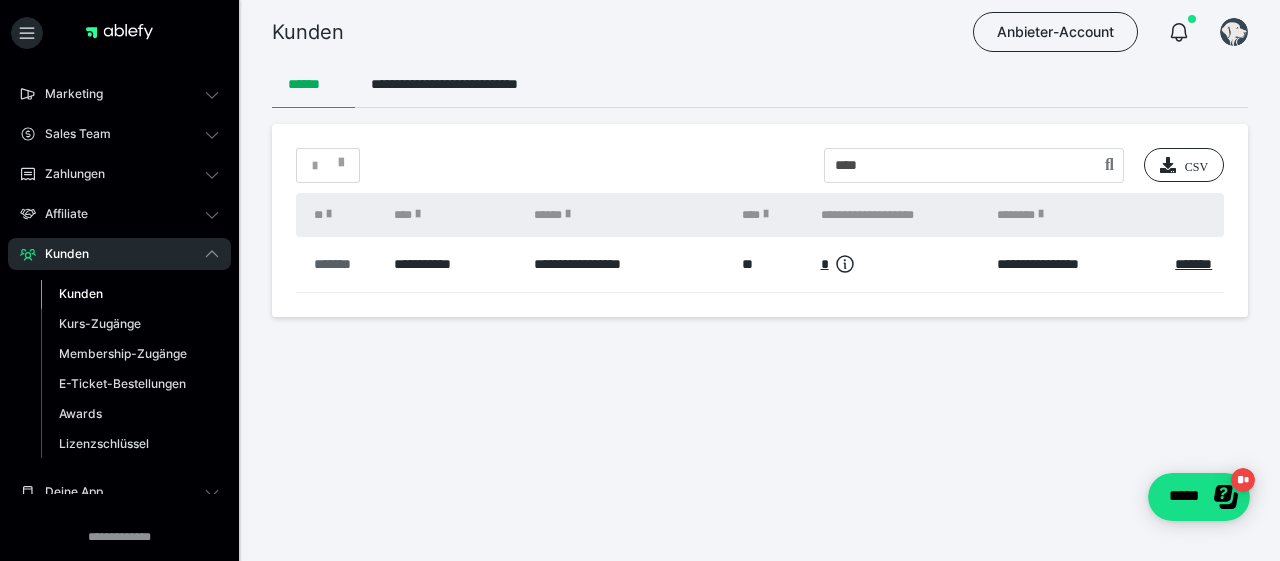 click on "*******" at bounding box center (344, 264) 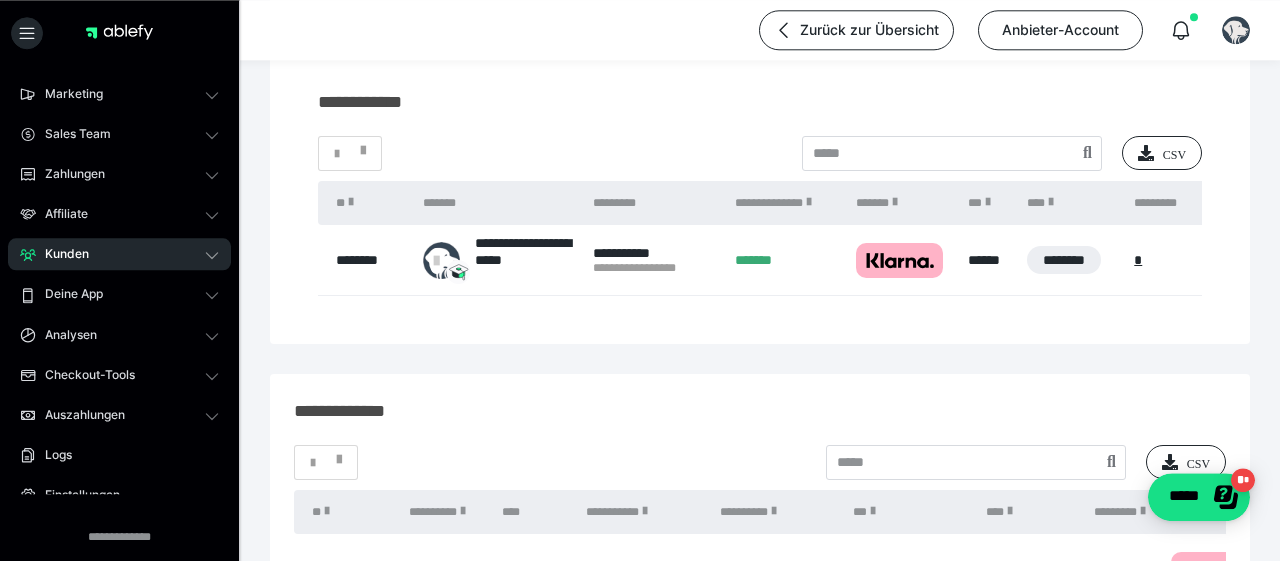 scroll, scrollTop: 208, scrollLeft: 0, axis: vertical 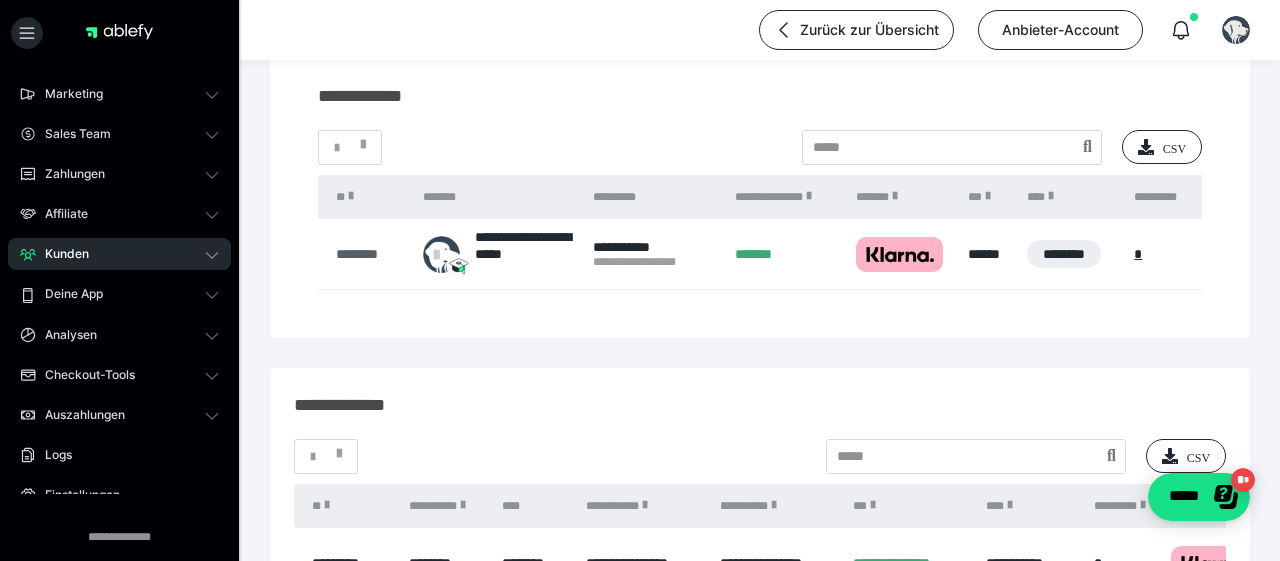 click on "********" at bounding box center (369, 254) 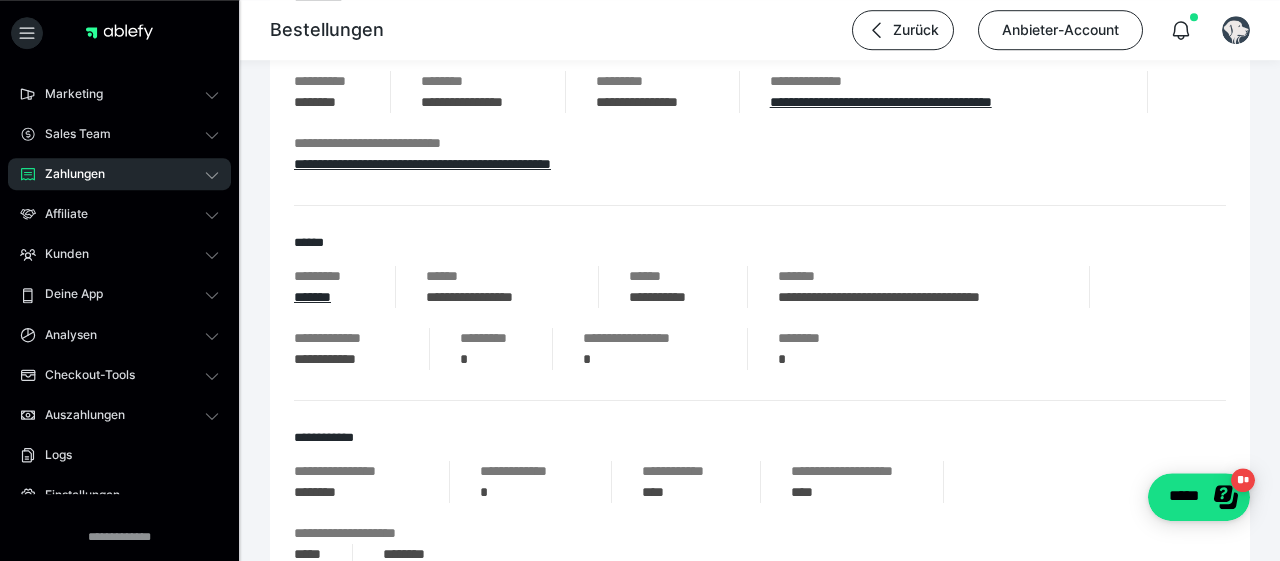 scroll, scrollTop: 312, scrollLeft: 0, axis: vertical 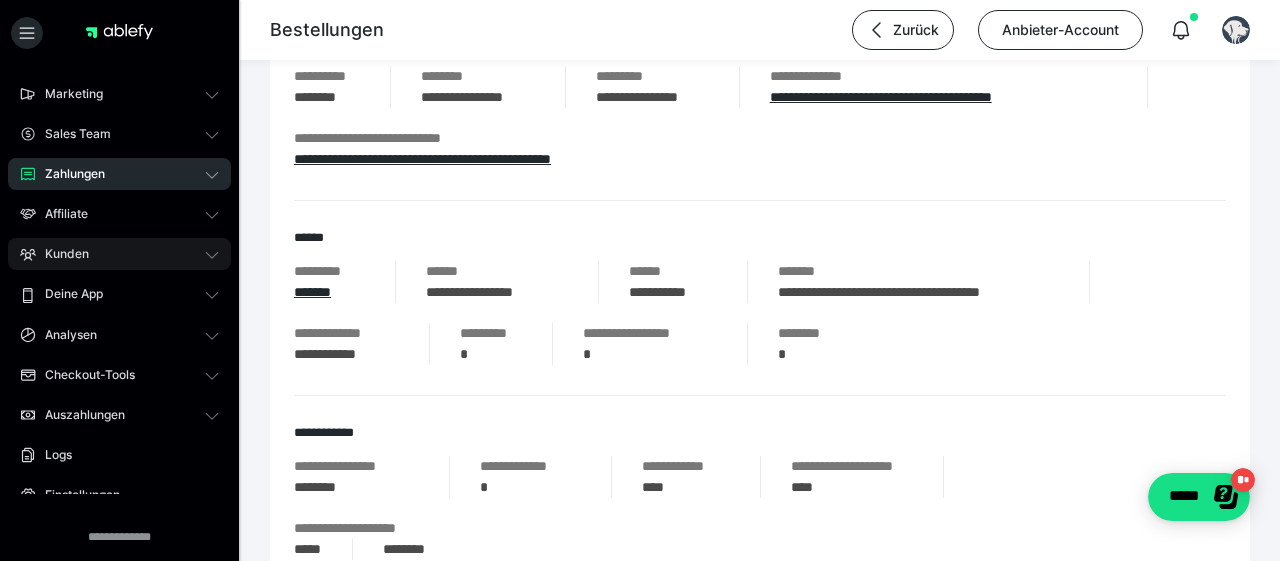 click on "Kunden" at bounding box center (60, 254) 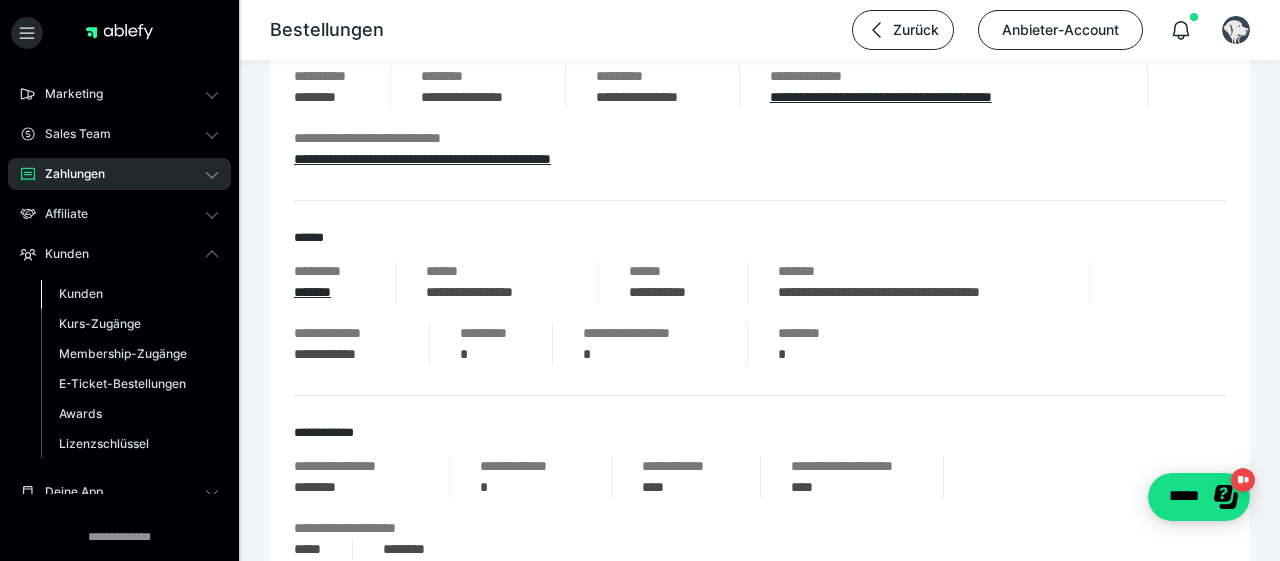 click on "Kunden" at bounding box center [81, 293] 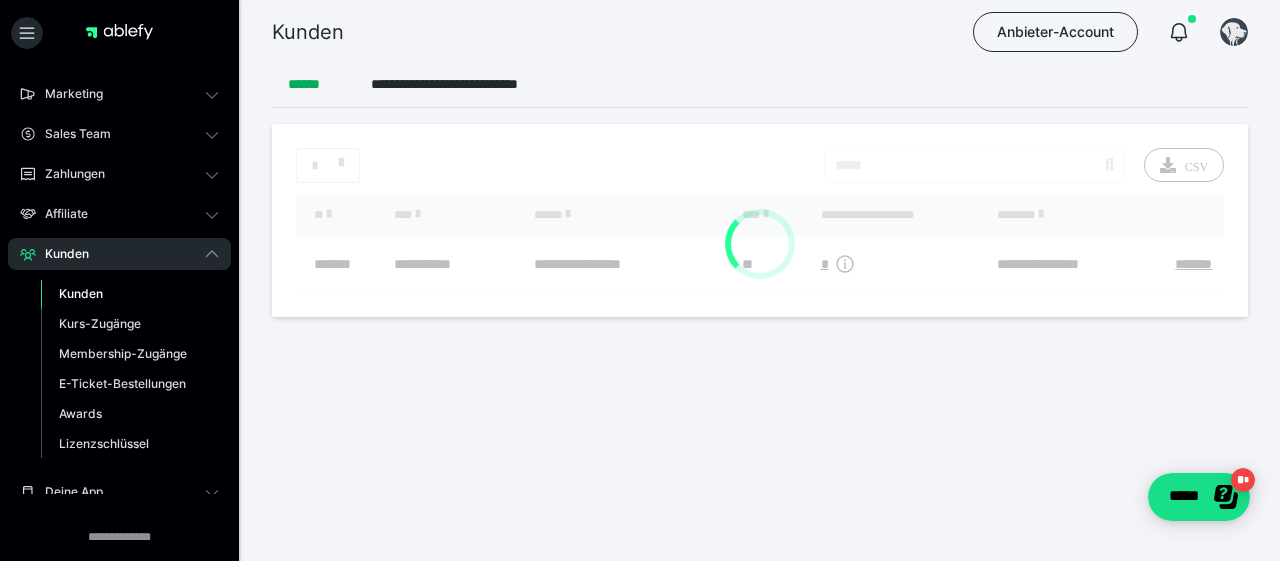 scroll, scrollTop: 0, scrollLeft: 0, axis: both 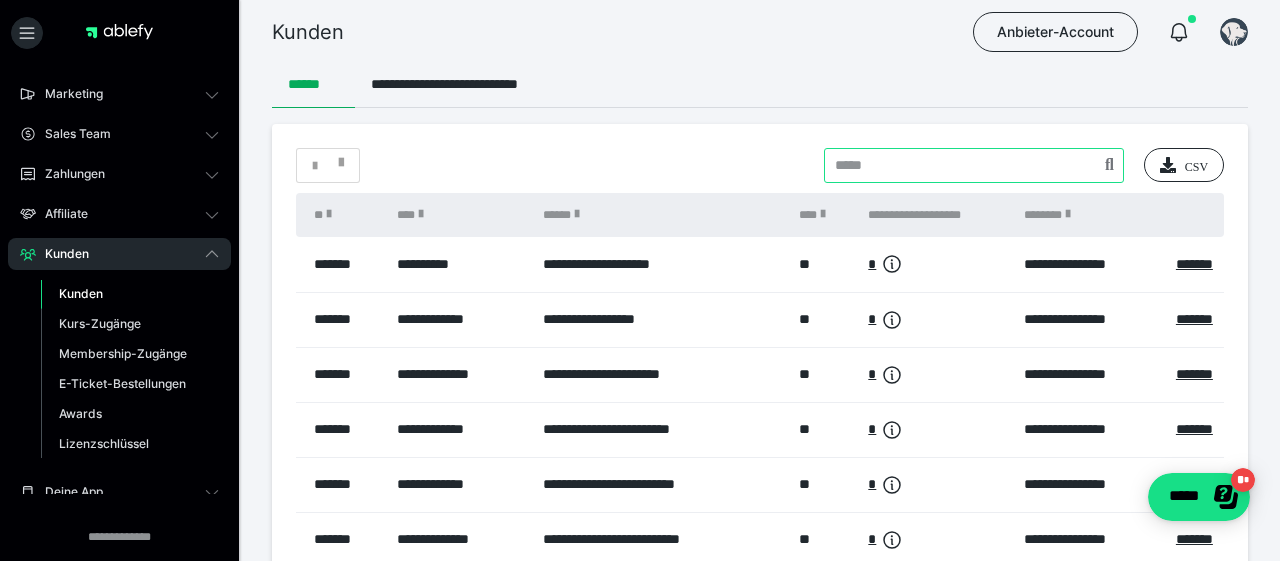 click at bounding box center (974, 165) 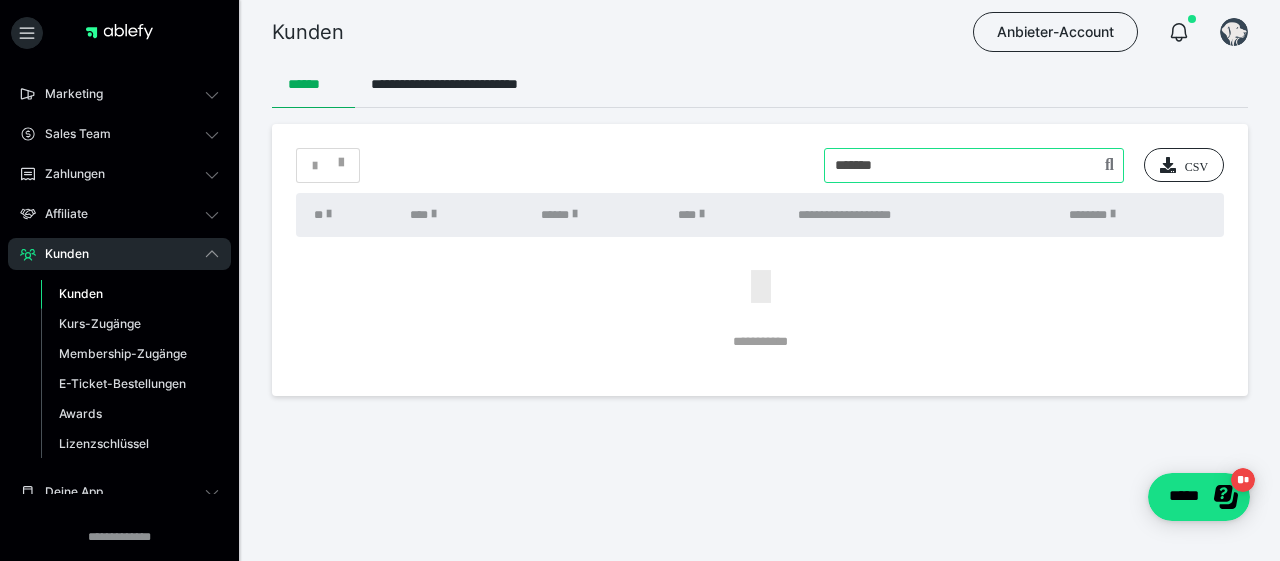 drag, startPoint x: 901, startPoint y: 160, endPoint x: 805, endPoint y: 173, distance: 96.87621 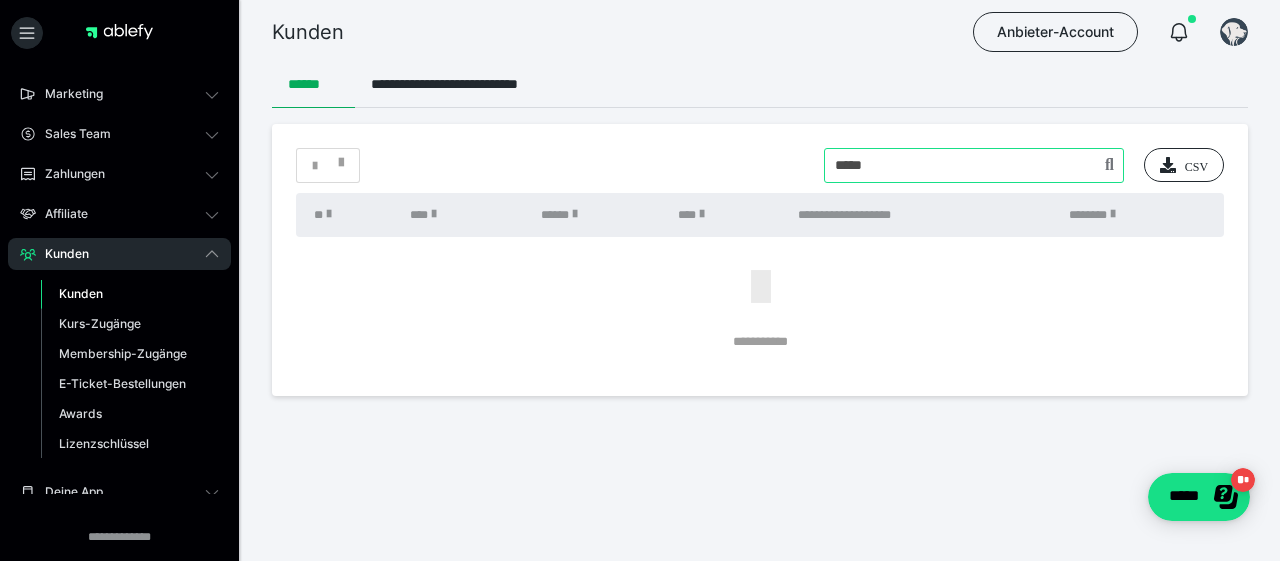drag, startPoint x: 884, startPoint y: 162, endPoint x: 818, endPoint y: 165, distance: 66.068146 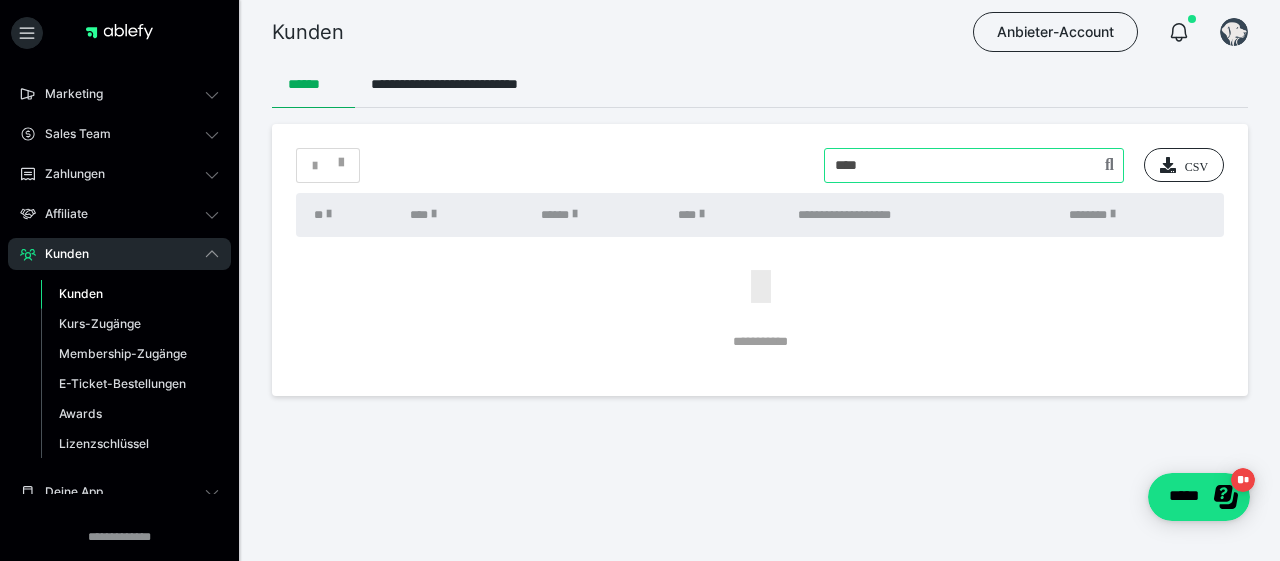 type on "****" 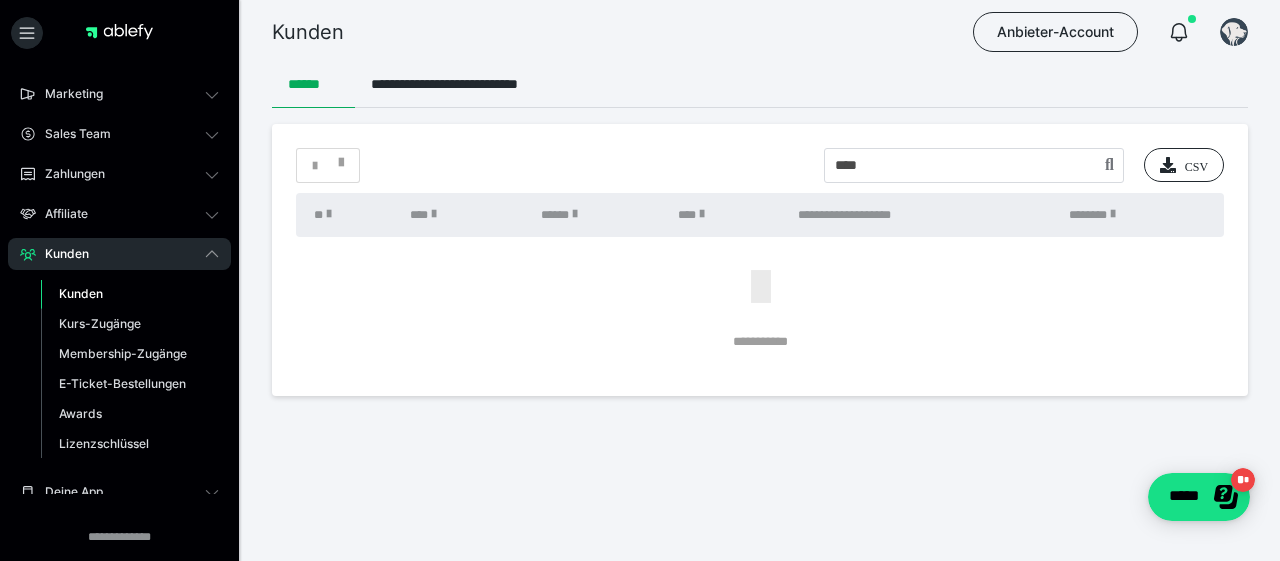 click on "Kunden" at bounding box center (81, 293) 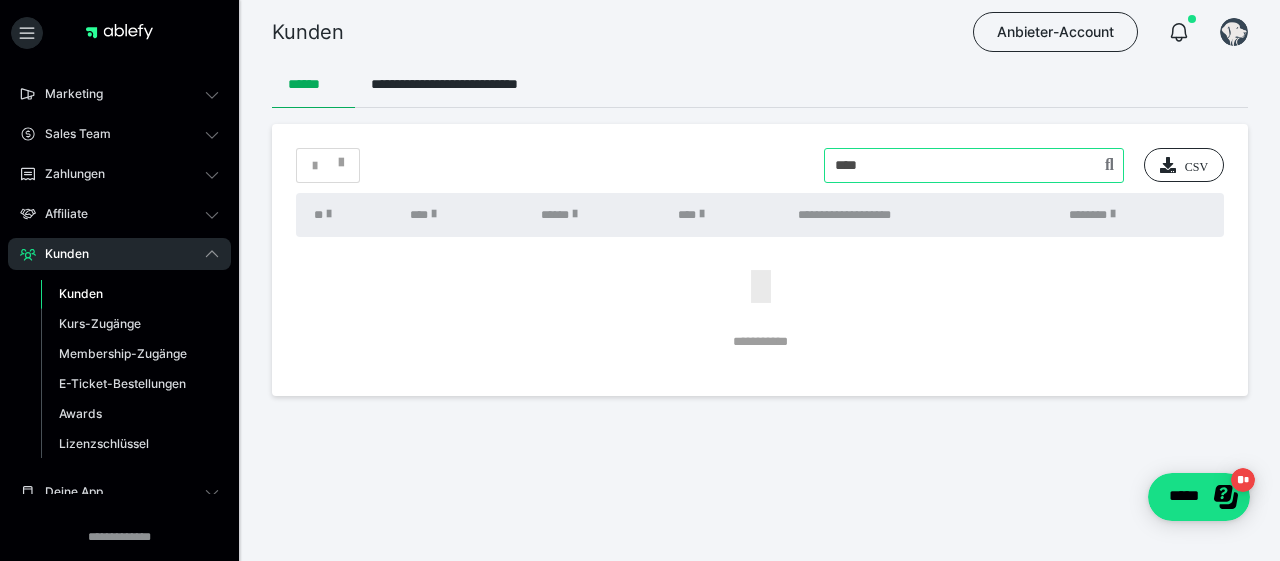 drag, startPoint x: 859, startPoint y: 160, endPoint x: 803, endPoint y: 159, distance: 56.008926 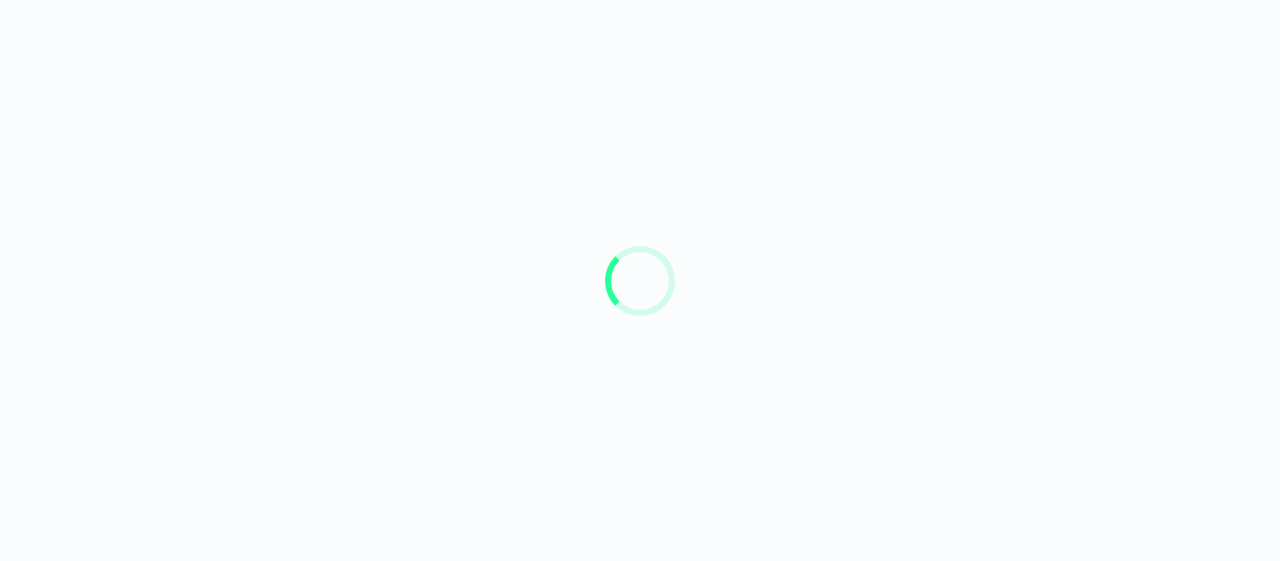 scroll, scrollTop: 0, scrollLeft: 0, axis: both 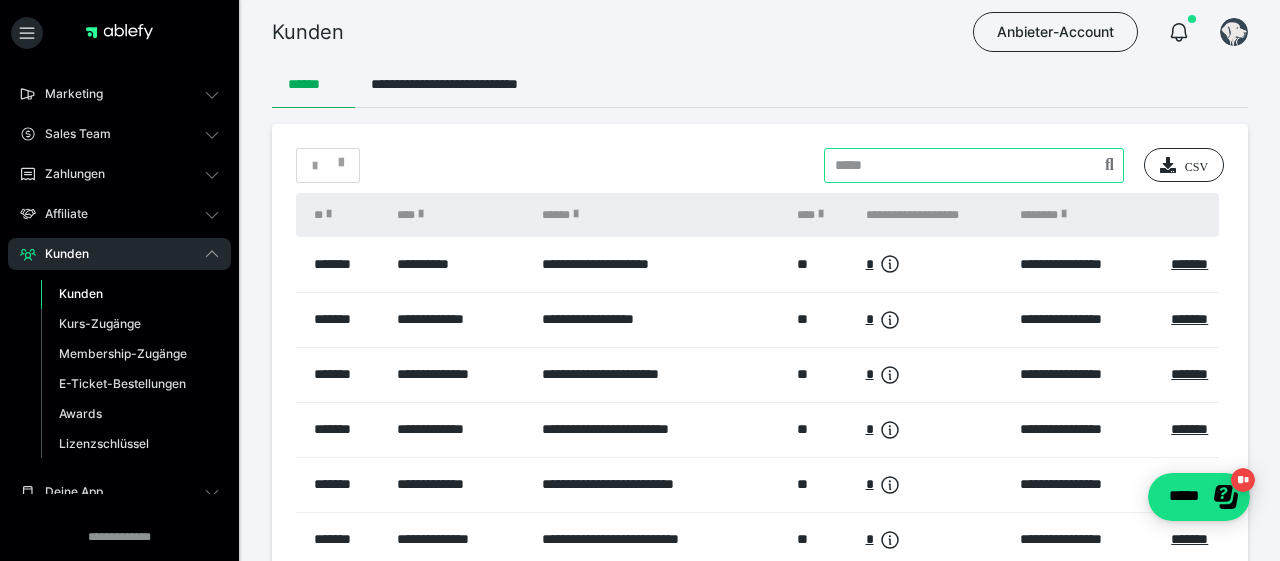 click at bounding box center (974, 165) 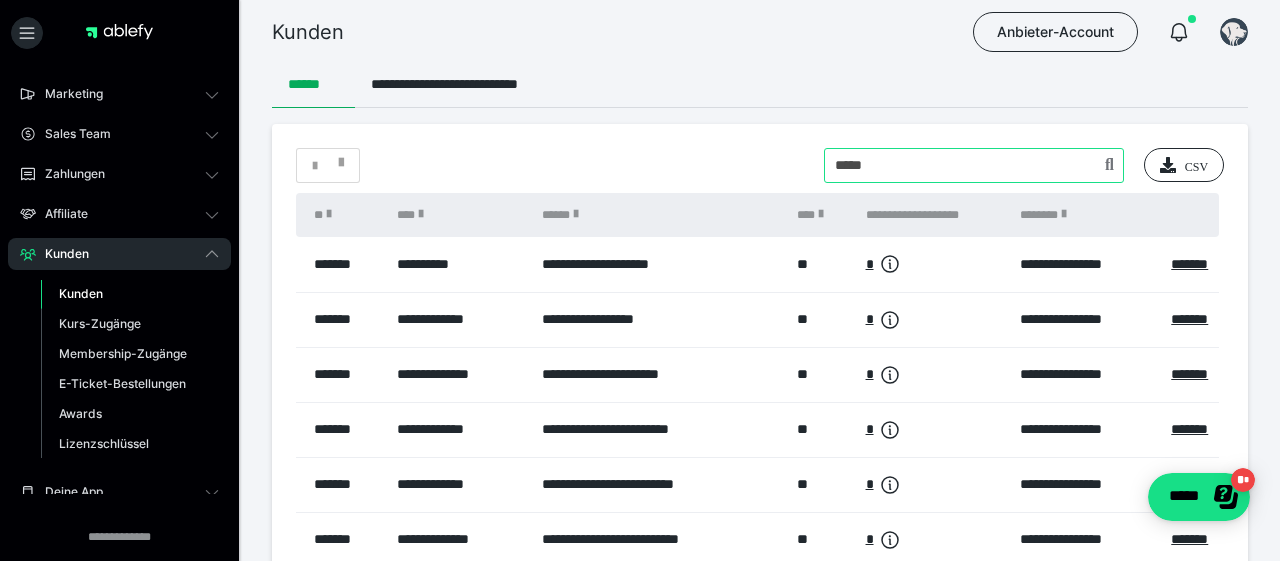 type on "*****" 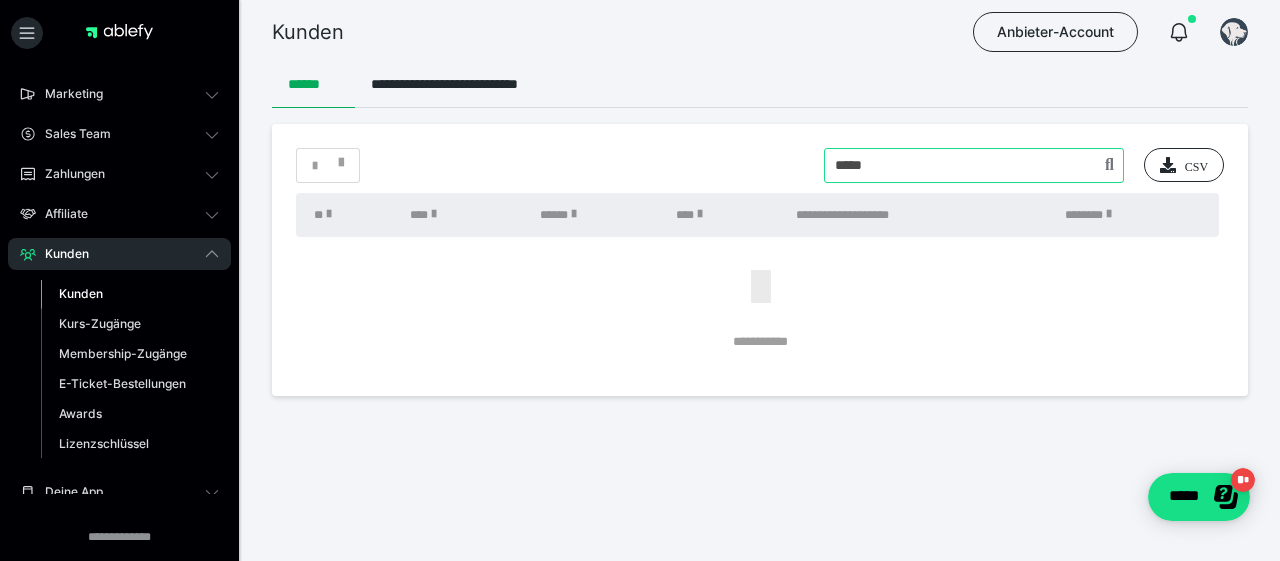 drag, startPoint x: 847, startPoint y: 167, endPoint x: 787, endPoint y: 169, distance: 60.033325 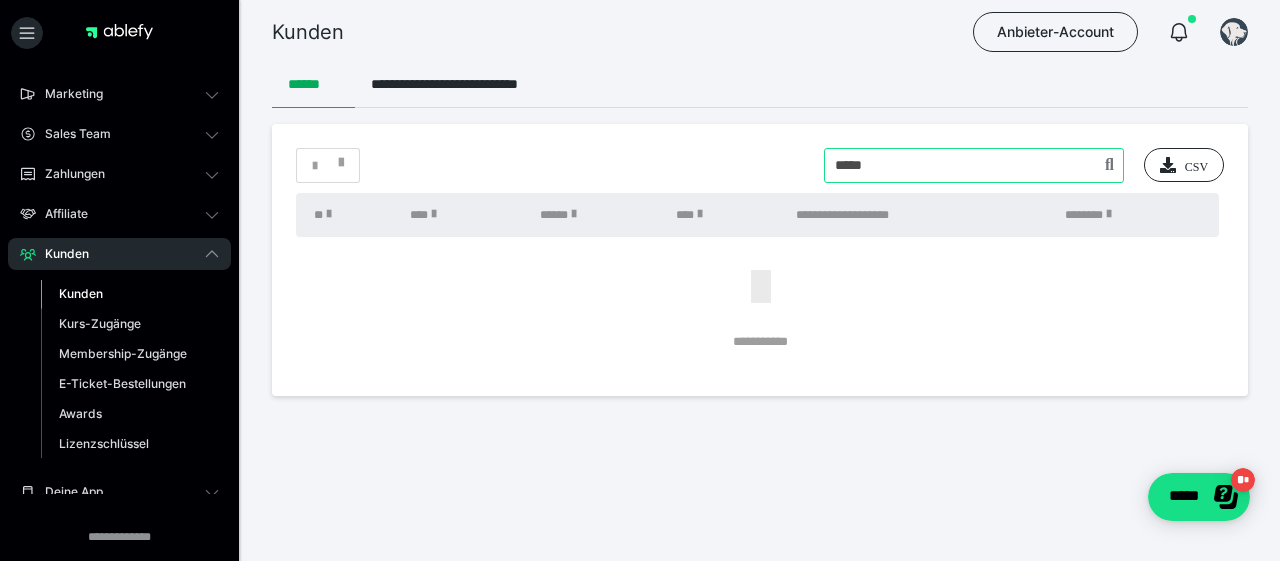 click at bounding box center [974, 165] 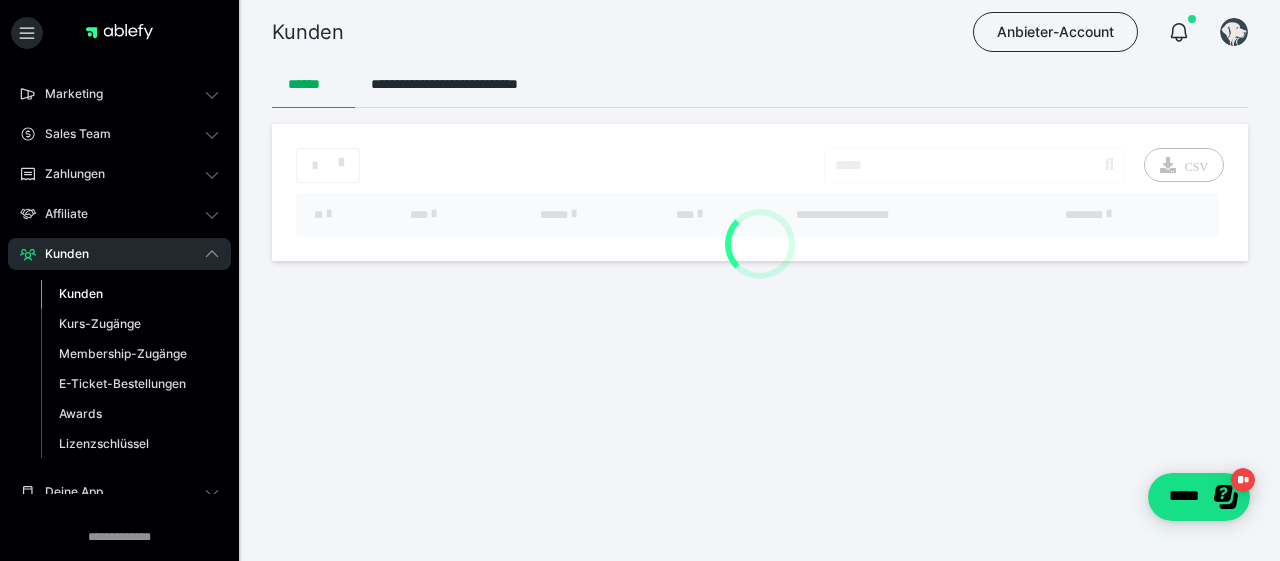 click on "Kunden" at bounding box center (60, 254) 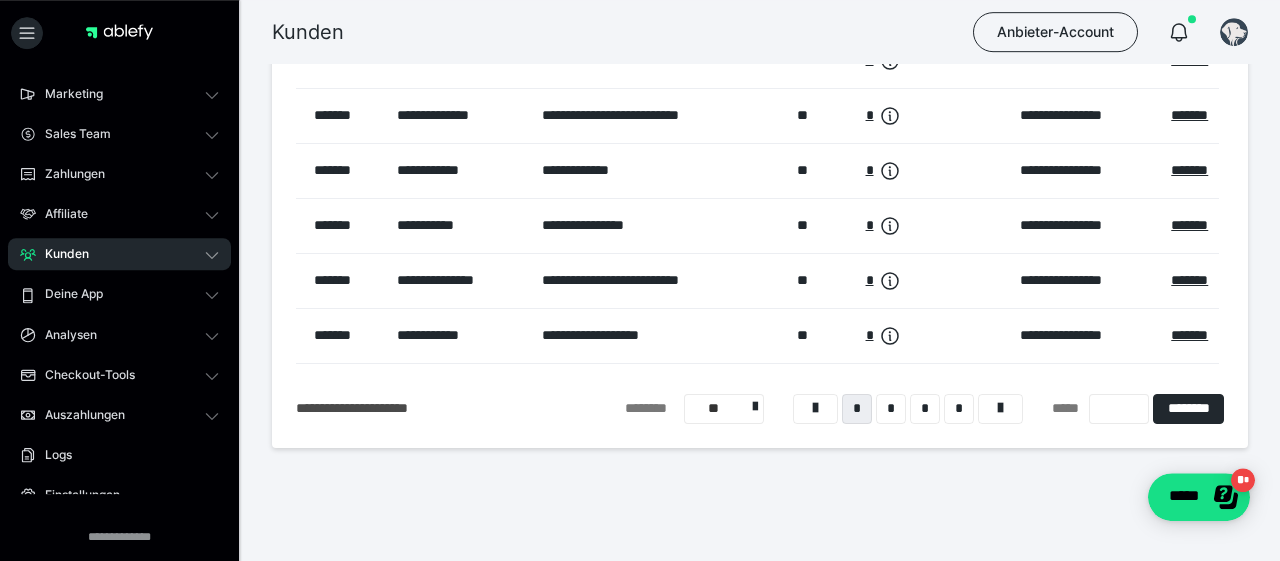scroll, scrollTop: 426, scrollLeft: 0, axis: vertical 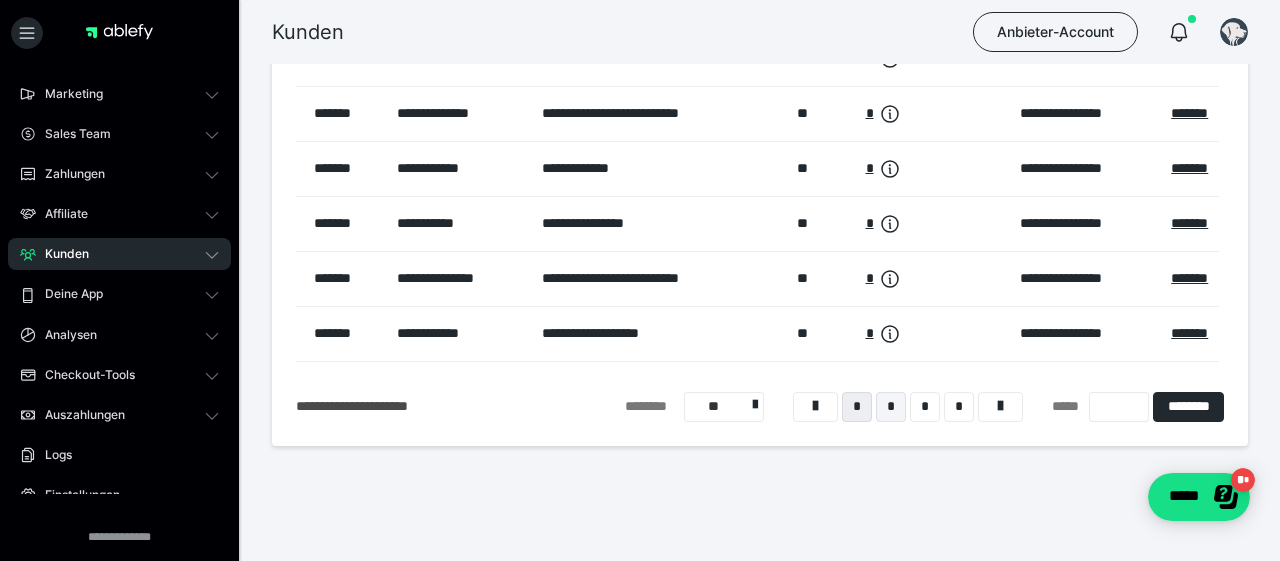 click on "*" at bounding box center [891, 407] 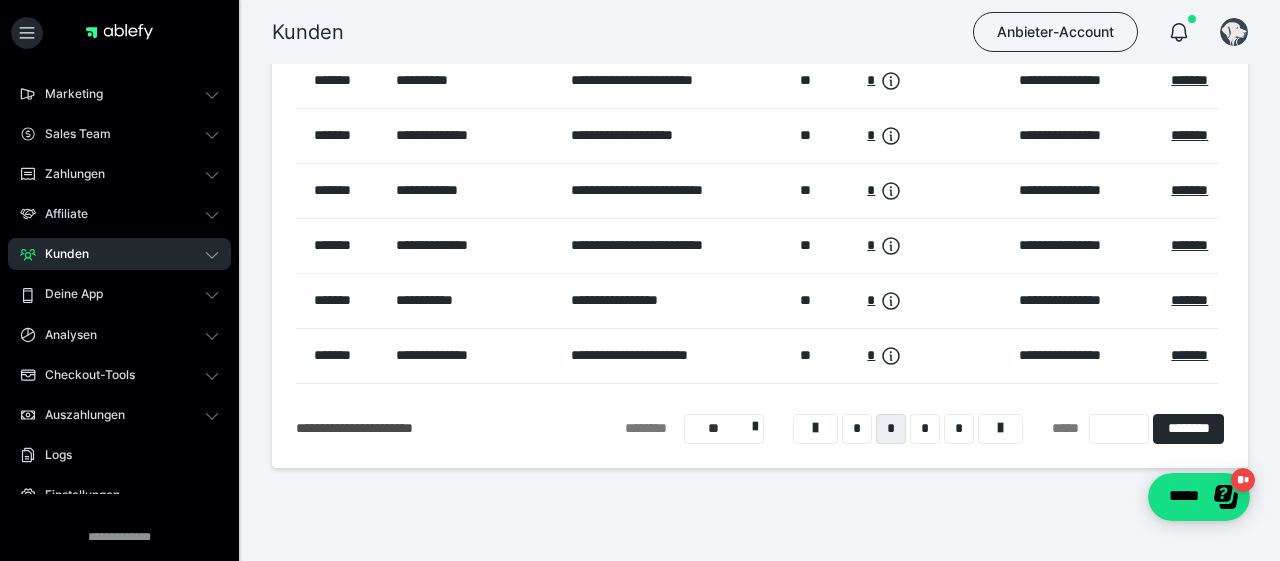 scroll, scrollTop: 426, scrollLeft: 0, axis: vertical 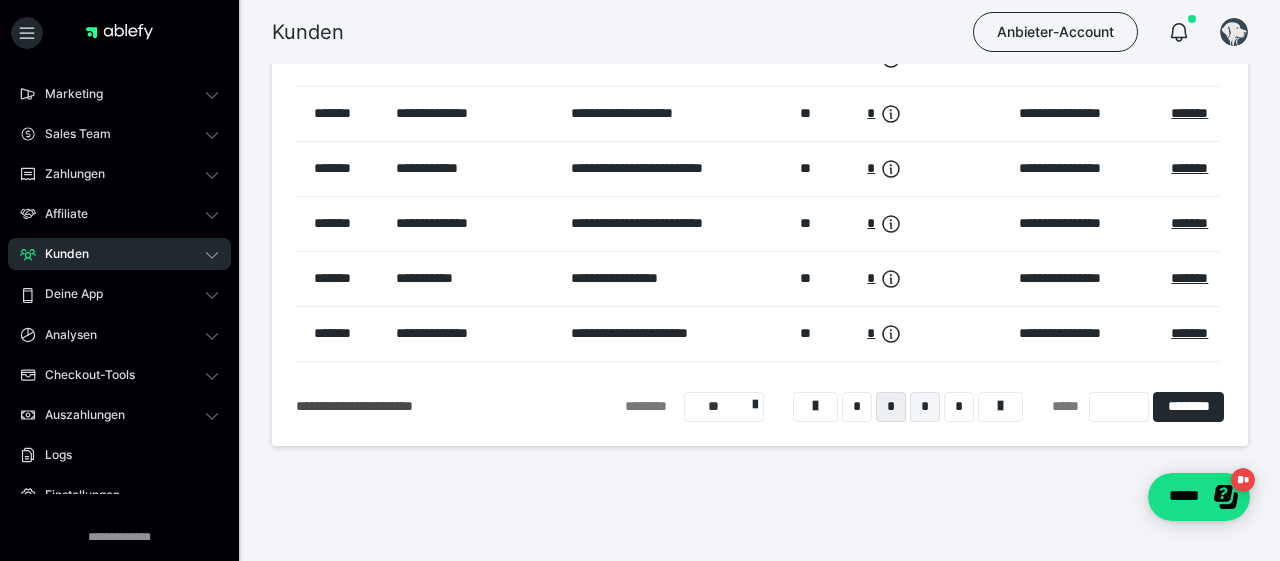 click on "*" at bounding box center [925, 407] 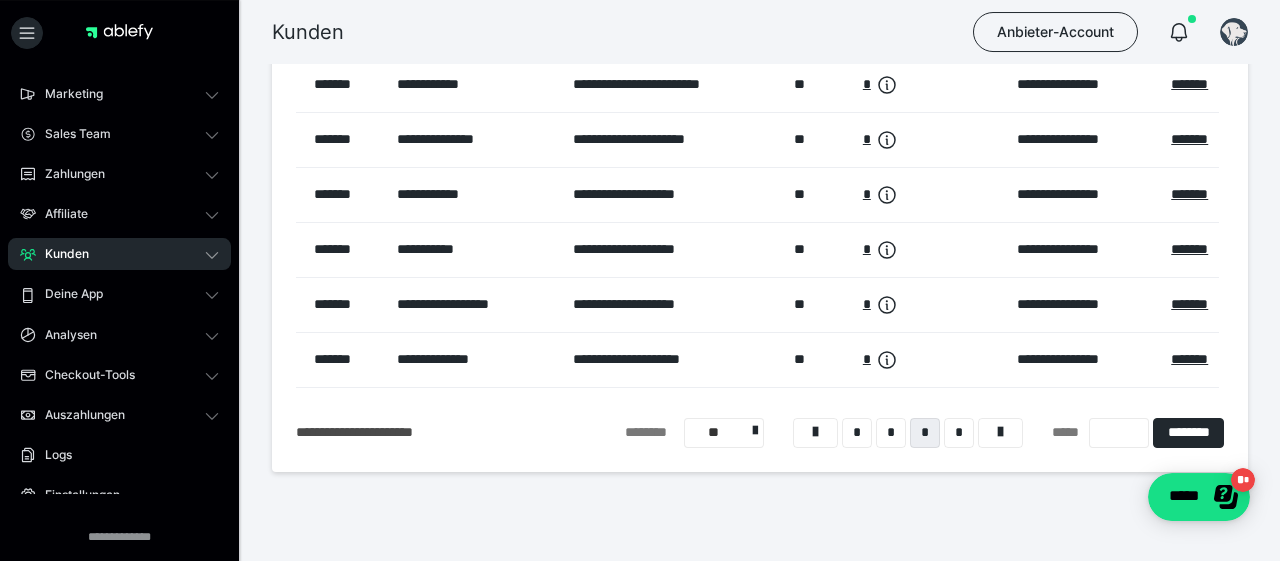 scroll, scrollTop: 426, scrollLeft: 0, axis: vertical 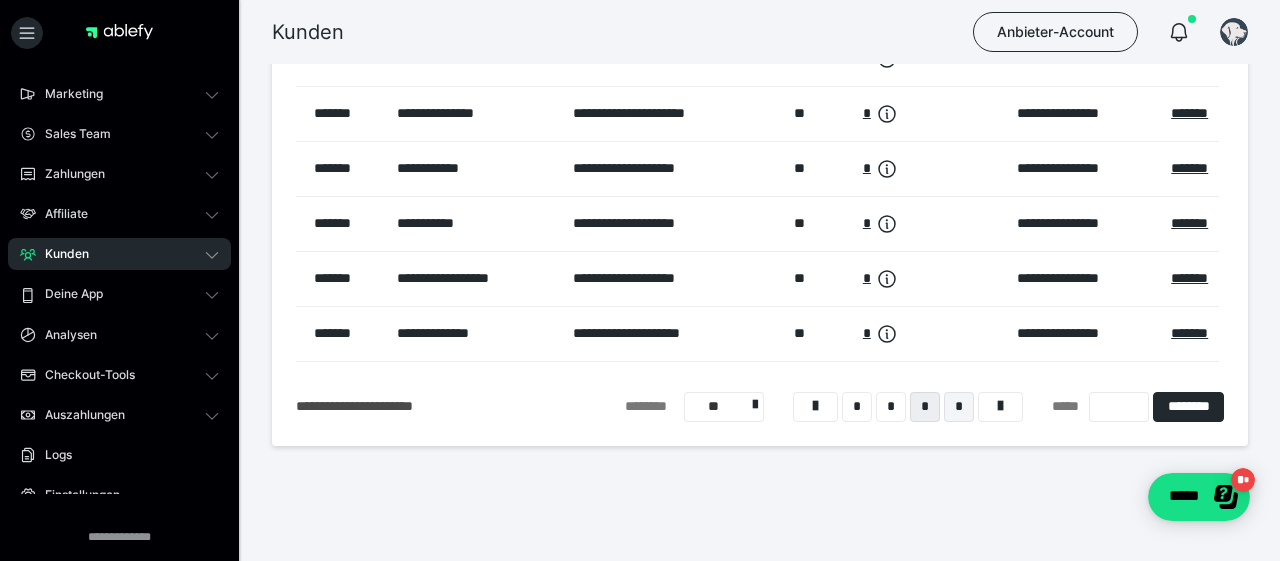 click on "*" at bounding box center [959, 407] 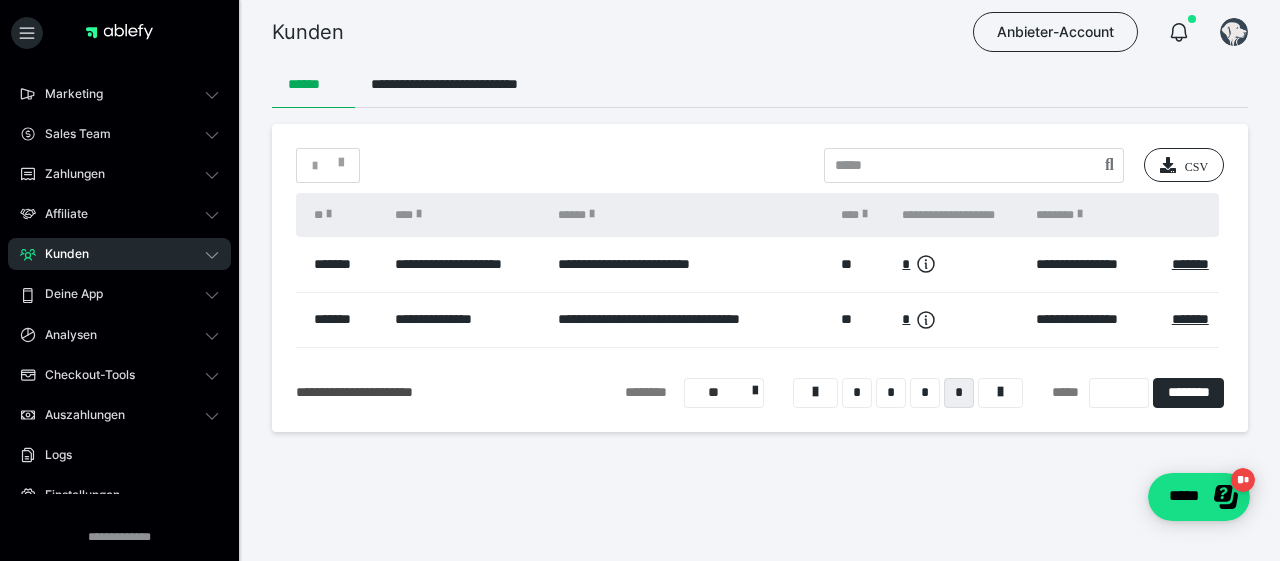 scroll, scrollTop: 0, scrollLeft: 0, axis: both 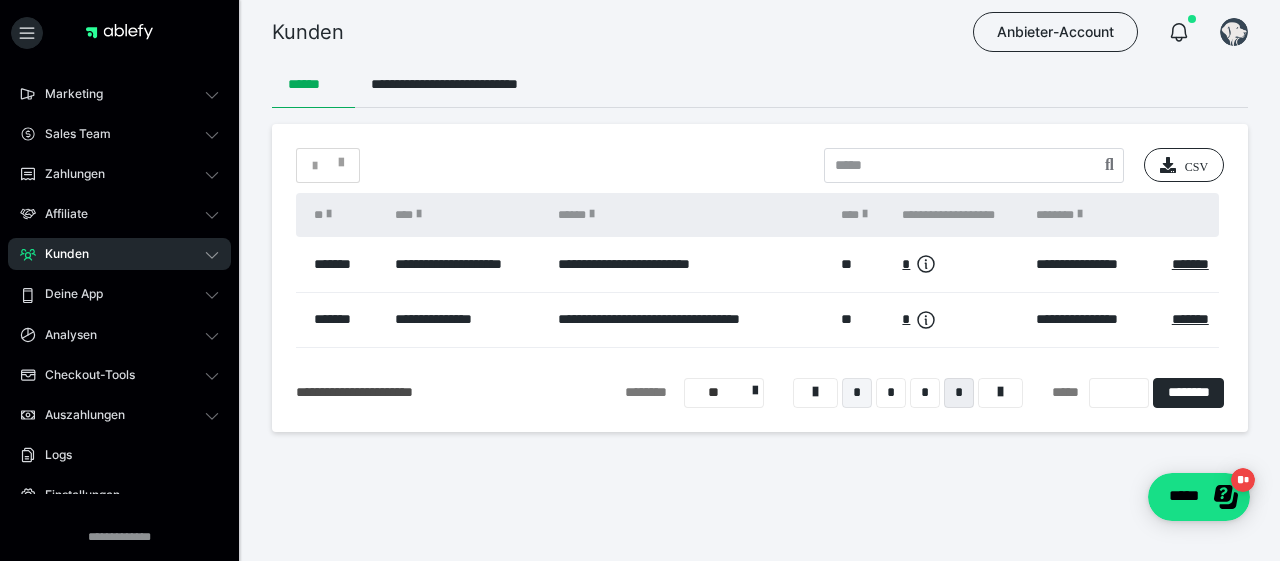 click on "*" at bounding box center [857, 393] 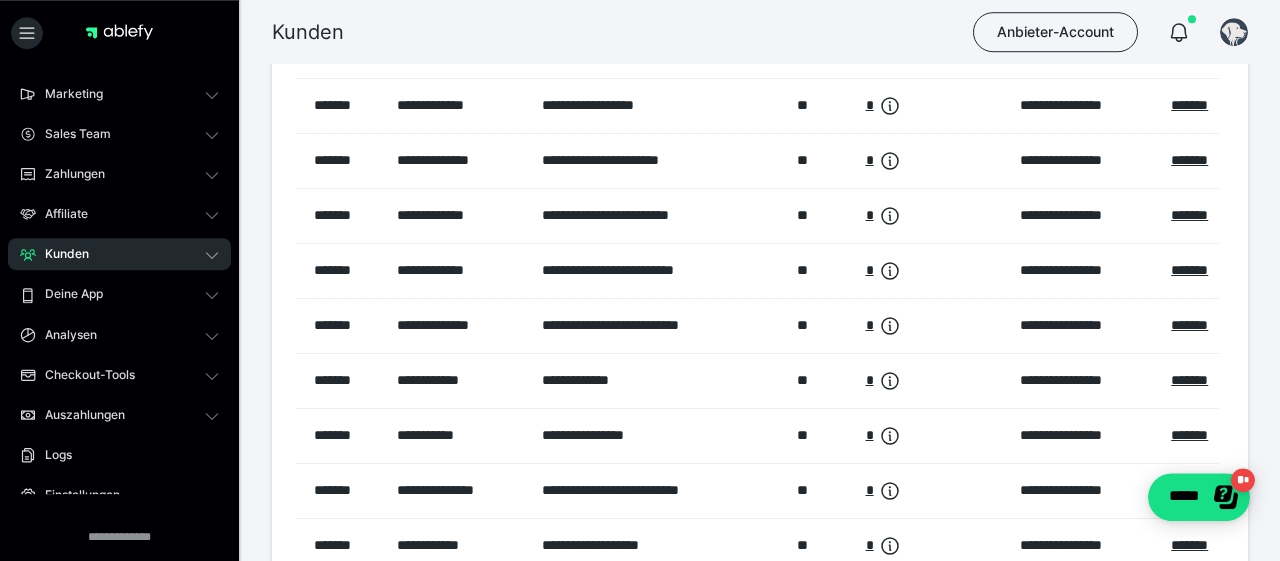 scroll, scrollTop: 312, scrollLeft: 0, axis: vertical 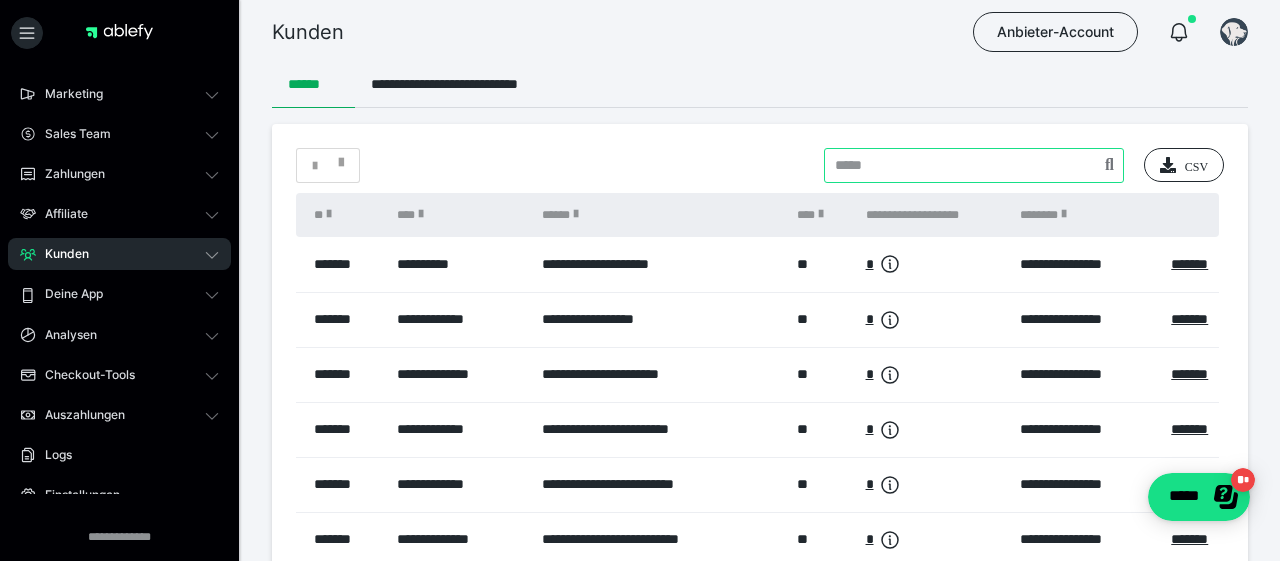 click at bounding box center [974, 165] 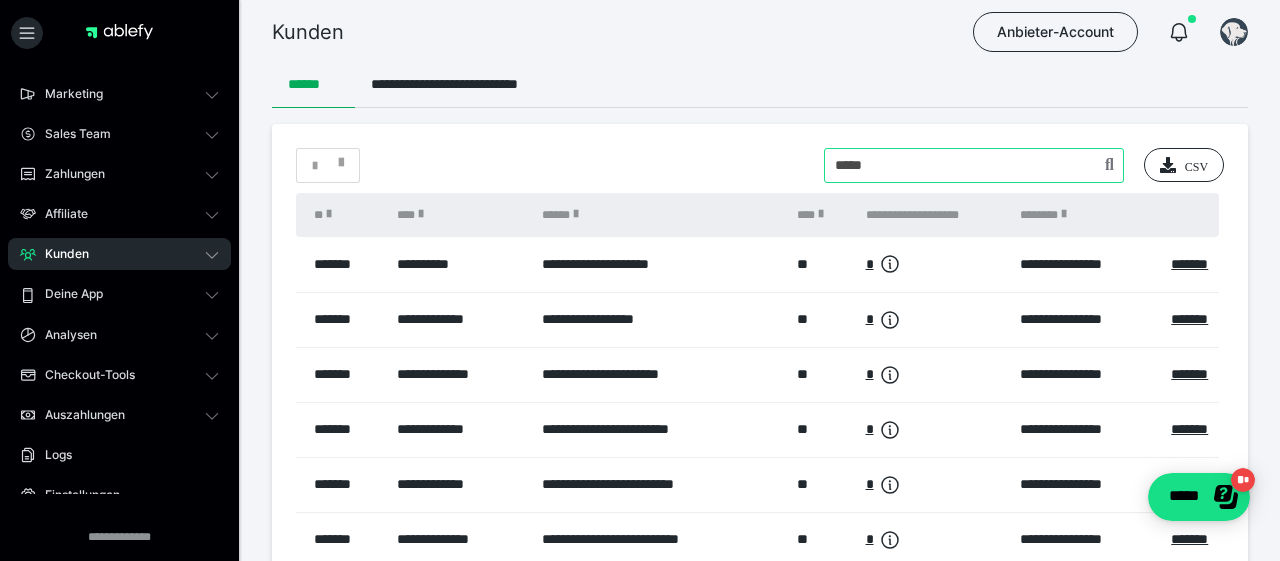 type on "*****" 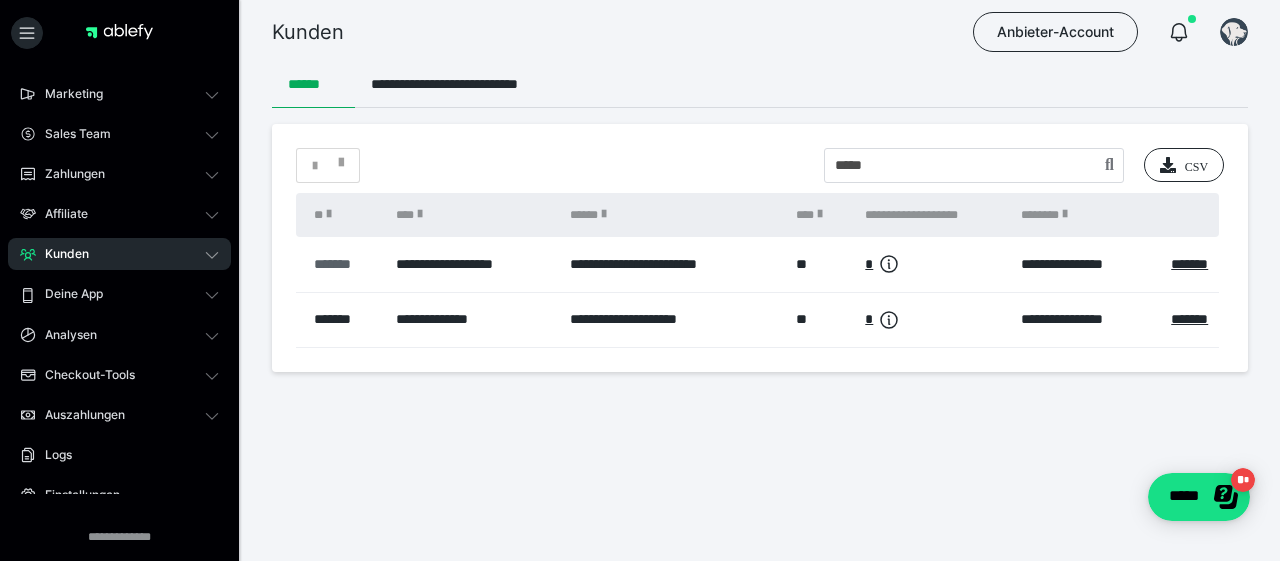 click on "*******" at bounding box center [345, 264] 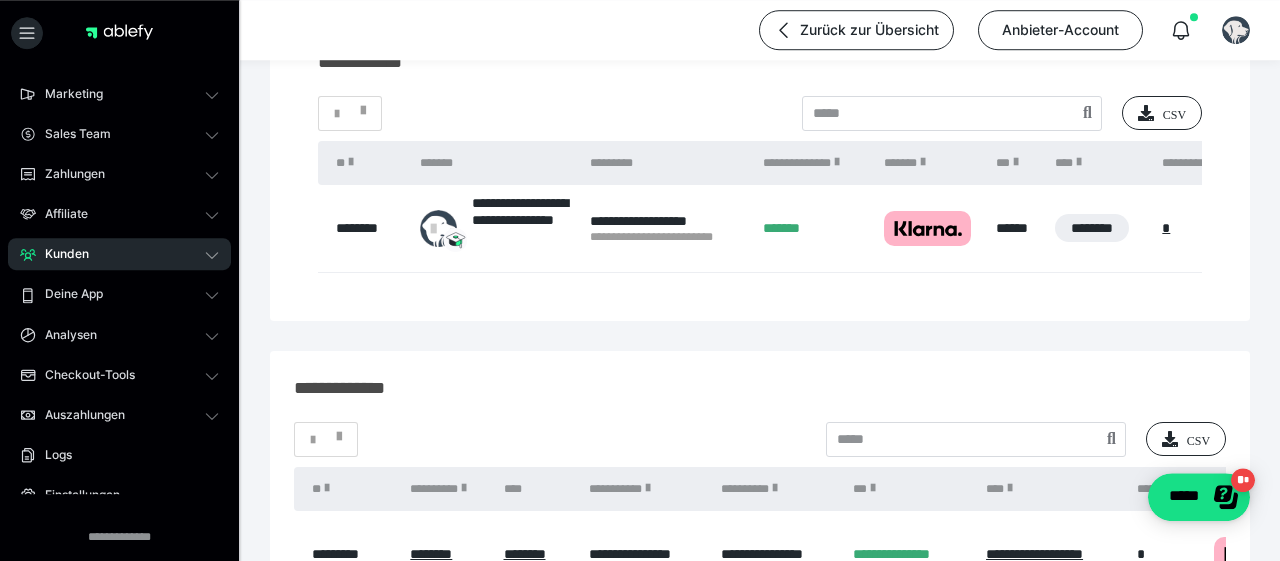 scroll, scrollTop: 312, scrollLeft: 0, axis: vertical 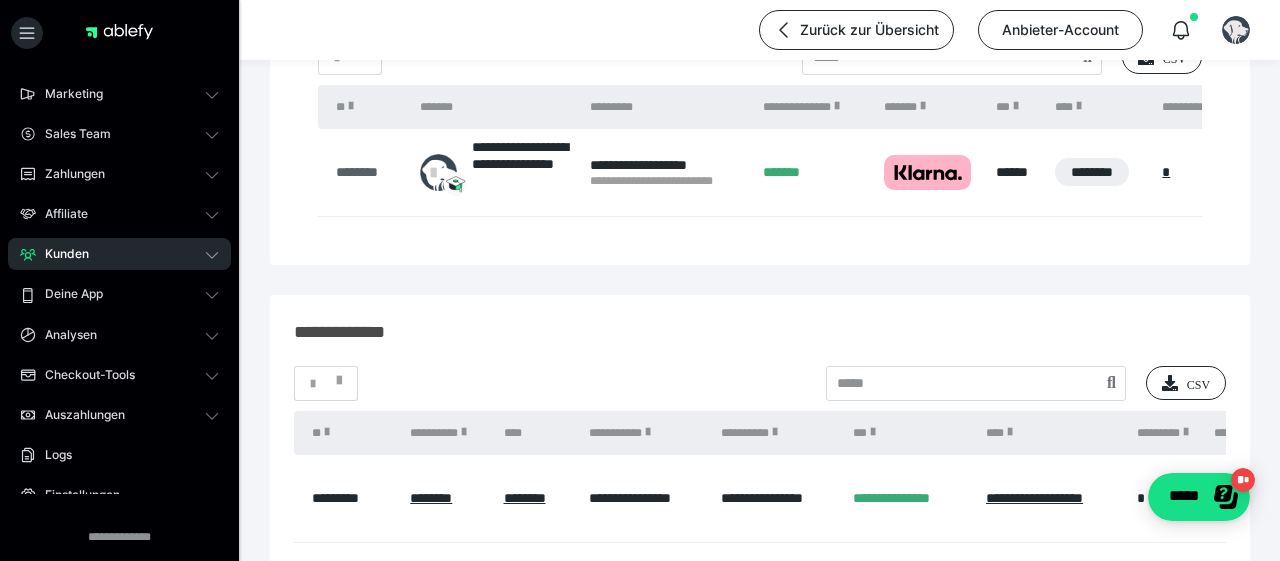 click on "********" at bounding box center [368, 172] 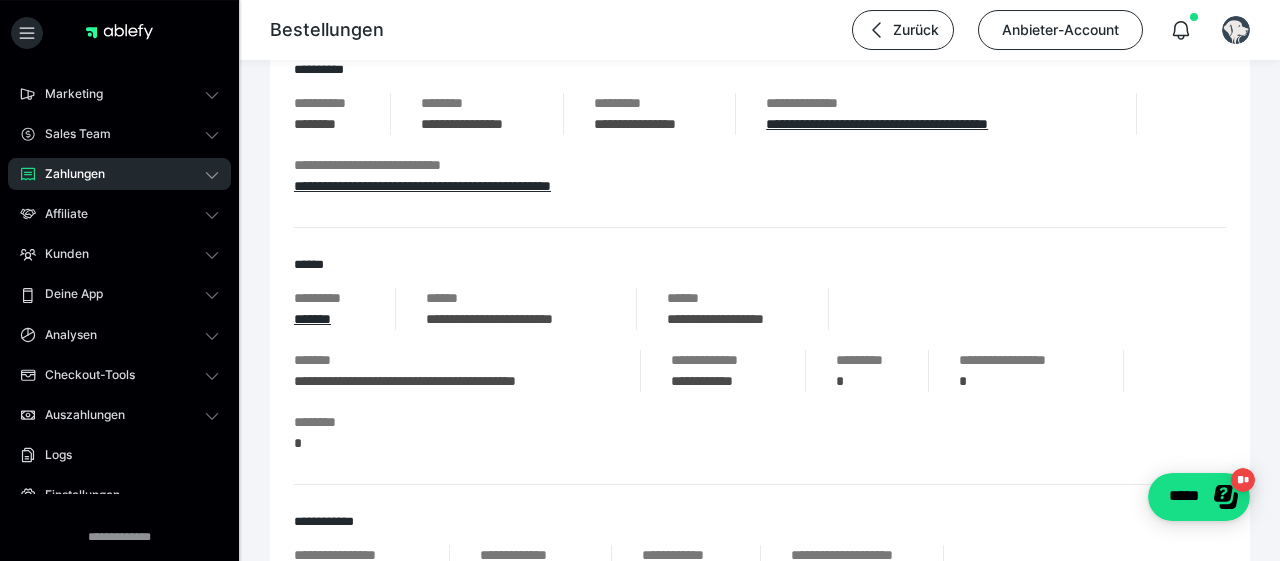 scroll, scrollTop: 312, scrollLeft: 0, axis: vertical 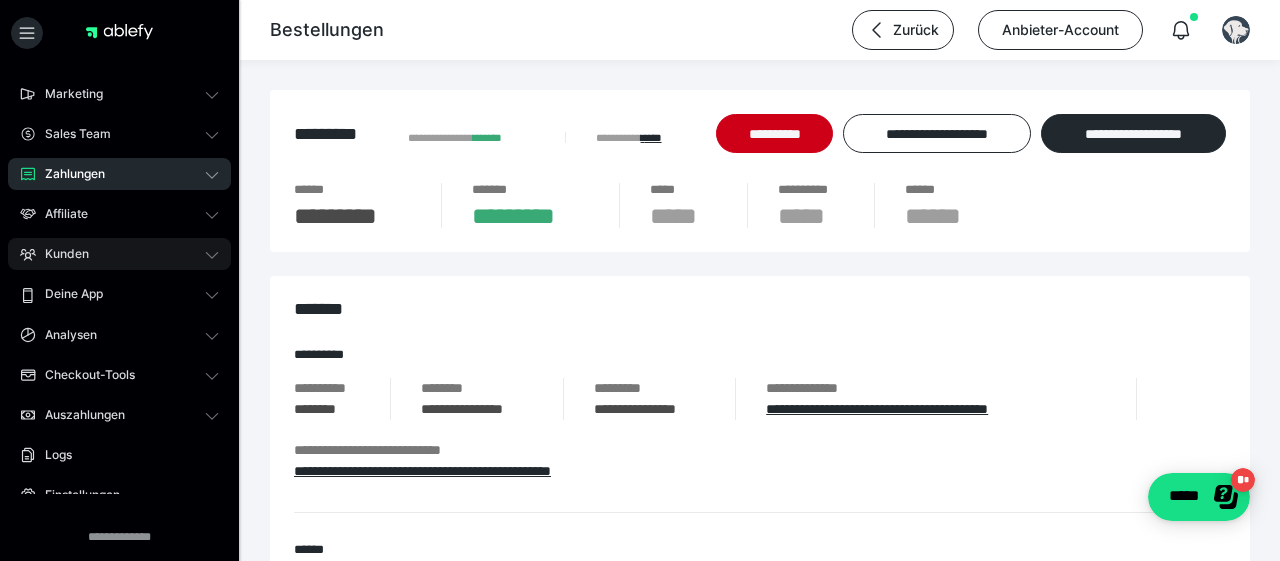 click on "Kunden" at bounding box center [60, 254] 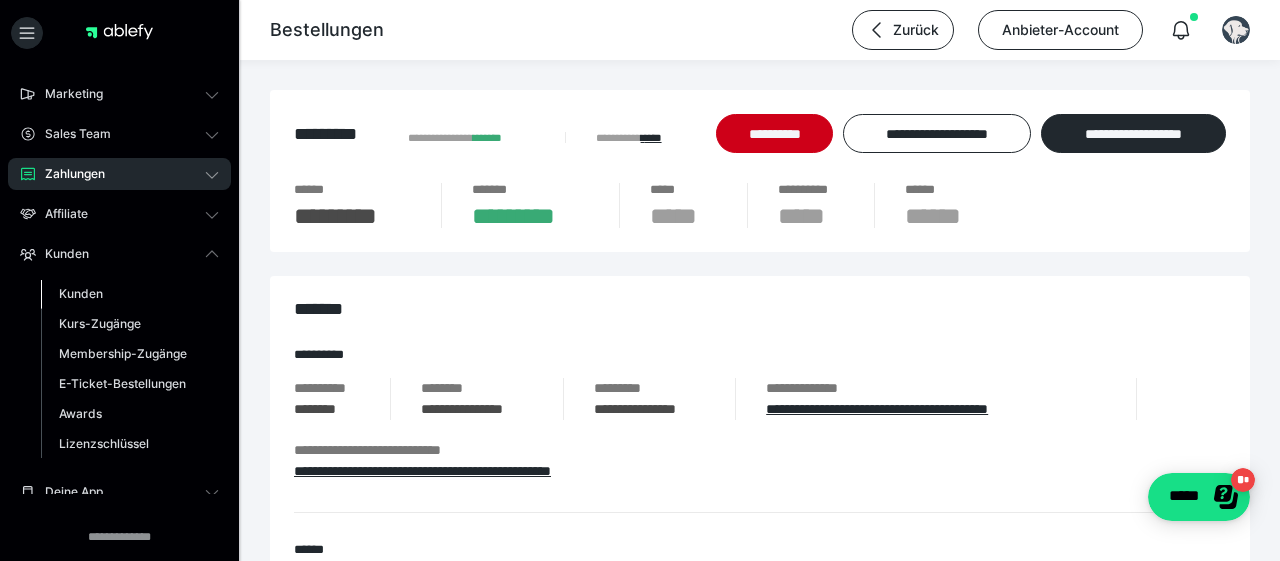 click on "Kunden" at bounding box center [81, 293] 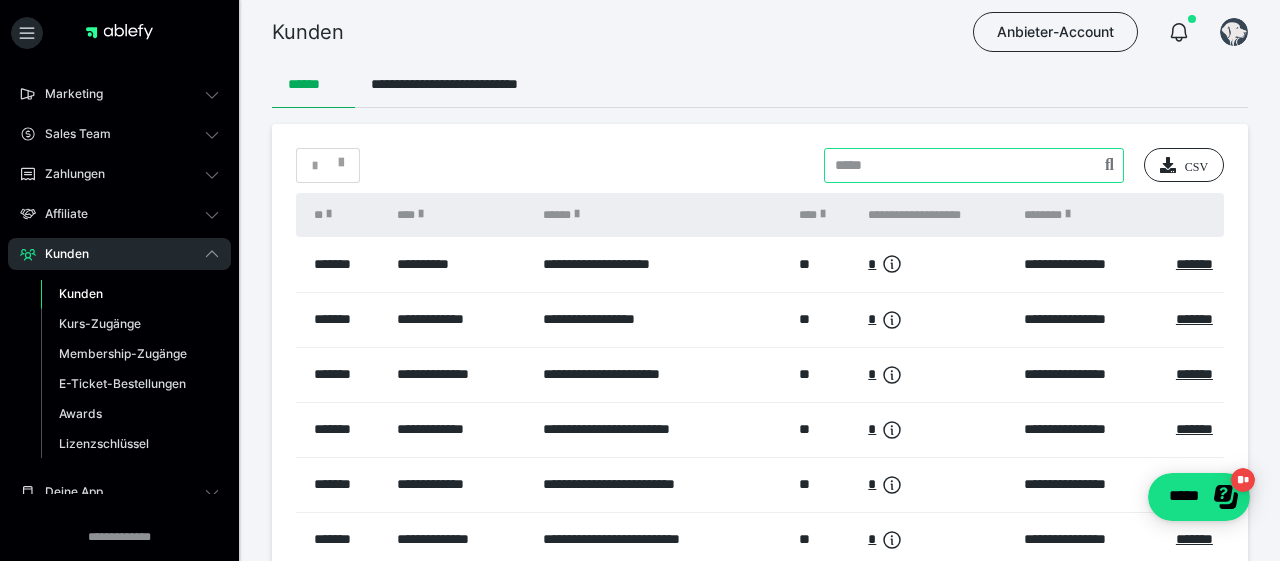 click at bounding box center (974, 165) 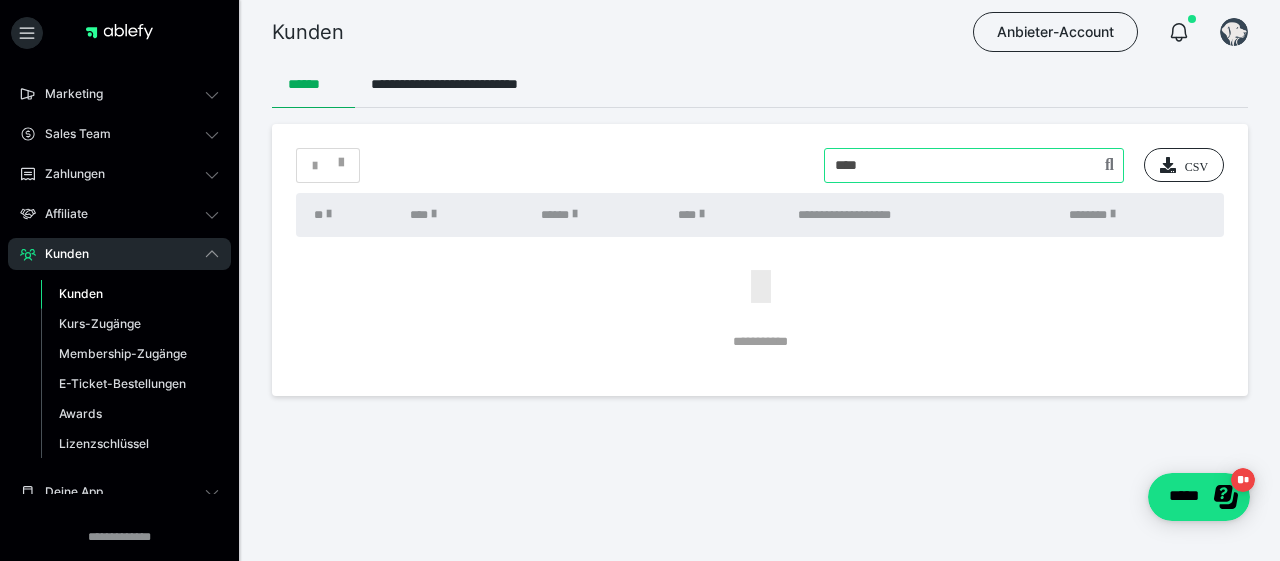 drag, startPoint x: 887, startPoint y: 165, endPoint x: 809, endPoint y: 165, distance: 78 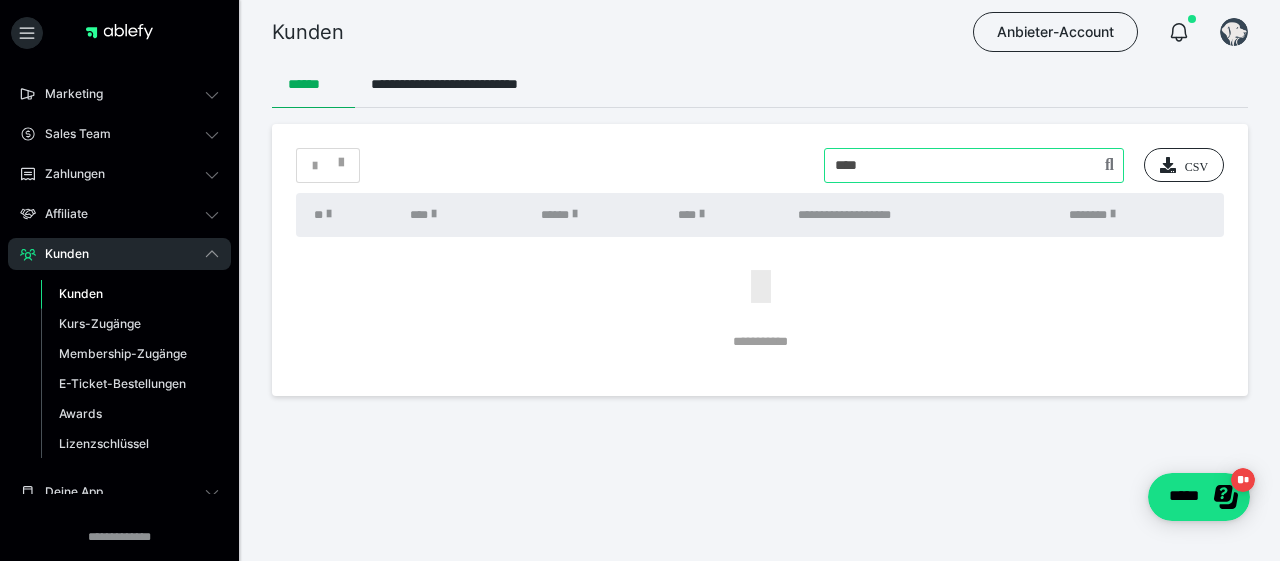 click at bounding box center (974, 165) 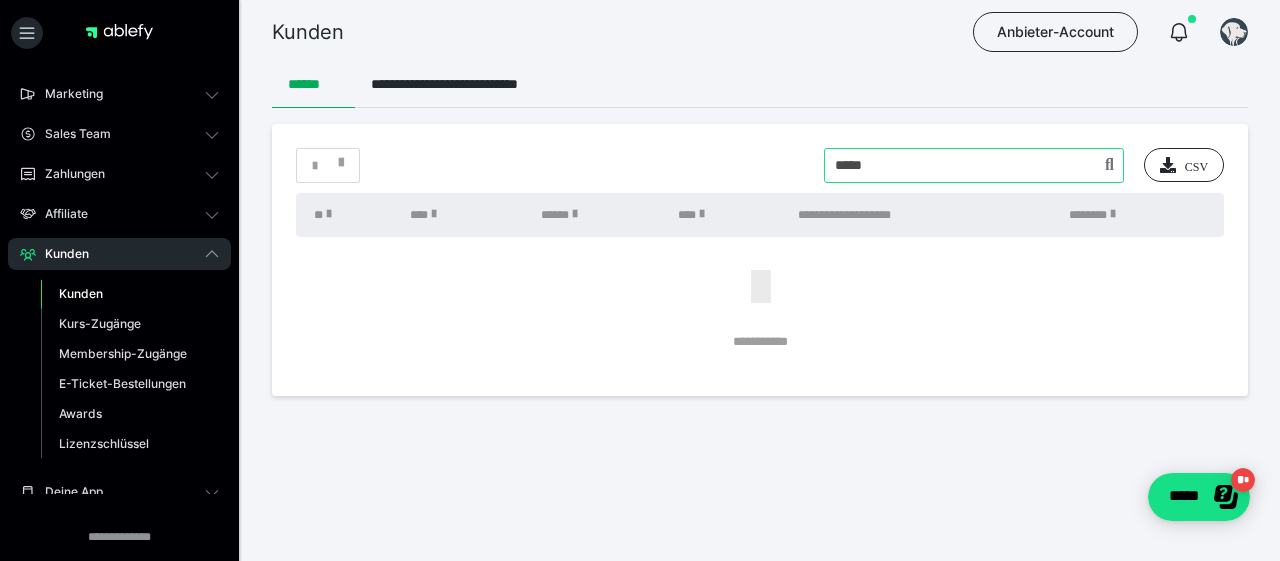 type on "*****" 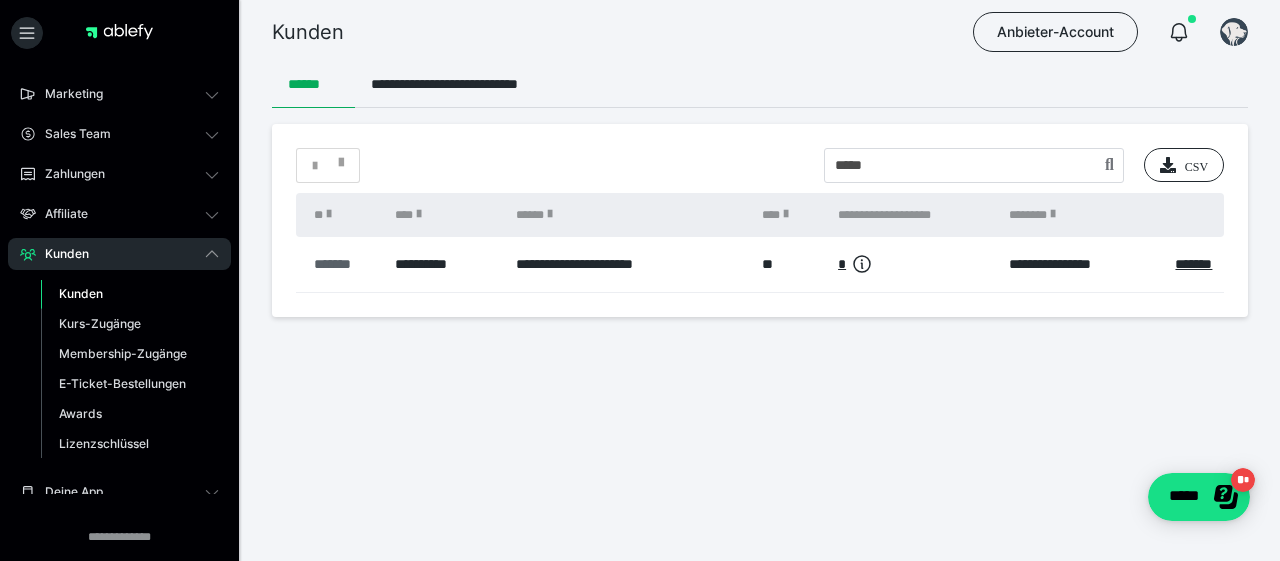 click on "*******" at bounding box center [344, 264] 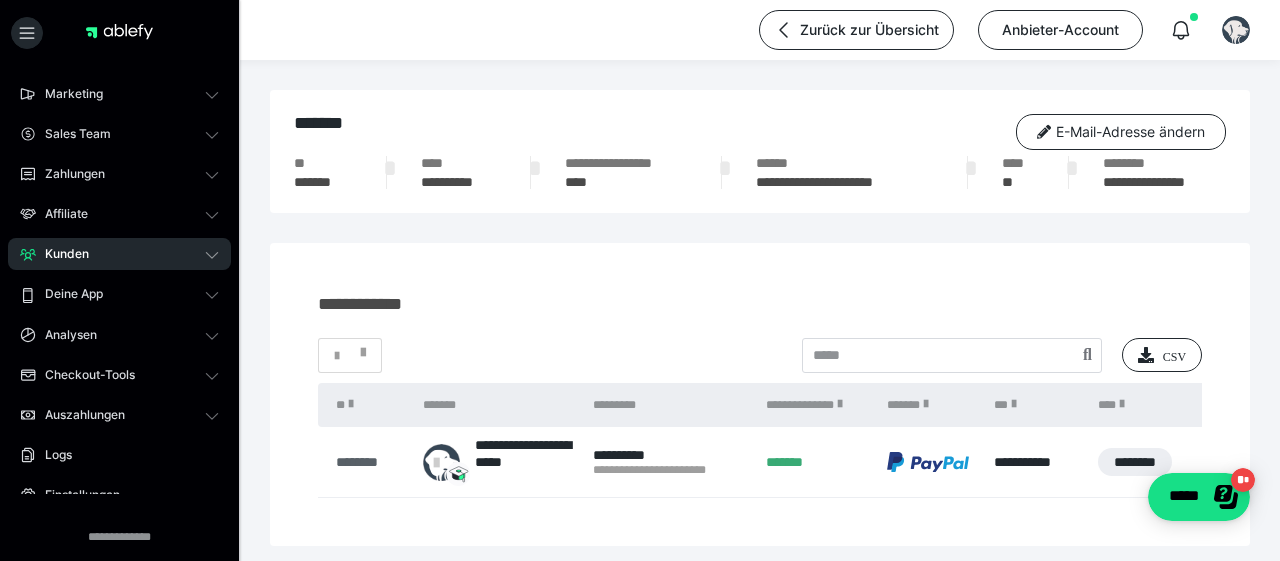 click on "********" at bounding box center (369, 462) 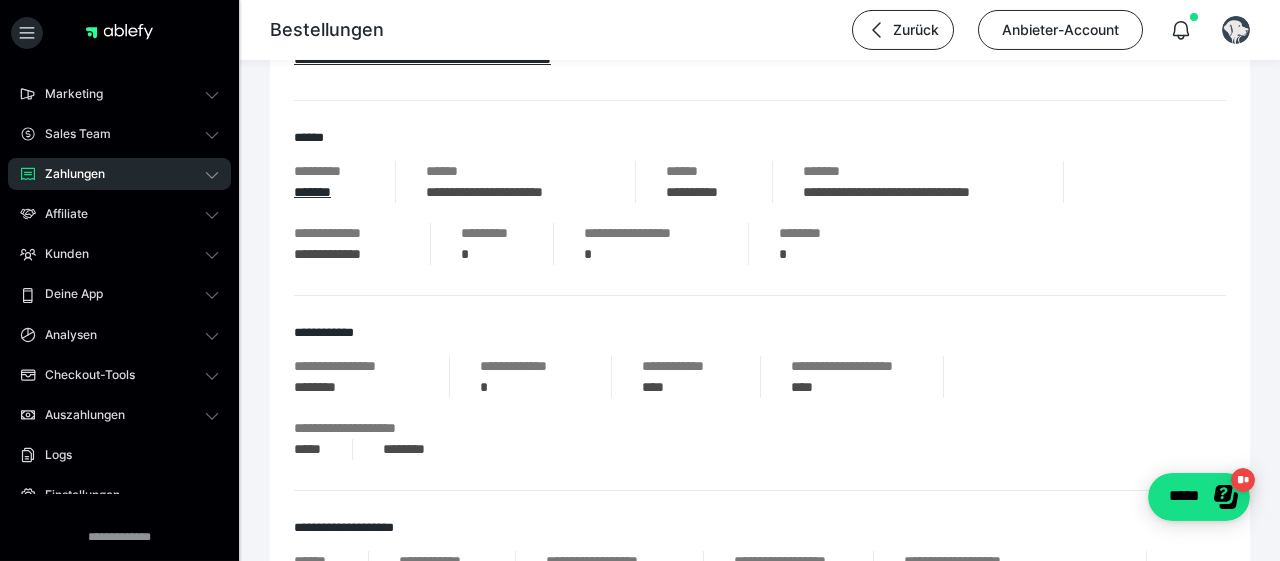 scroll, scrollTop: 416, scrollLeft: 0, axis: vertical 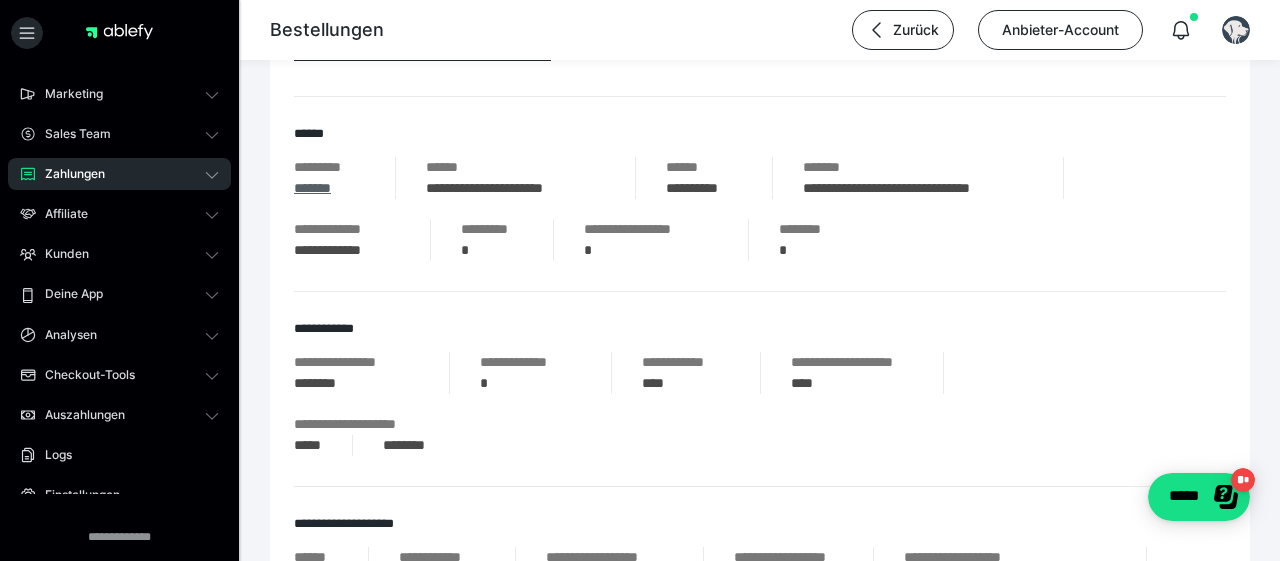 click on "*******" at bounding box center (312, 188) 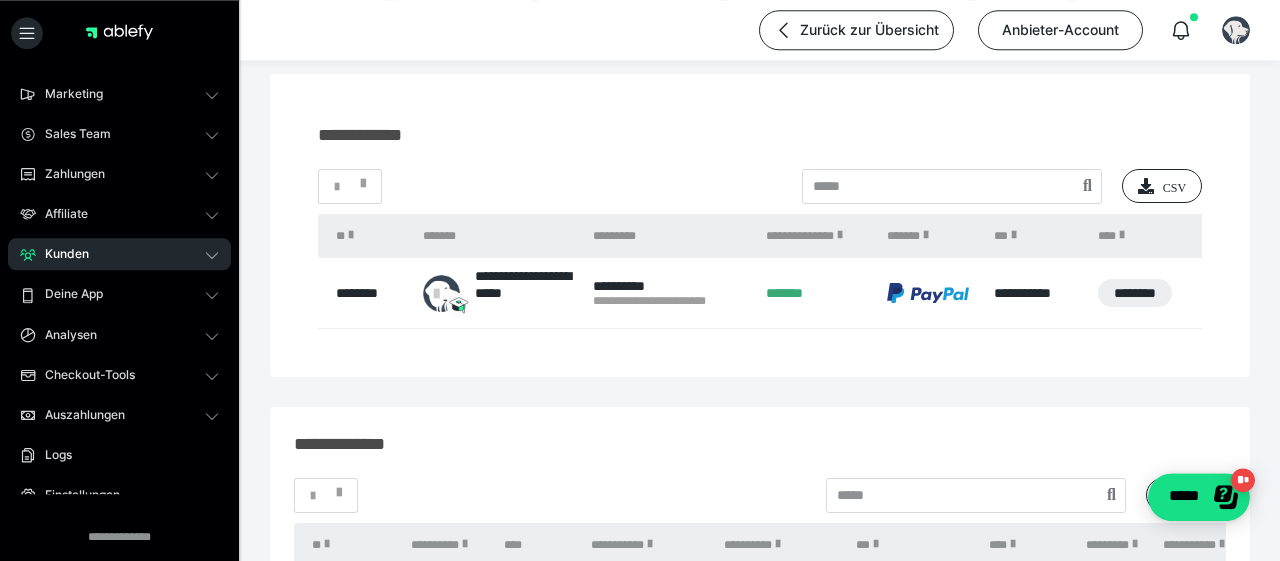 scroll, scrollTop: 312, scrollLeft: 0, axis: vertical 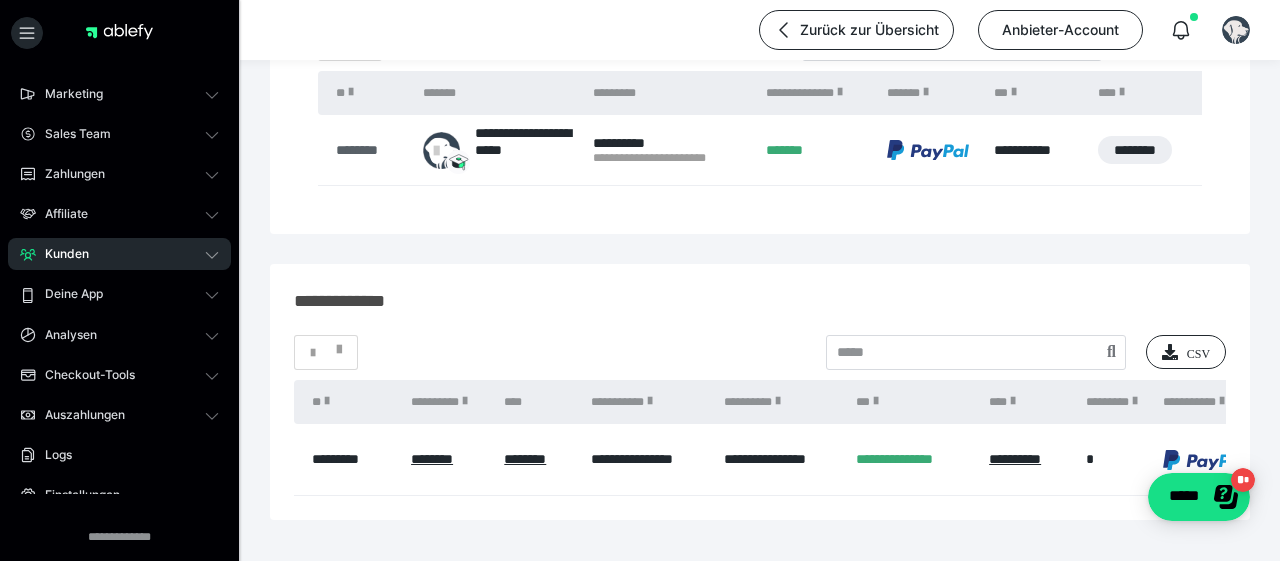 click on "********" at bounding box center [369, 150] 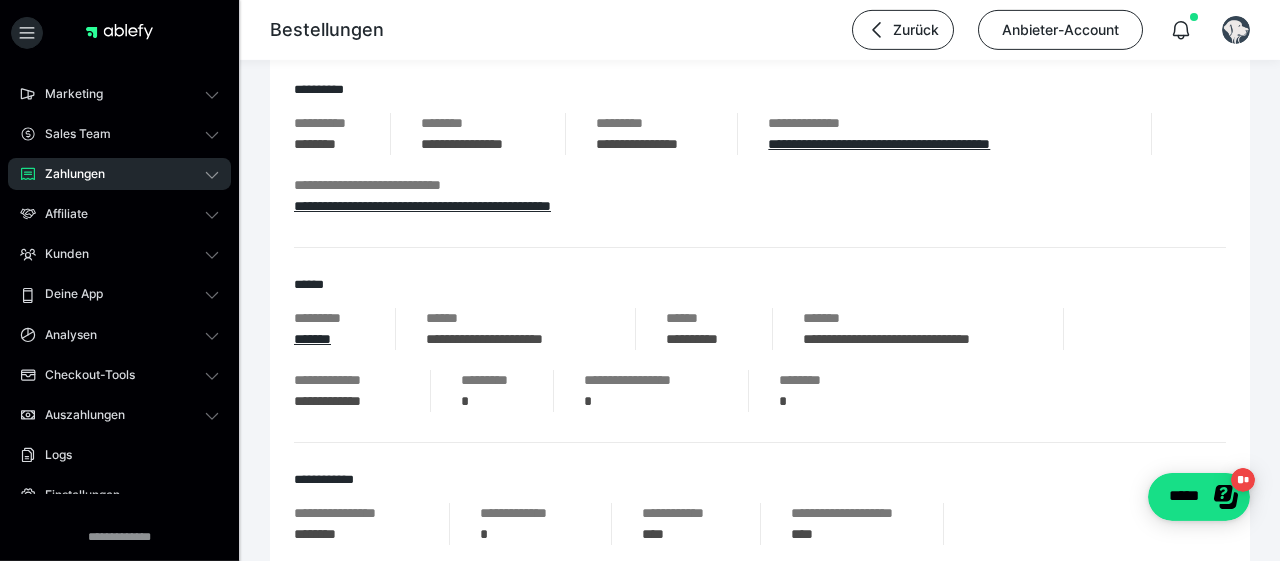 scroll, scrollTop: 312, scrollLeft: 0, axis: vertical 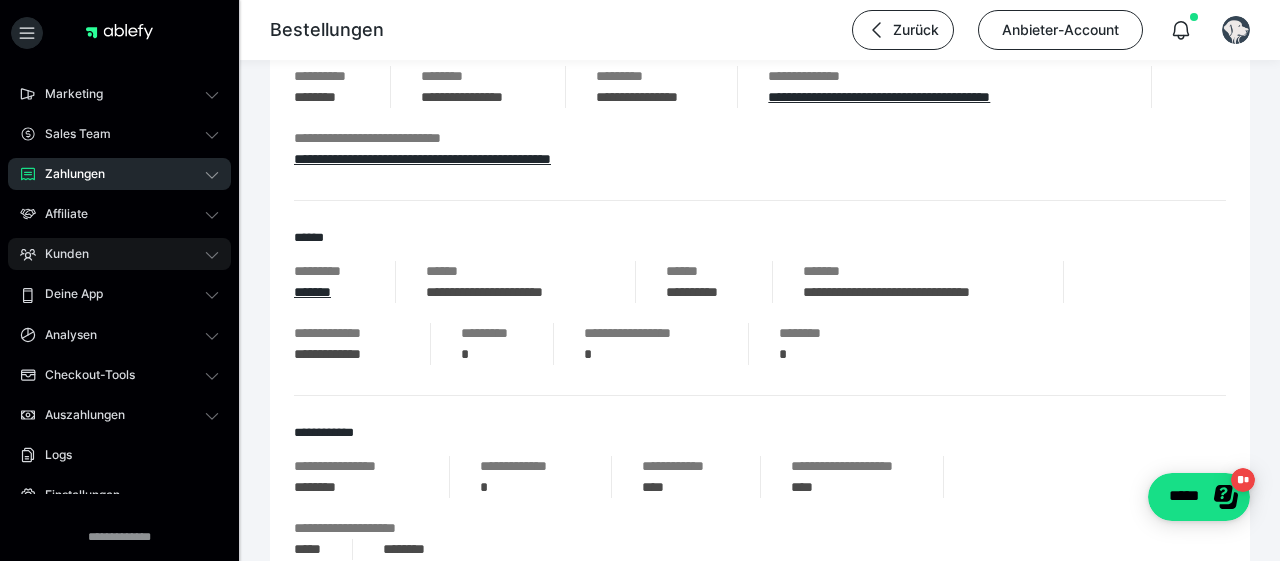 click on "Kunden" at bounding box center [60, 254] 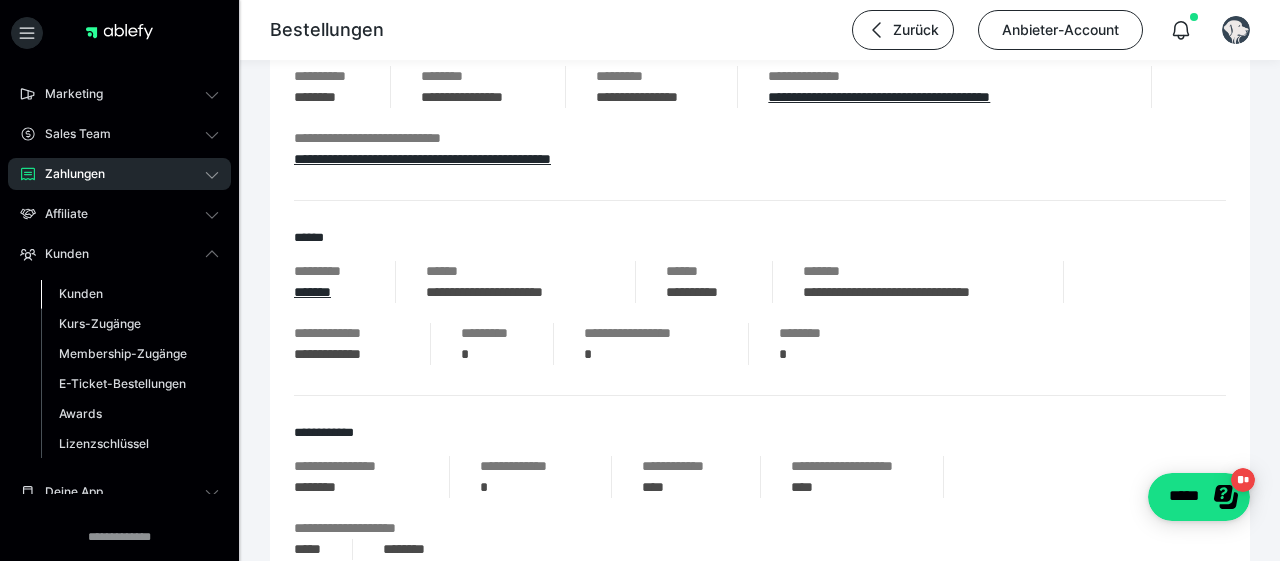 click on "Kunden" at bounding box center (81, 293) 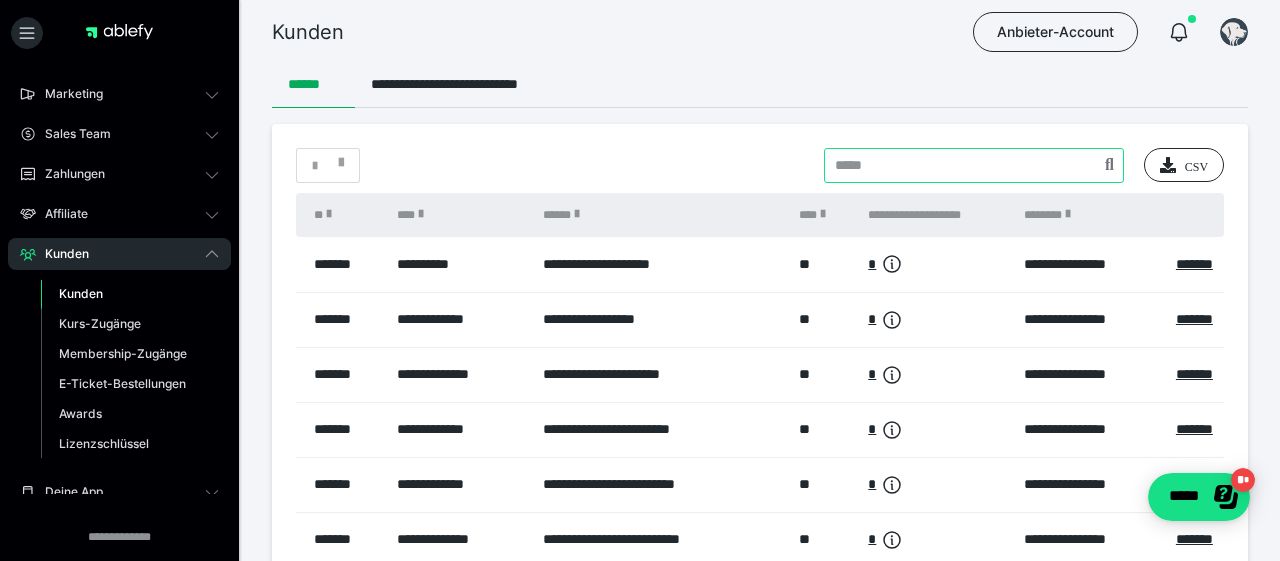 click at bounding box center [974, 165] 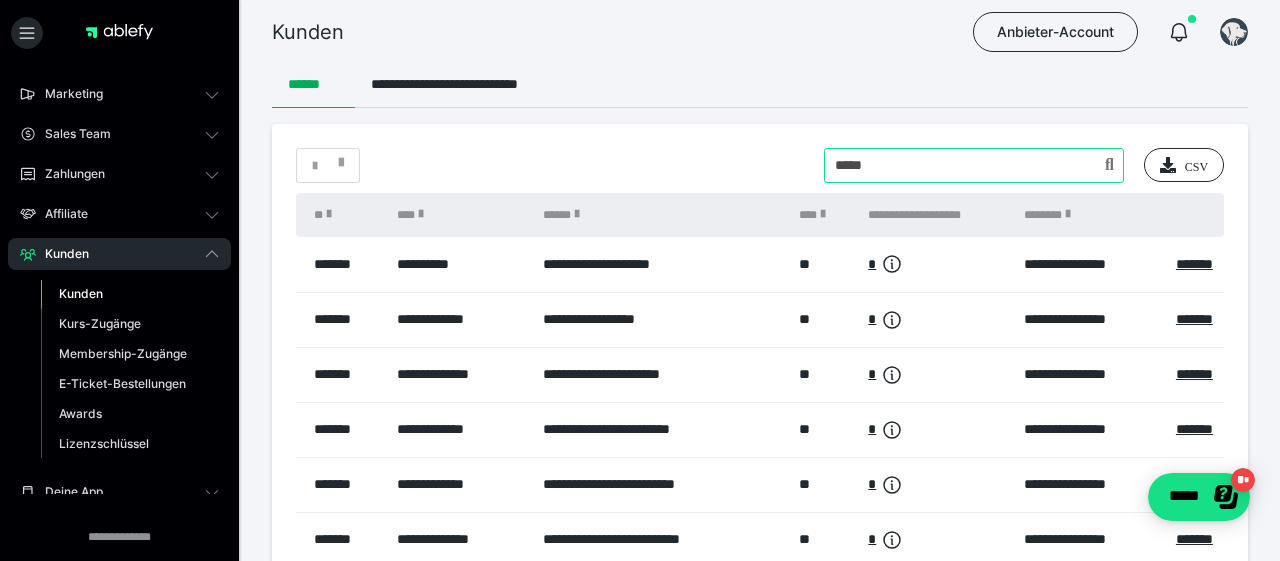 type on "*****" 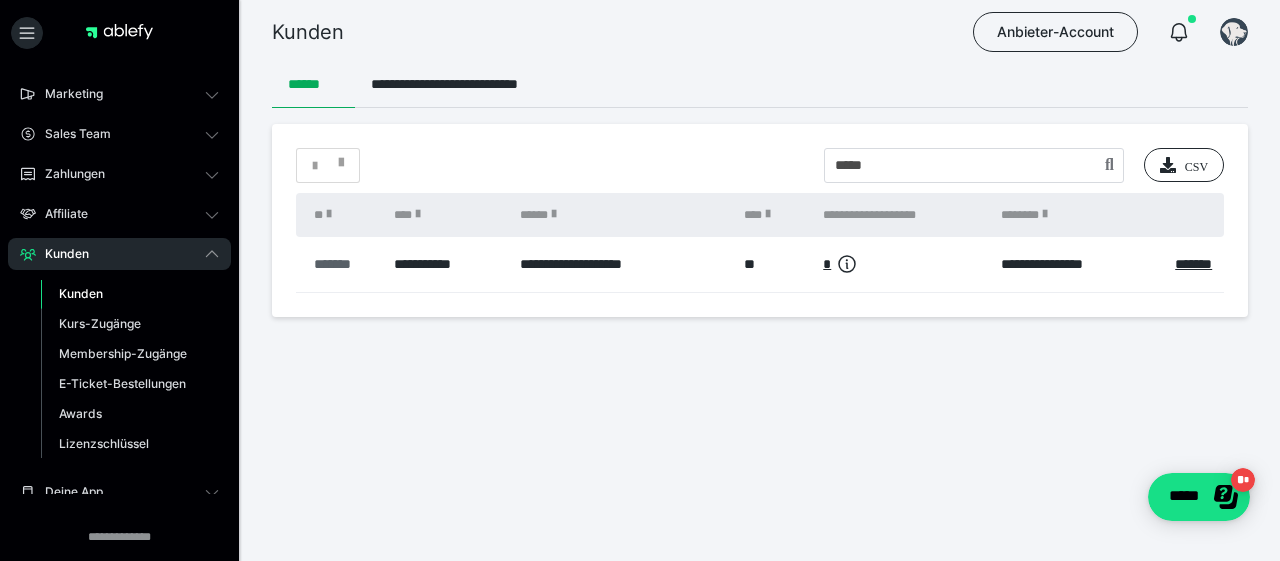 click on "*******" at bounding box center [344, 264] 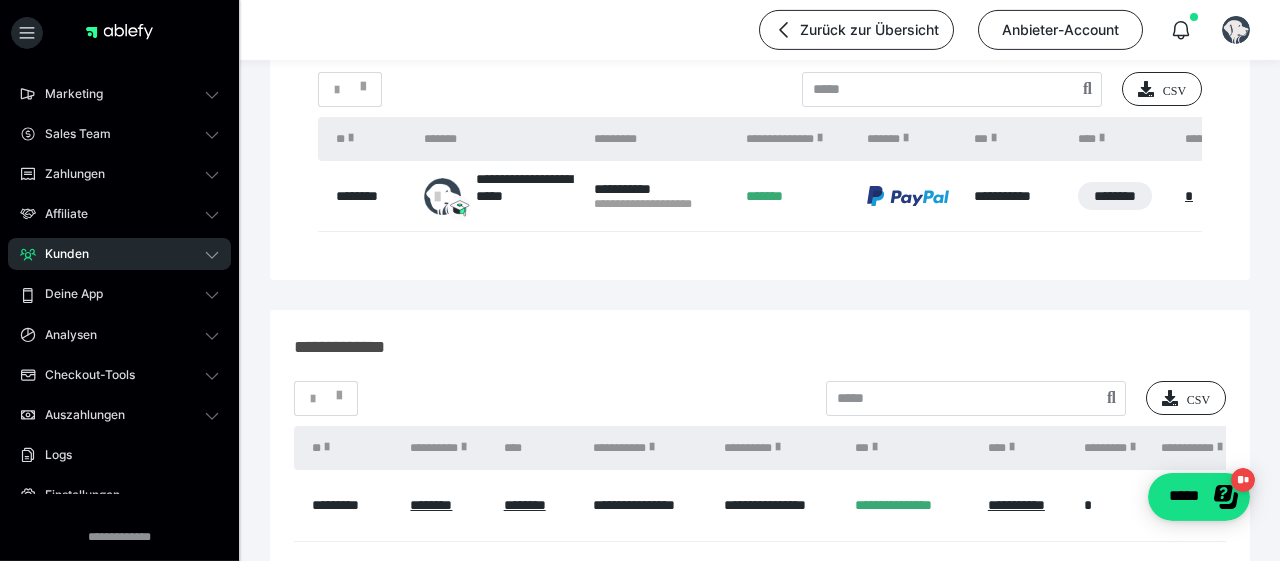 scroll, scrollTop: 312, scrollLeft: 0, axis: vertical 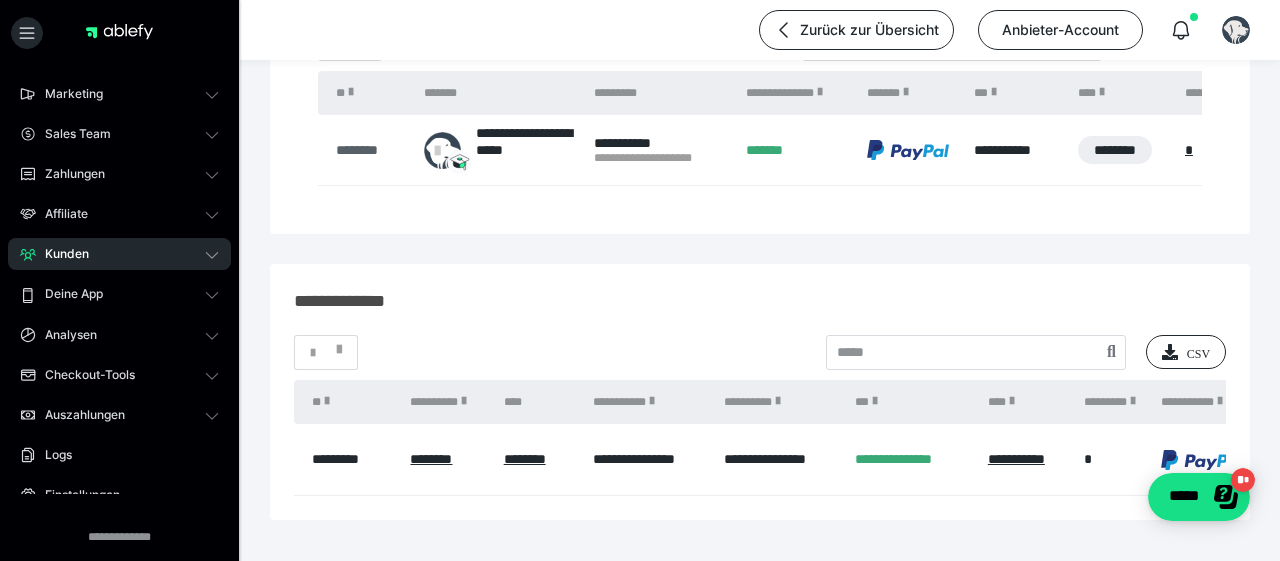 click on "********" at bounding box center (370, 150) 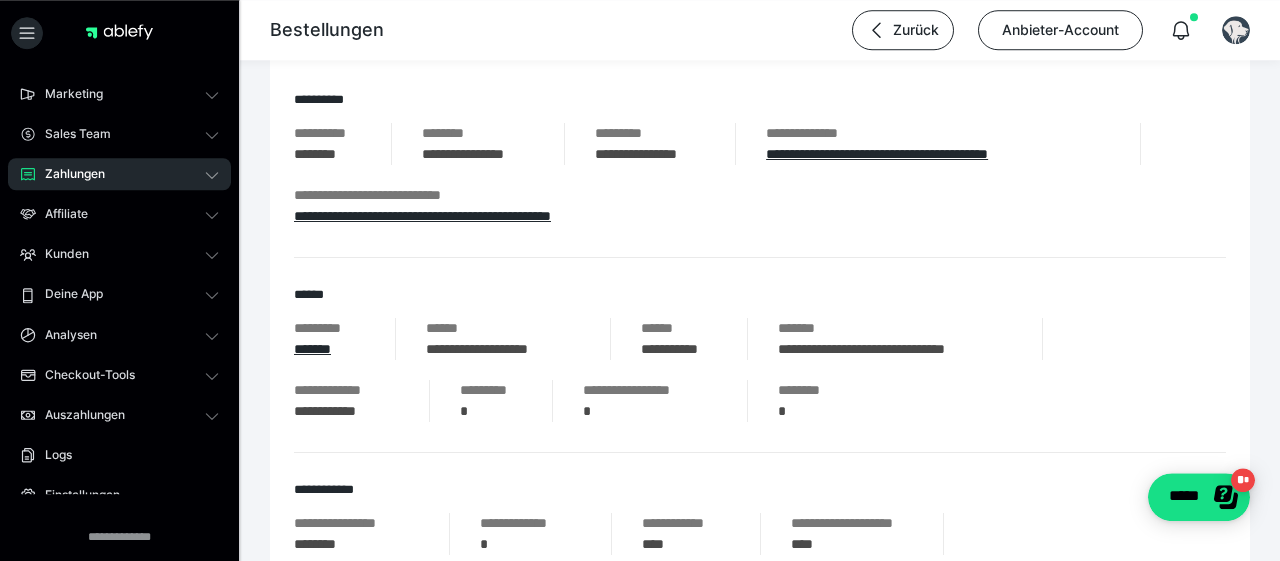 scroll, scrollTop: 312, scrollLeft: 0, axis: vertical 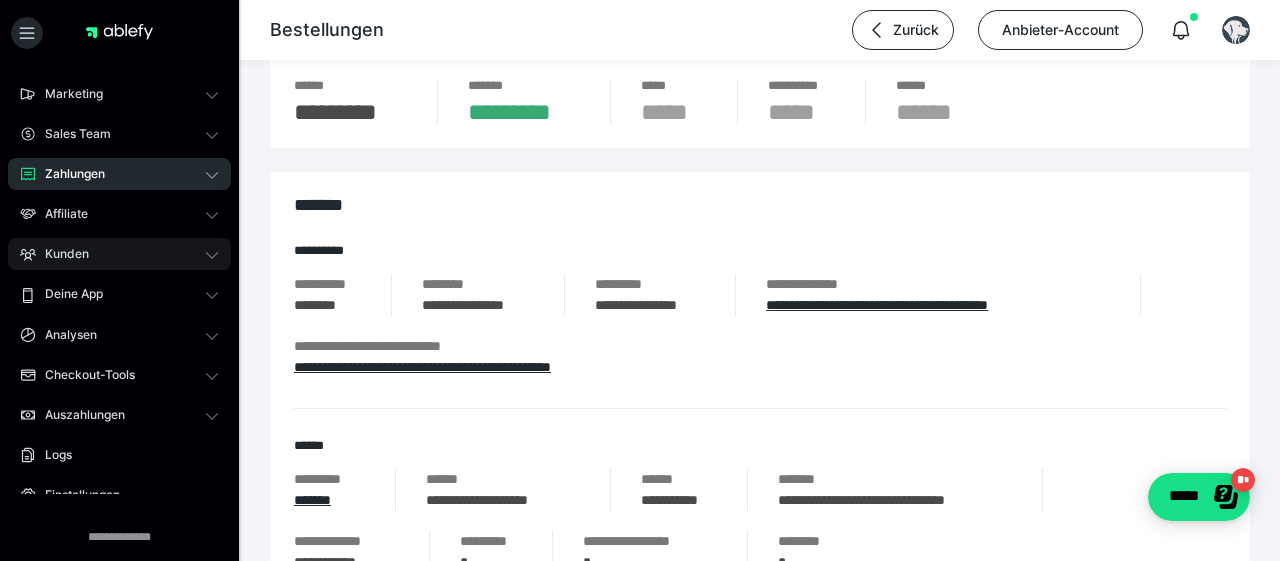 click on "Kunden" at bounding box center [60, 254] 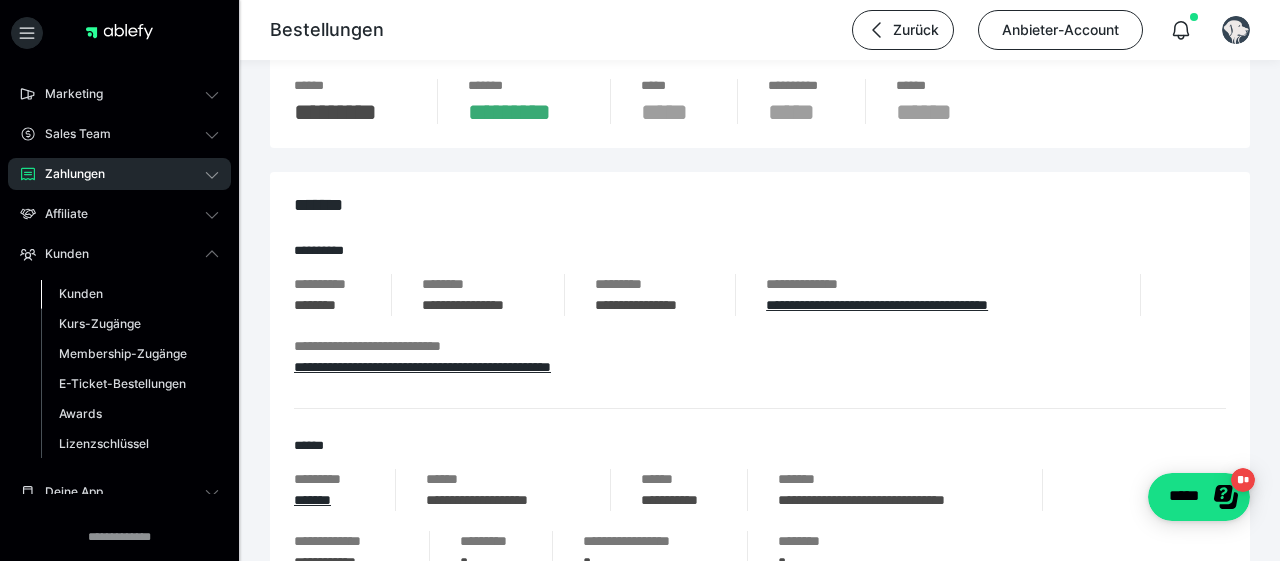 click on "Kunden" at bounding box center (81, 293) 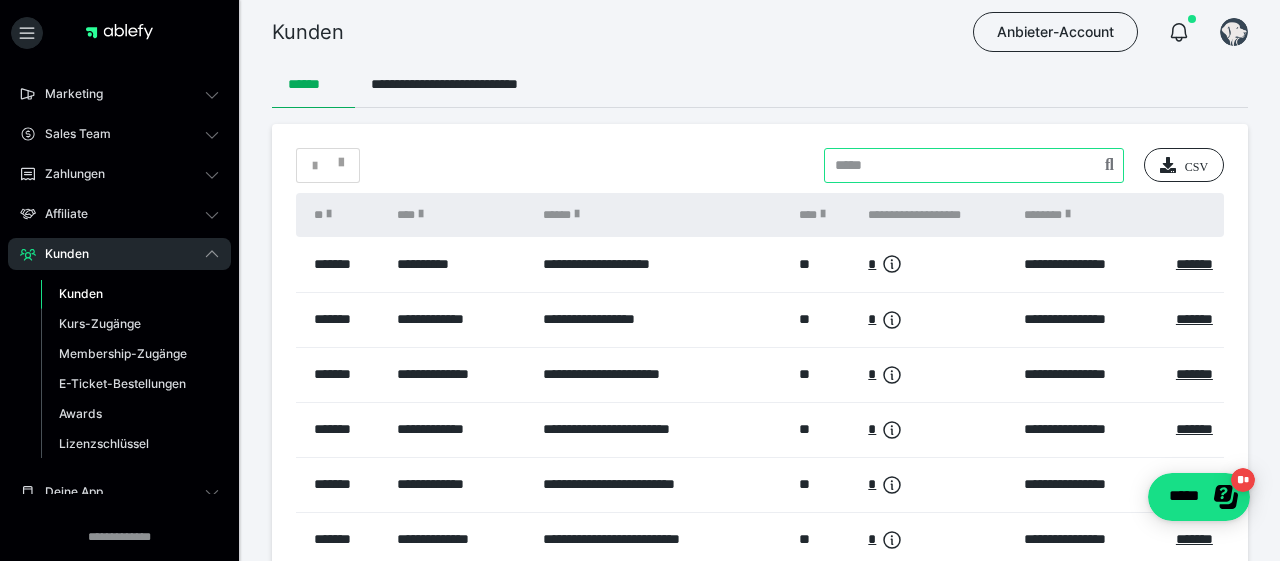 click at bounding box center [974, 165] 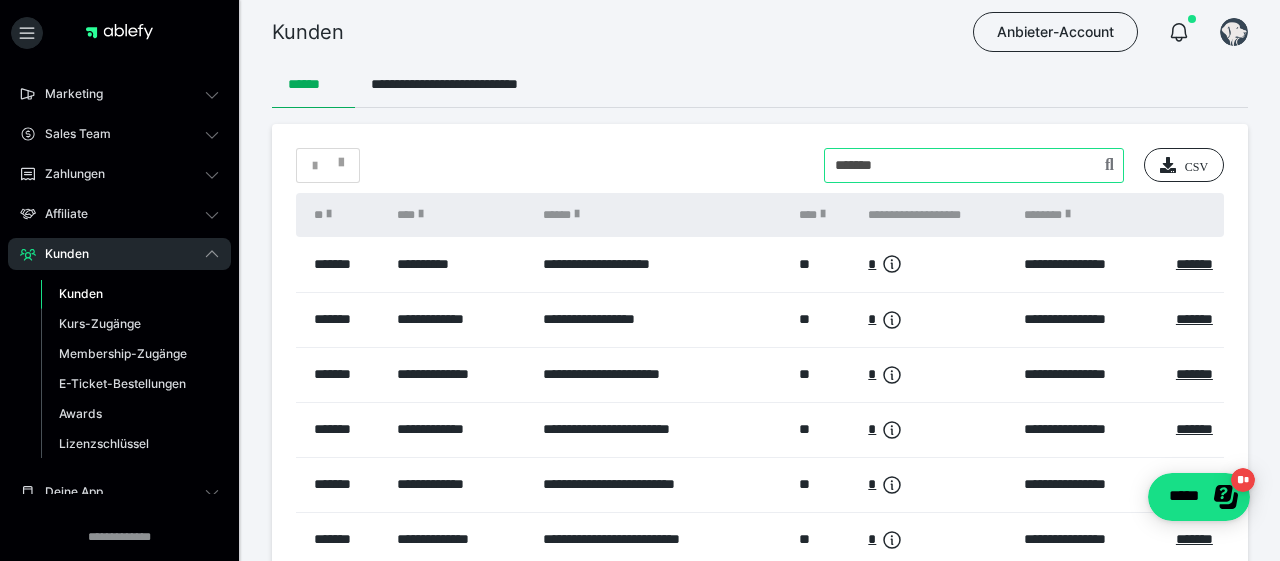 type on "*******" 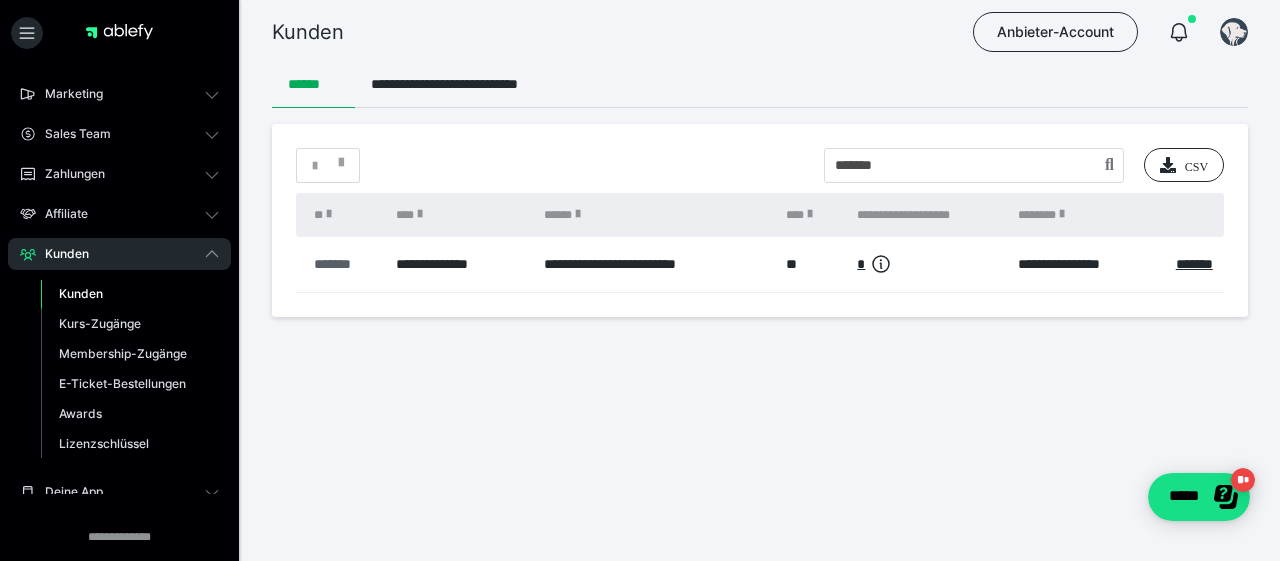 click on "*******" at bounding box center [345, 264] 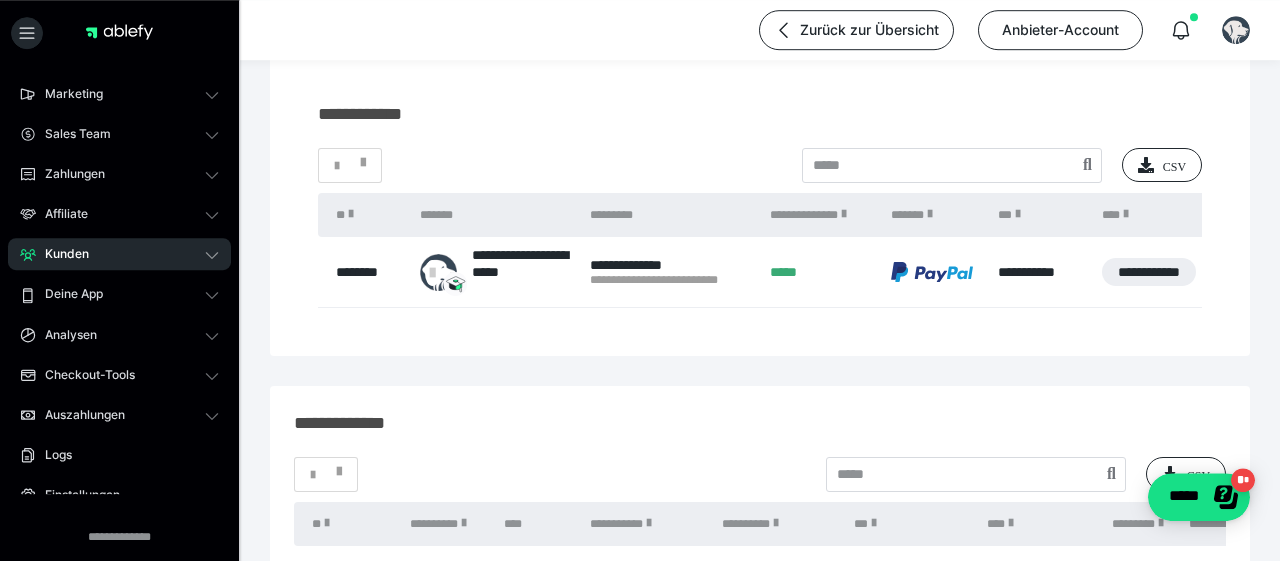 scroll, scrollTop: 208, scrollLeft: 0, axis: vertical 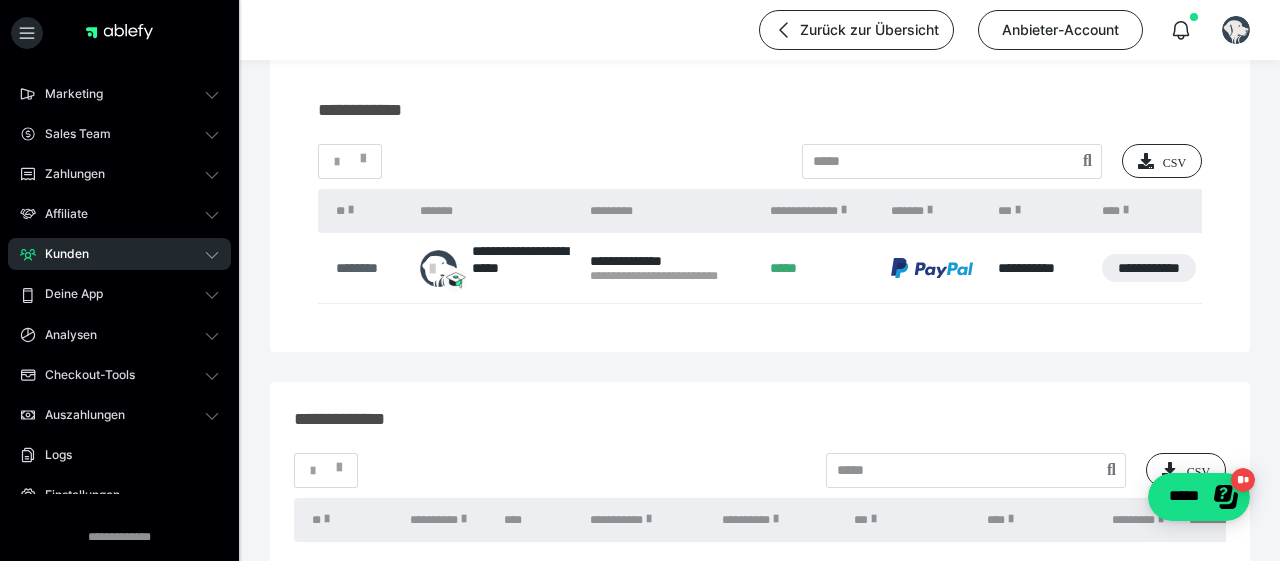 click on "********" at bounding box center [368, 268] 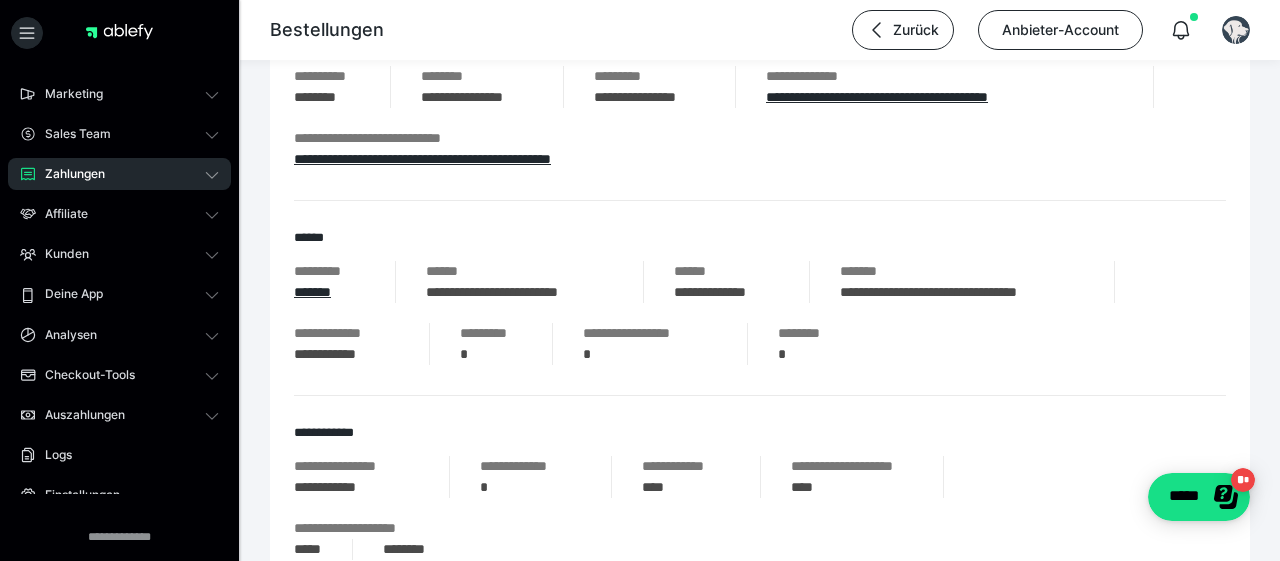 scroll, scrollTop: 416, scrollLeft: 0, axis: vertical 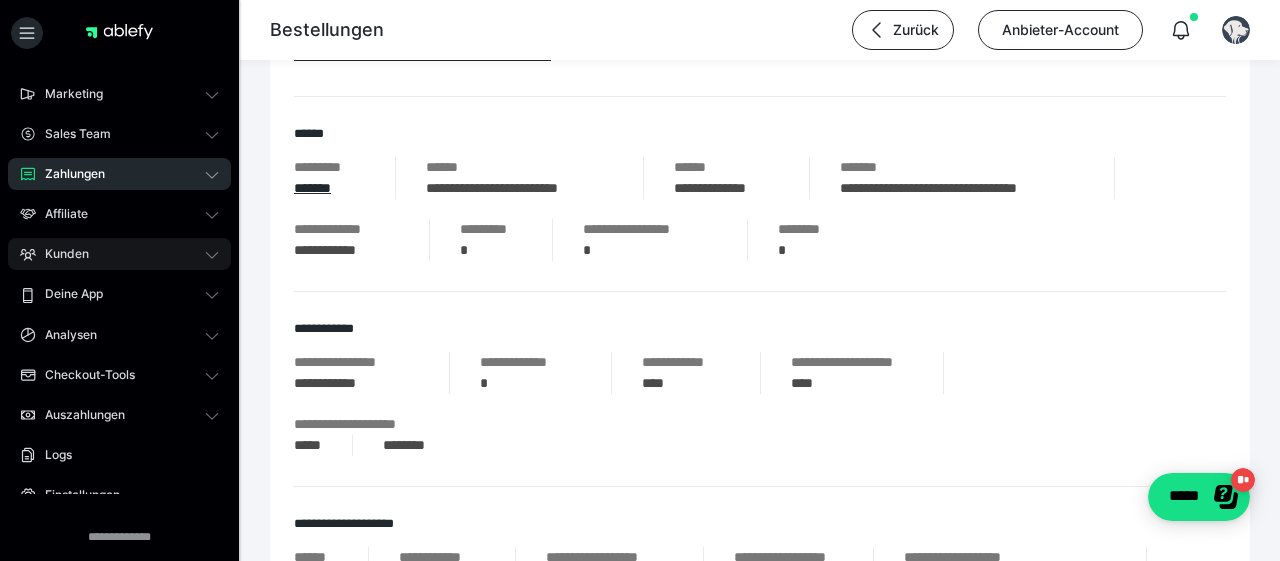 click on "Kunden" at bounding box center (119, 254) 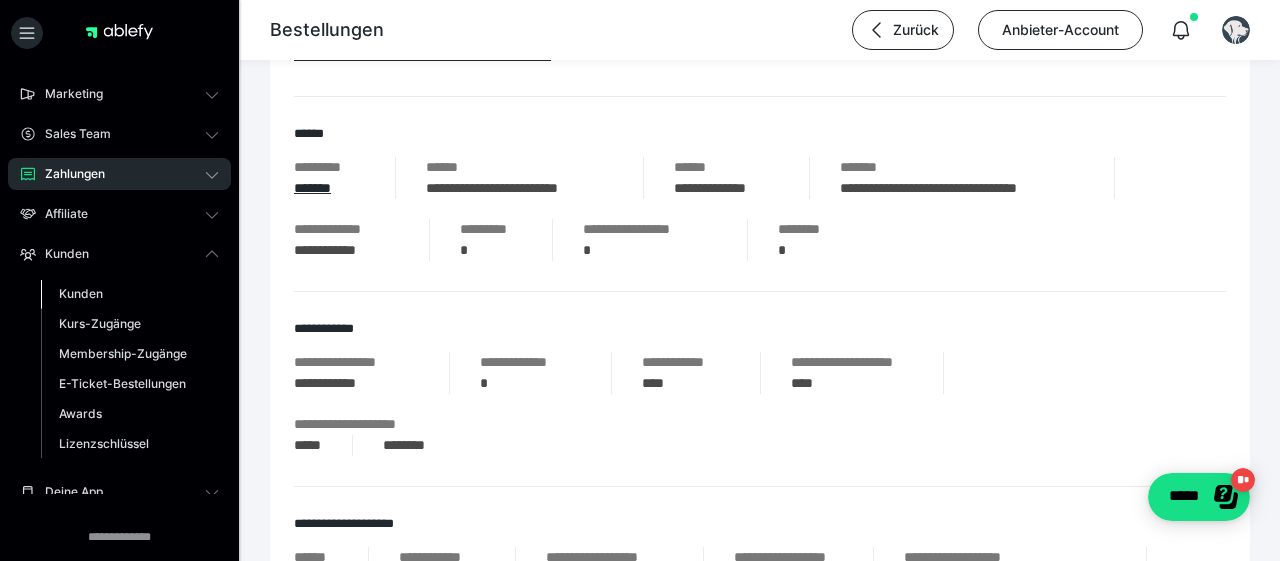 click on "Kunden" at bounding box center [130, 294] 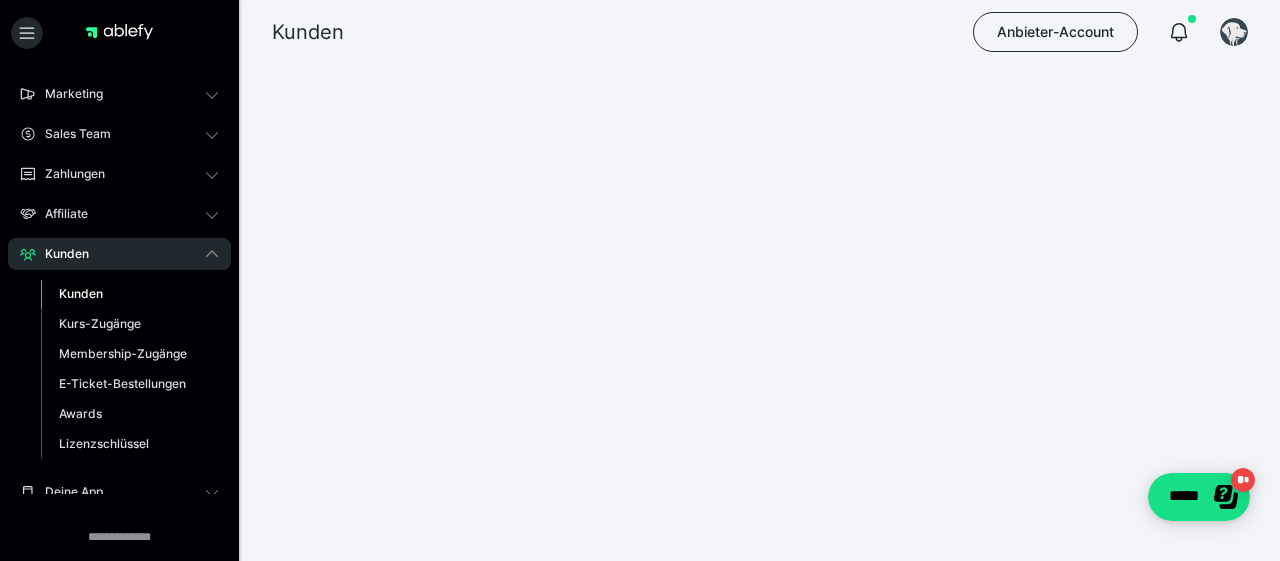 scroll, scrollTop: 0, scrollLeft: 0, axis: both 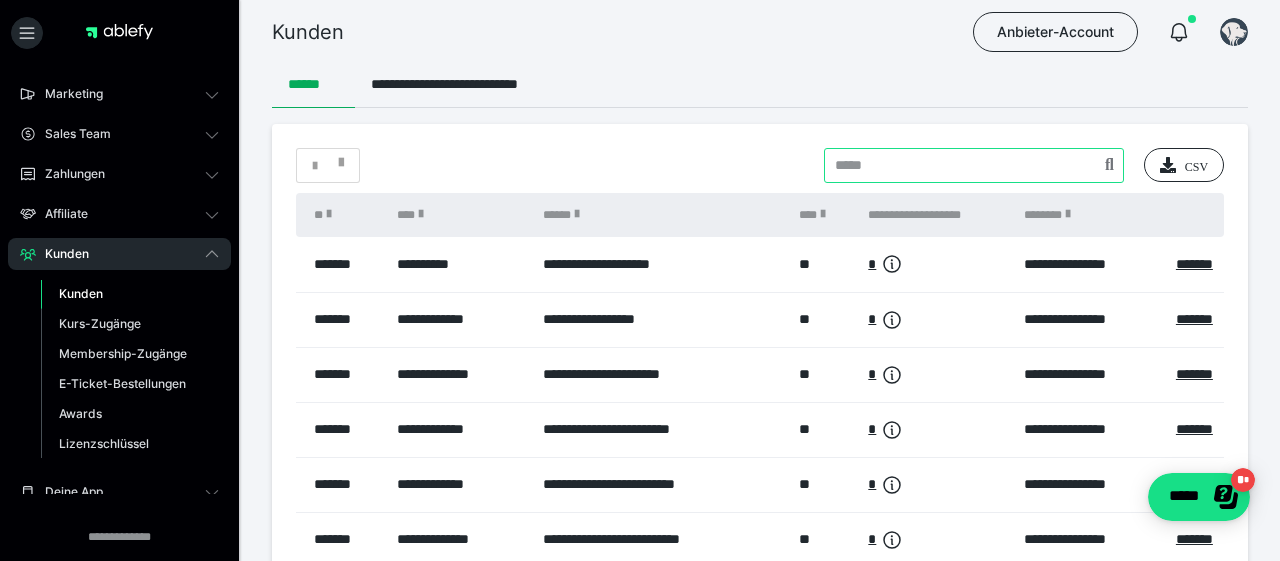 click at bounding box center (974, 165) 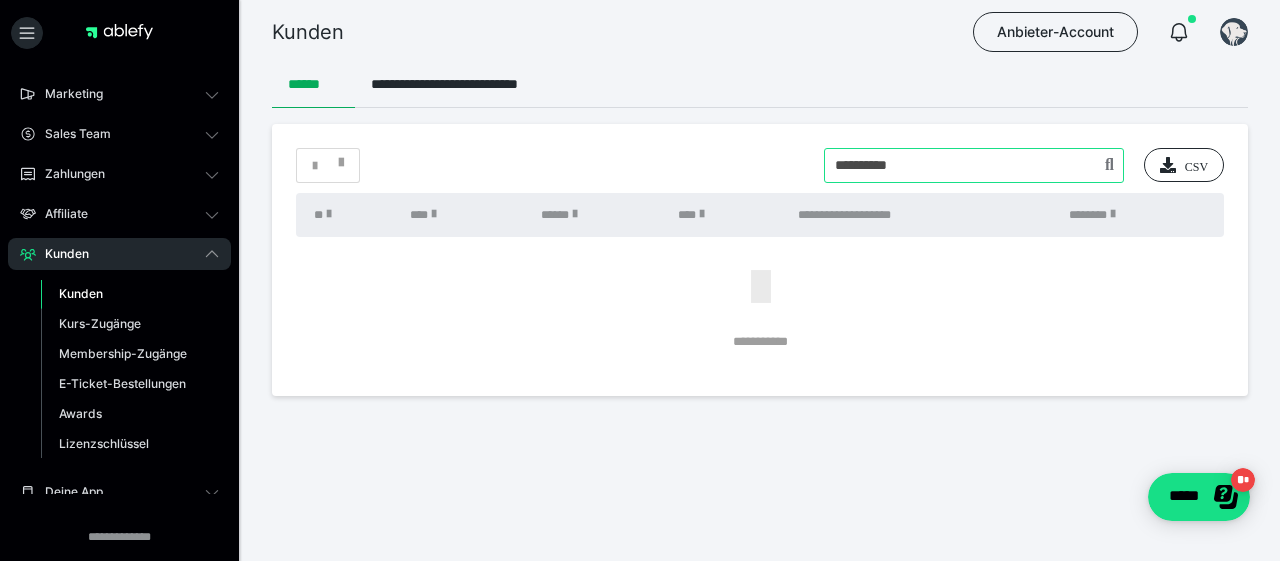 drag, startPoint x: 913, startPoint y: 167, endPoint x: 823, endPoint y: 164, distance: 90.04999 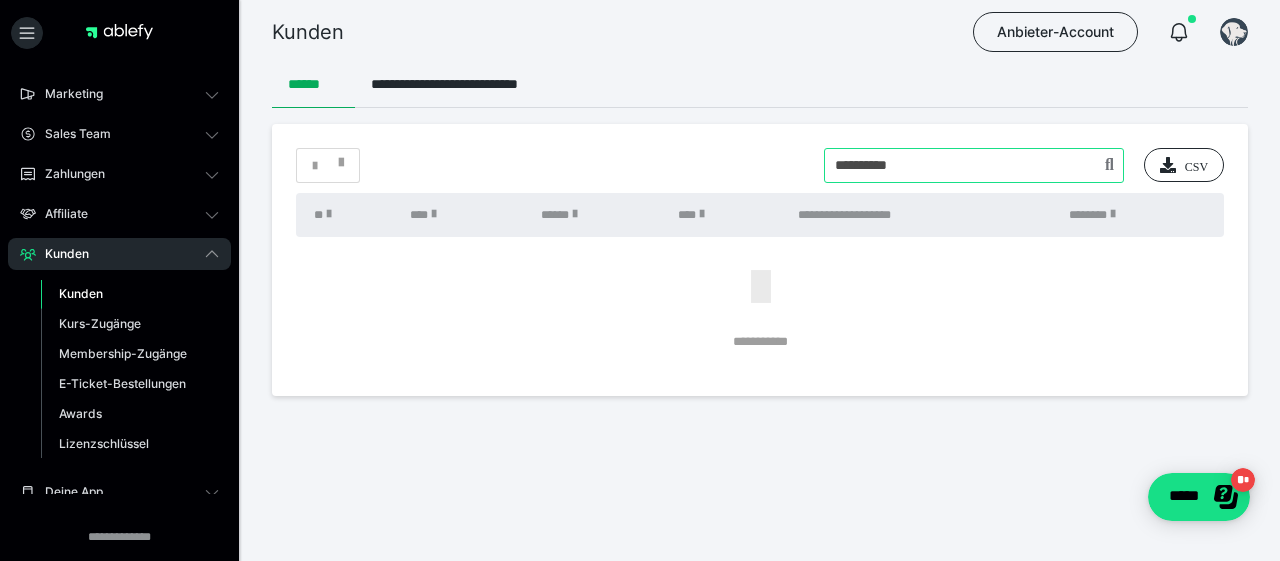 click at bounding box center [974, 165] 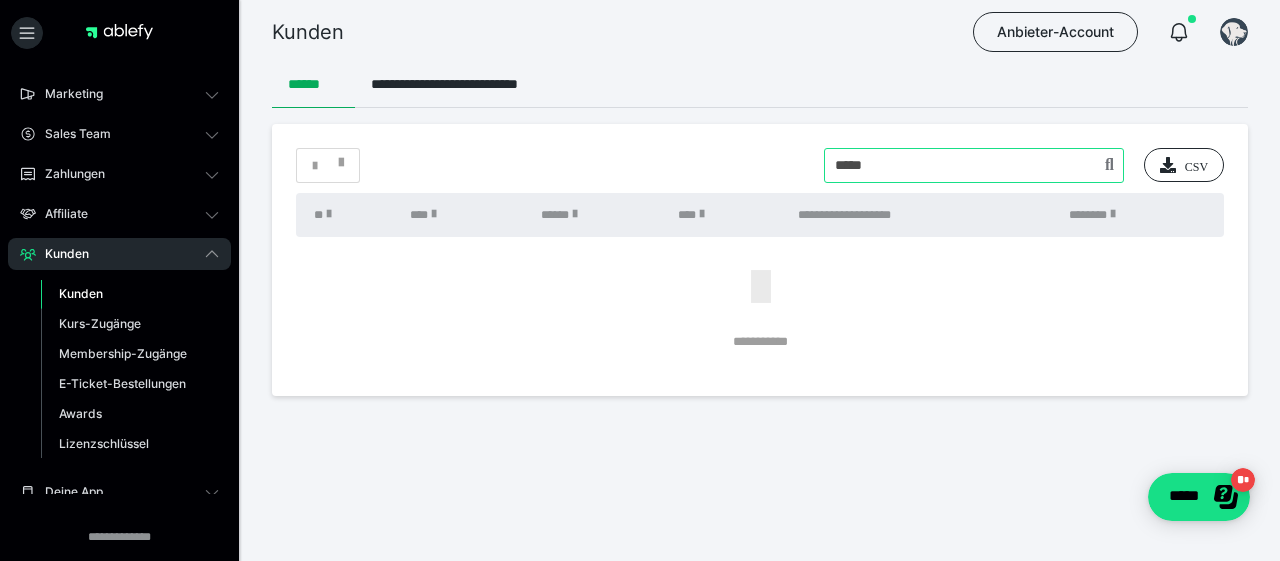 type on "*****" 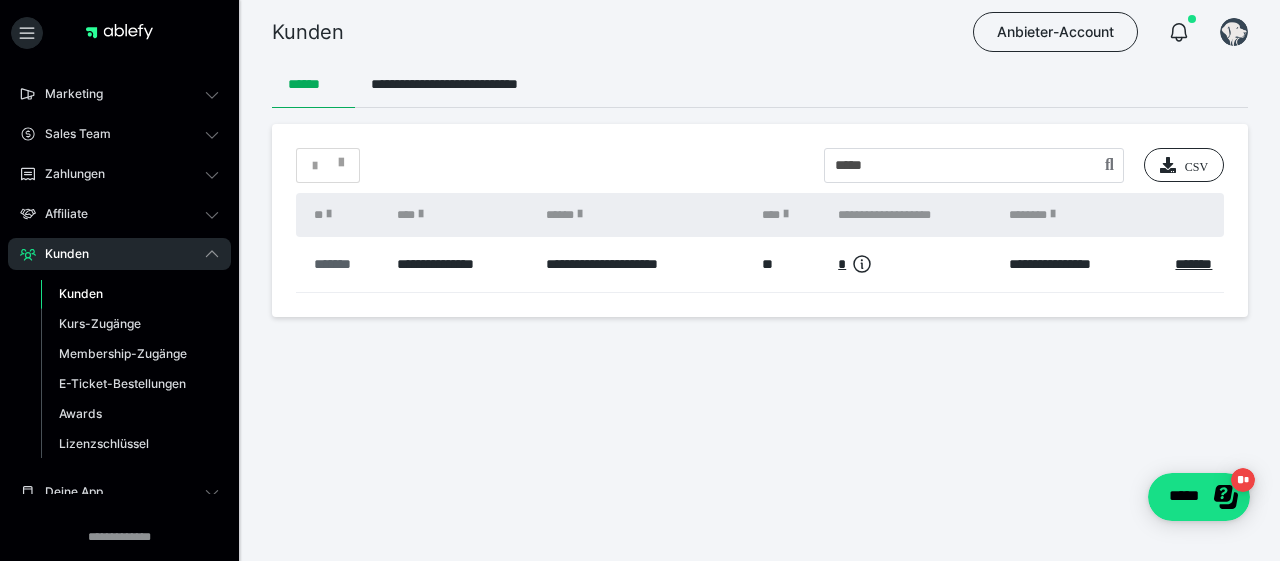 click on "*******" at bounding box center (345, 264) 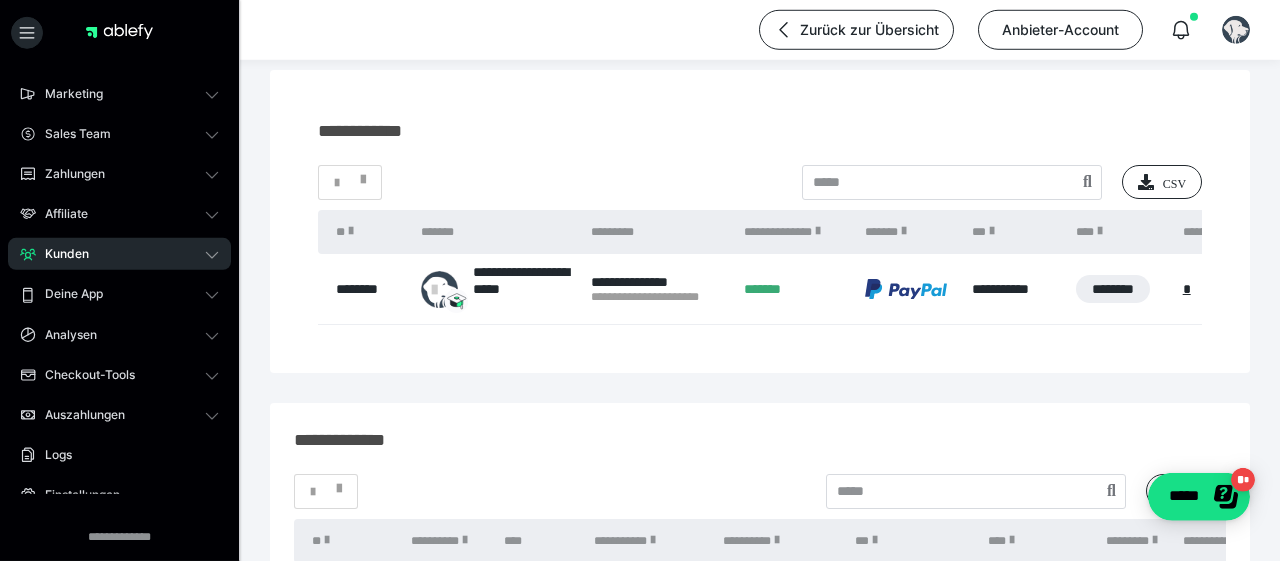scroll, scrollTop: 208, scrollLeft: 0, axis: vertical 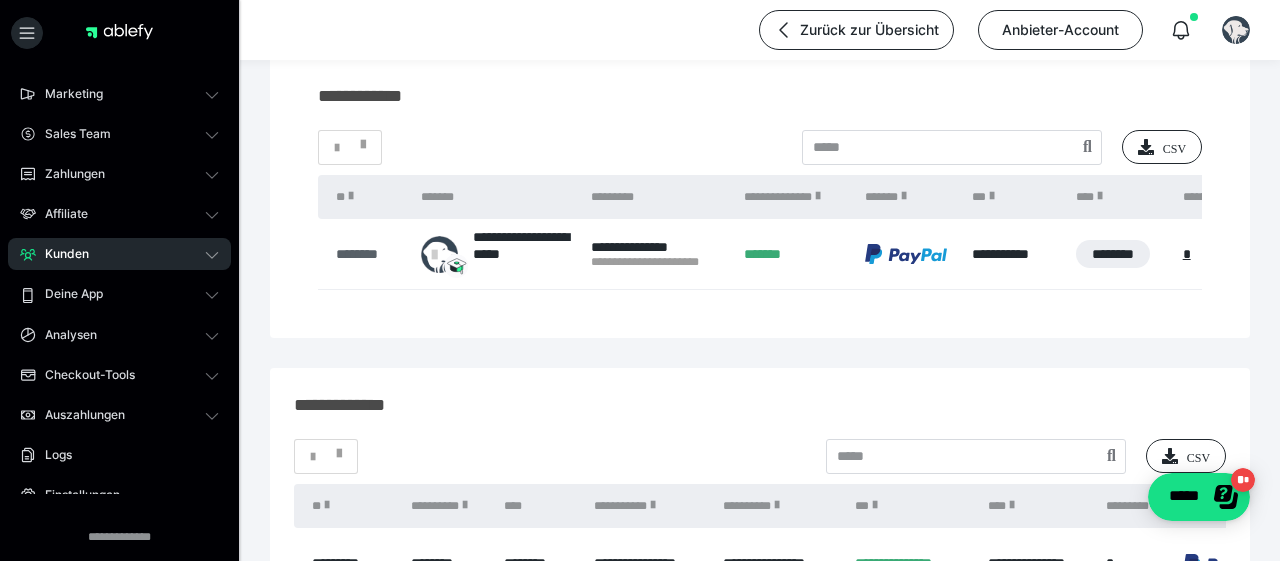 click on "********" at bounding box center [368, 254] 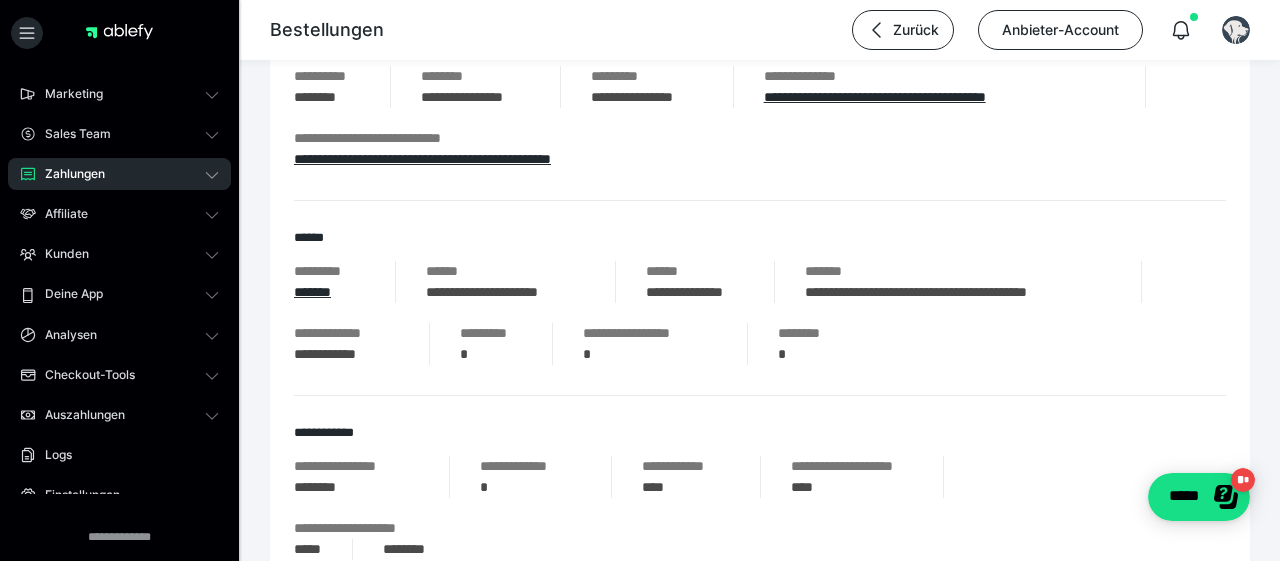 scroll, scrollTop: 416, scrollLeft: 0, axis: vertical 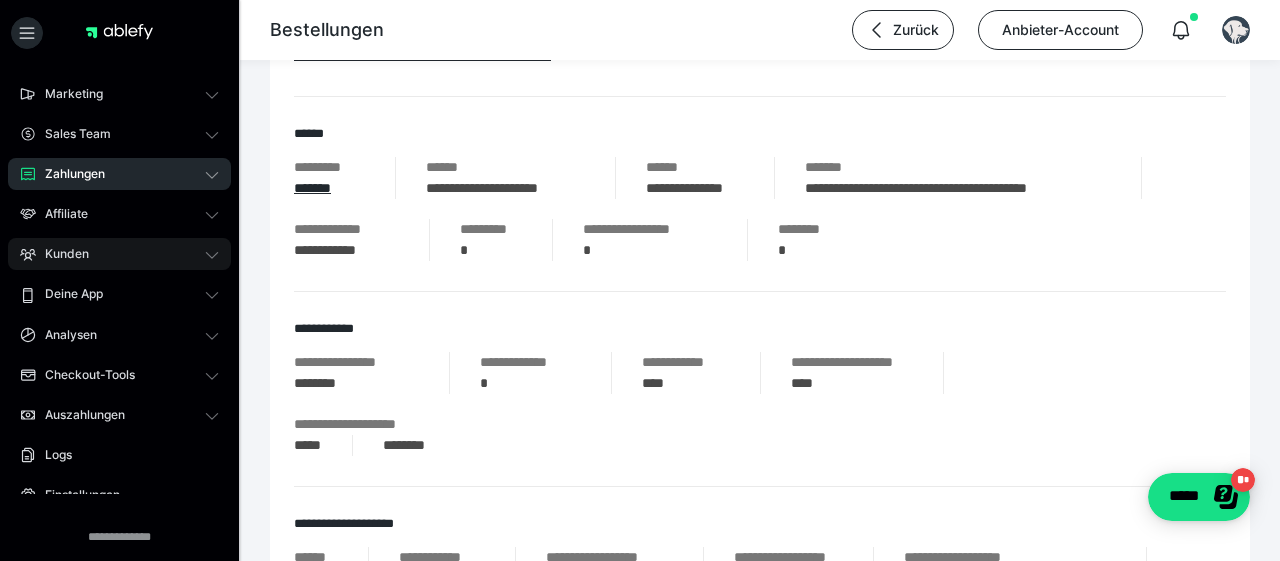 click on "Kunden" at bounding box center [60, 254] 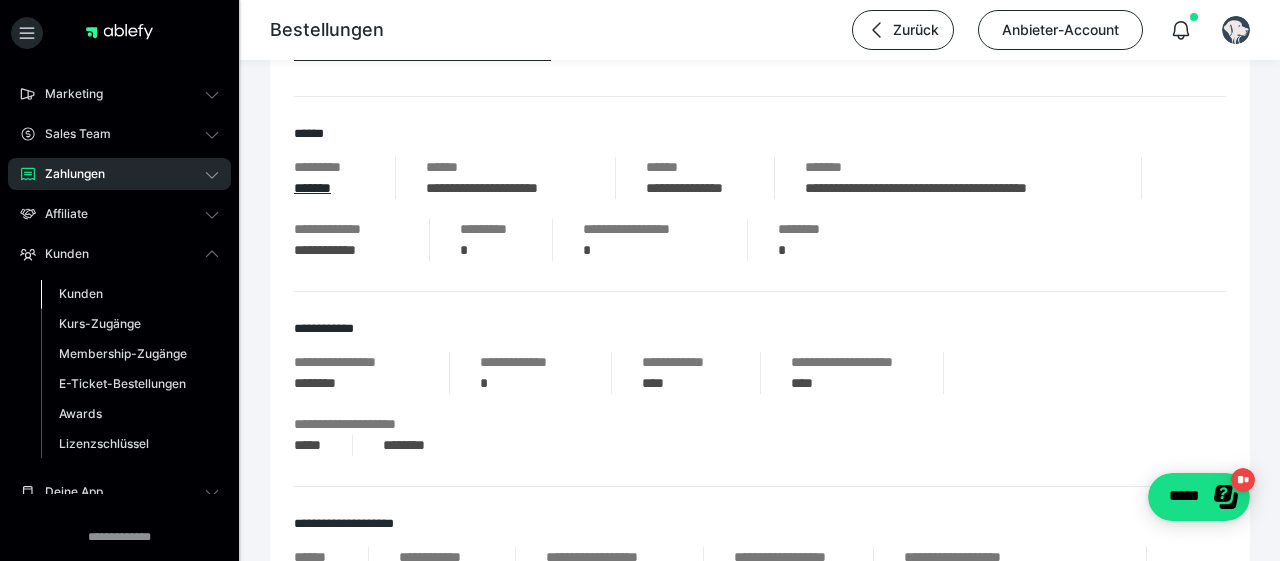 click on "Kunden" at bounding box center (81, 293) 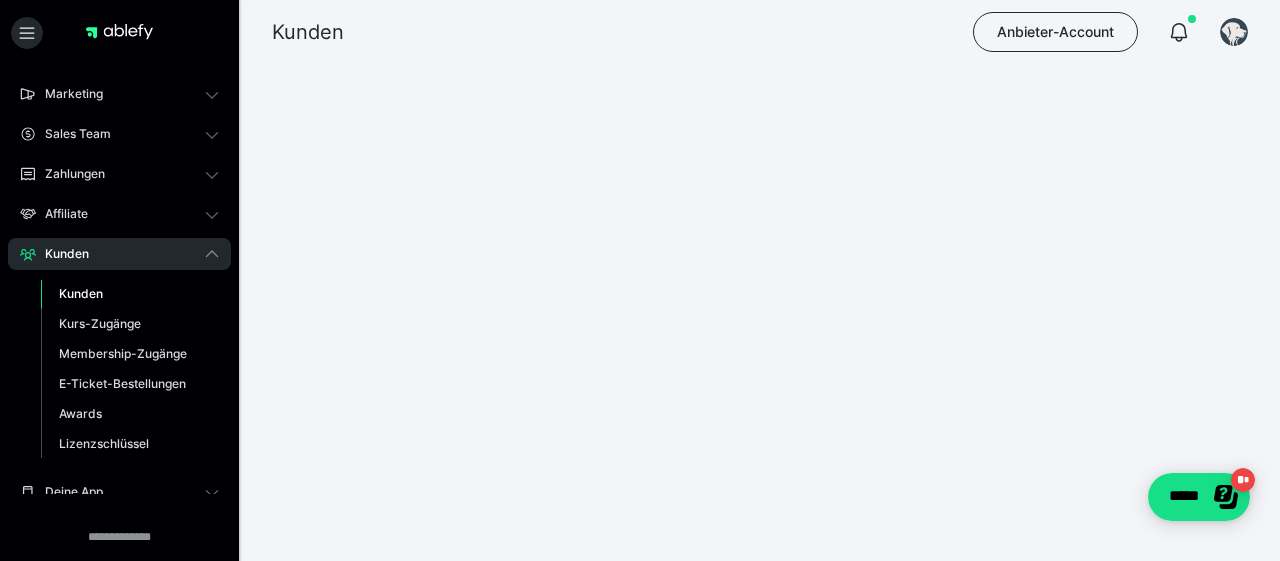 scroll, scrollTop: 0, scrollLeft: 0, axis: both 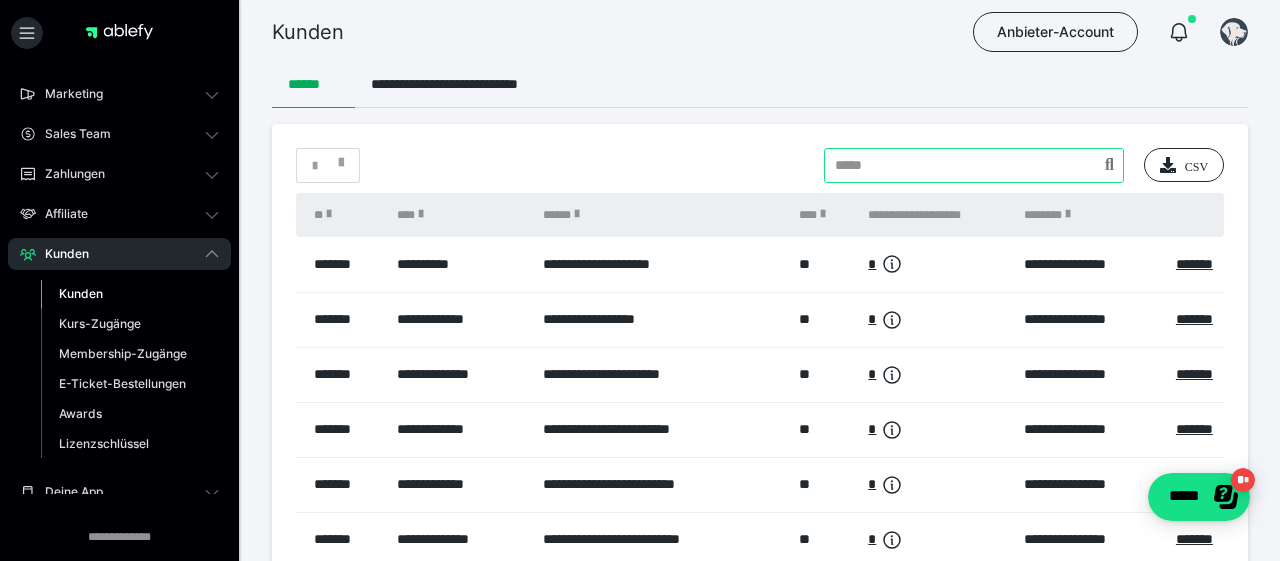 click at bounding box center [974, 165] 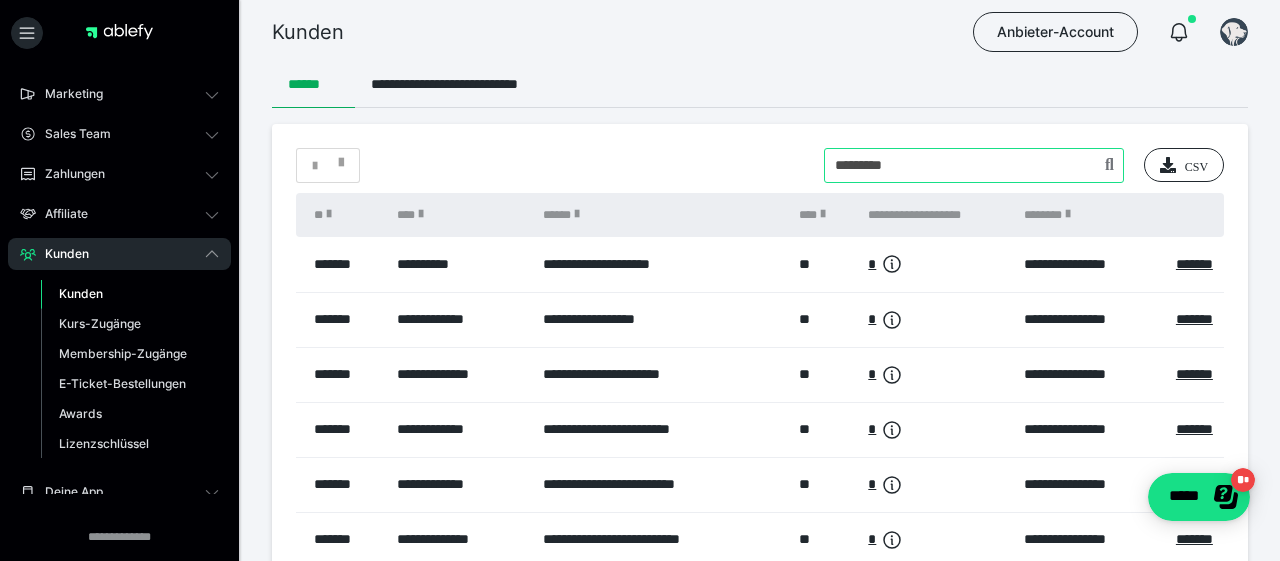 type on "*********" 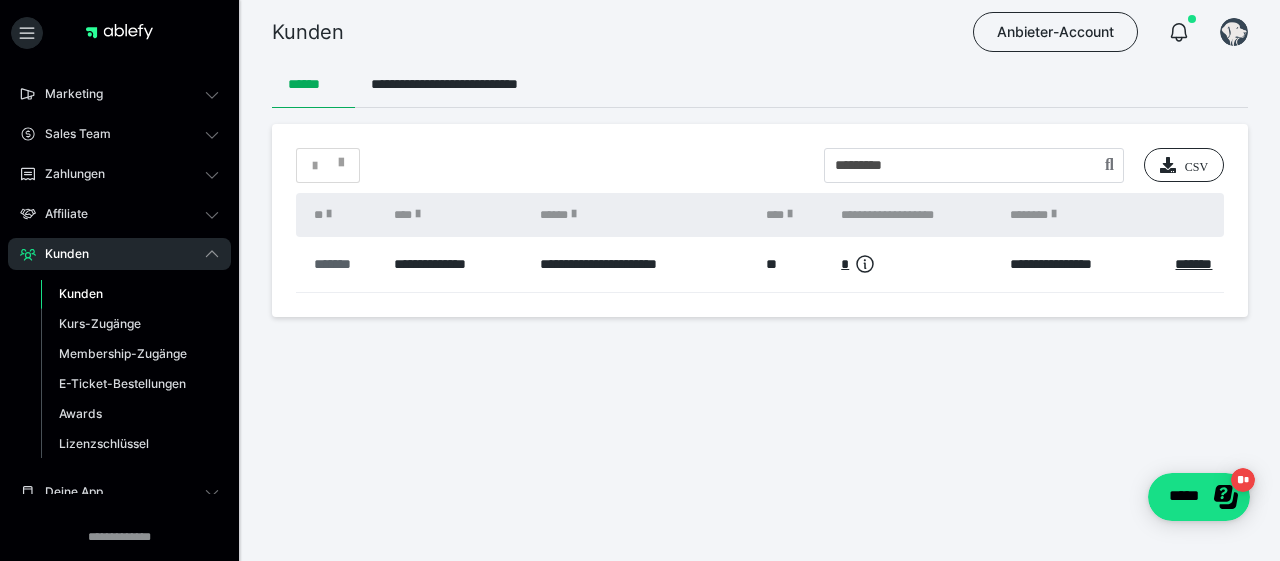 click on "*******" at bounding box center (344, 264) 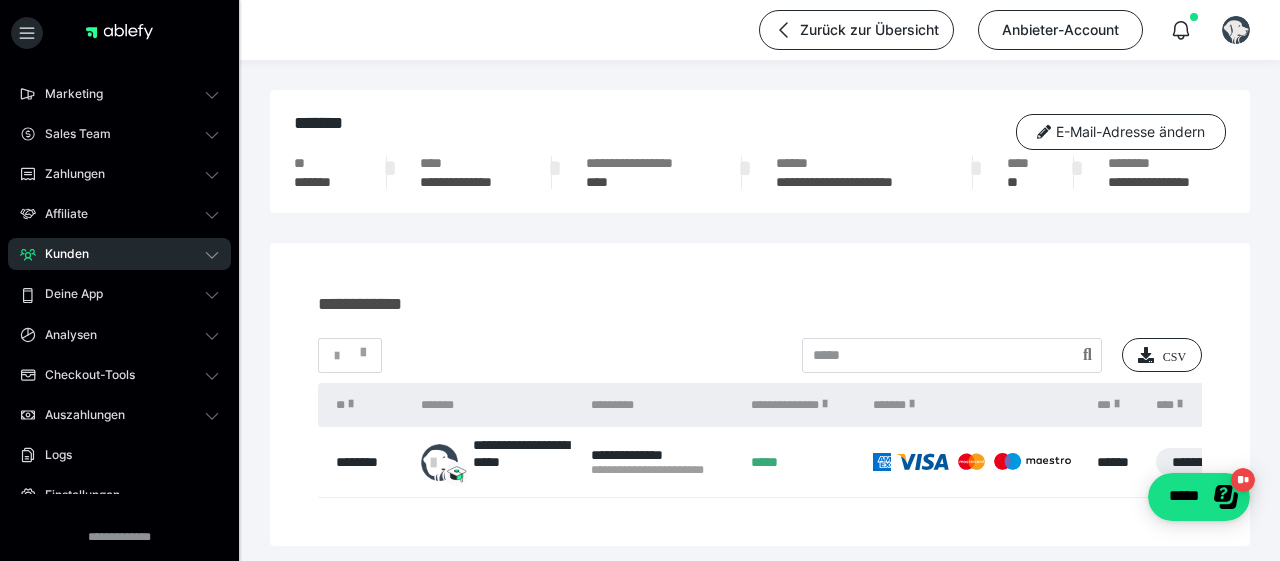 click on "*******" at bounding box center (323, 182) 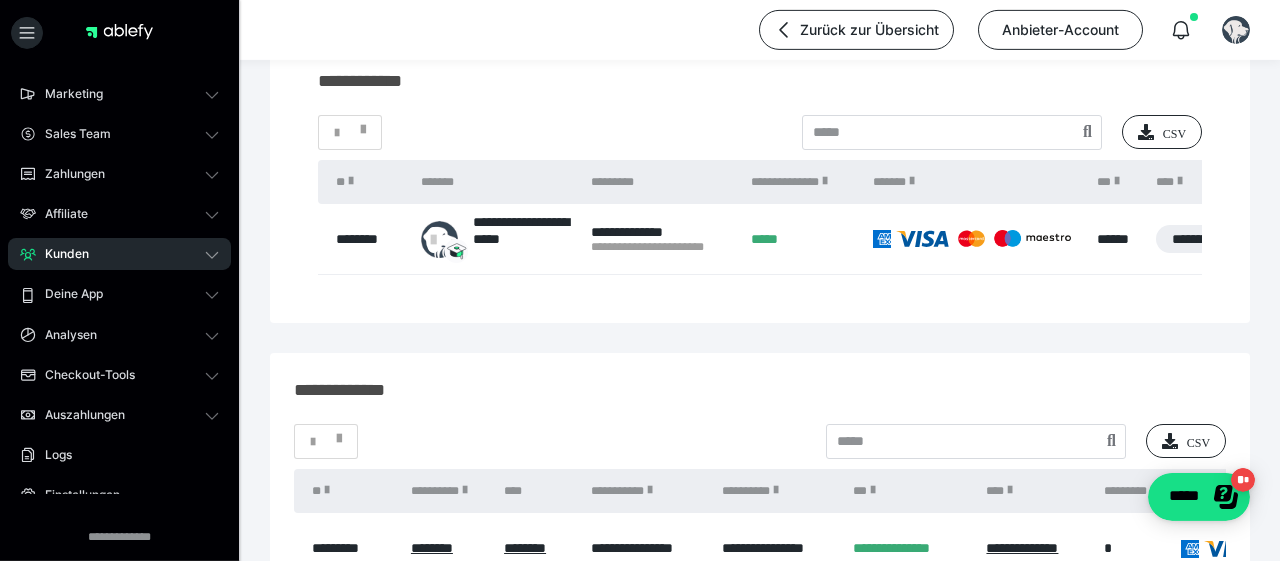 scroll, scrollTop: 0, scrollLeft: 0, axis: both 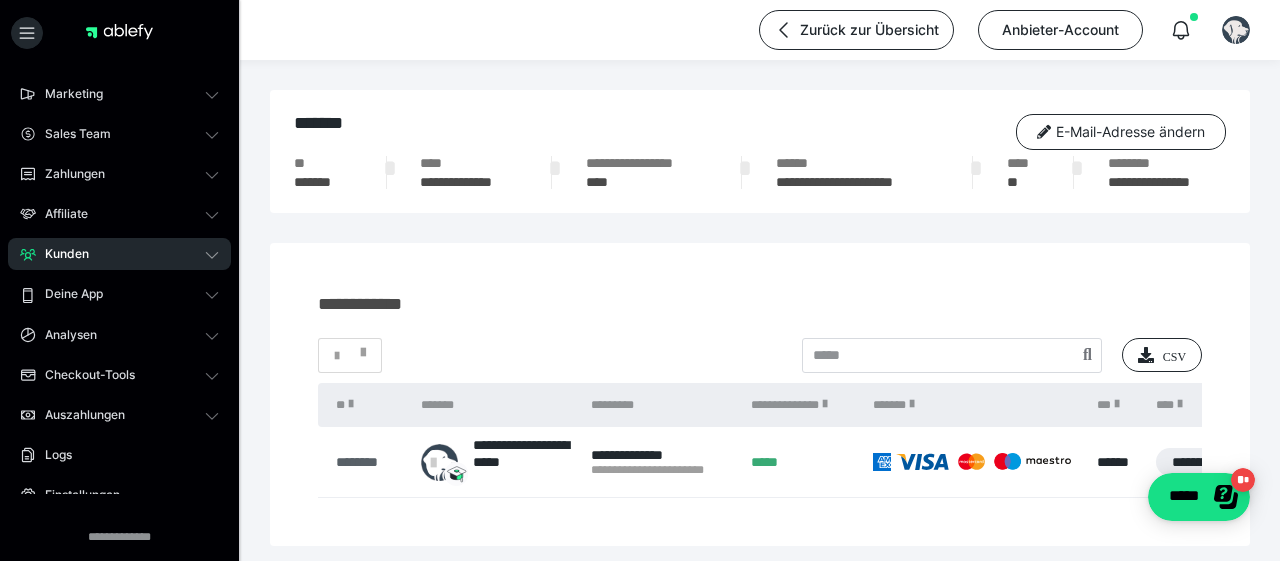 click on "********" at bounding box center [368, 462] 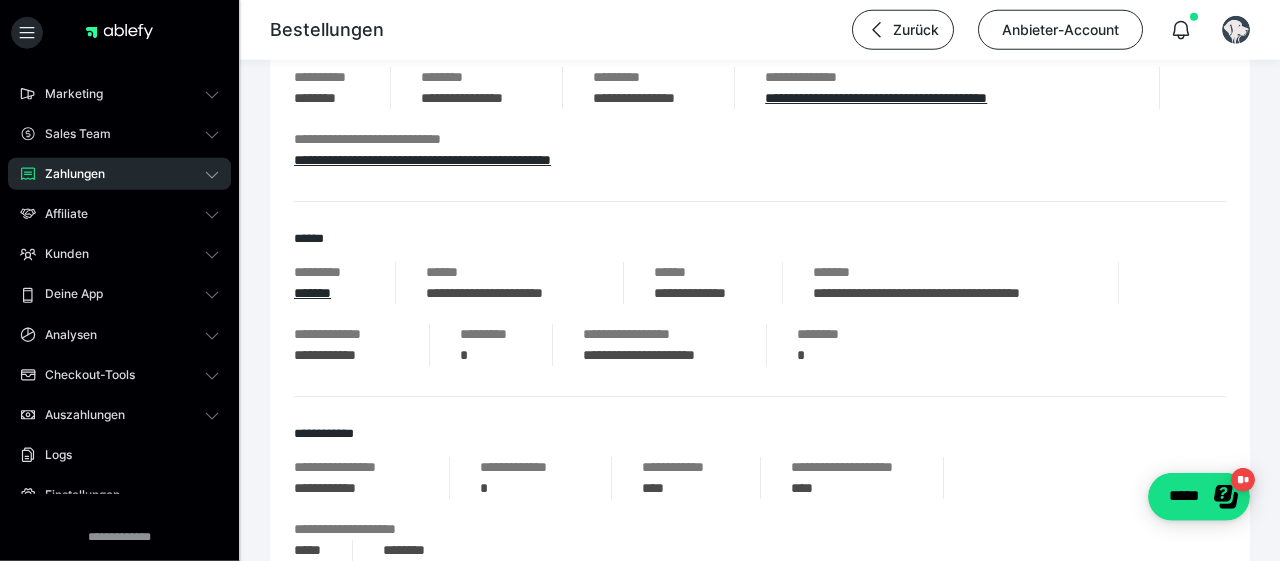 scroll, scrollTop: 312, scrollLeft: 0, axis: vertical 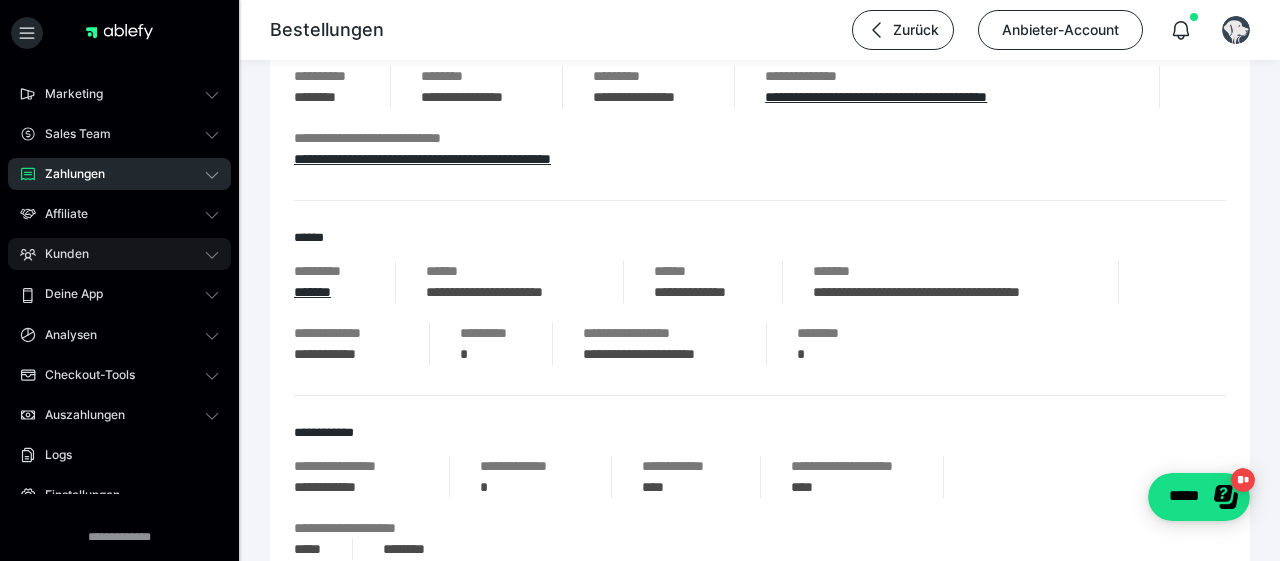click on "Kunden" at bounding box center [60, 254] 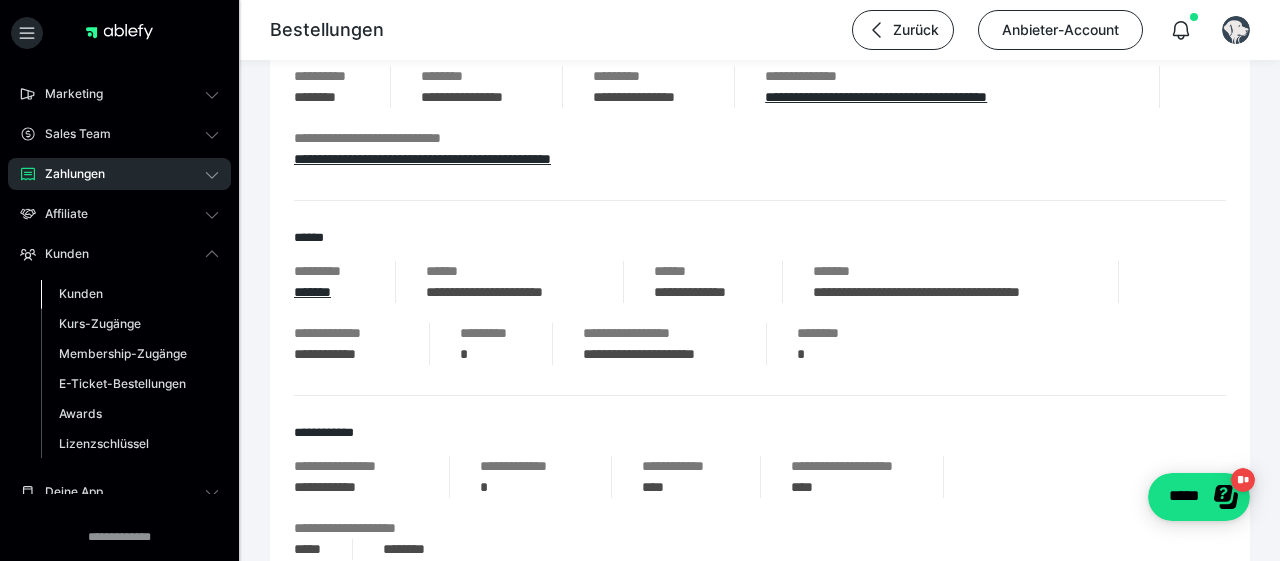 click on "Kunden" at bounding box center (81, 293) 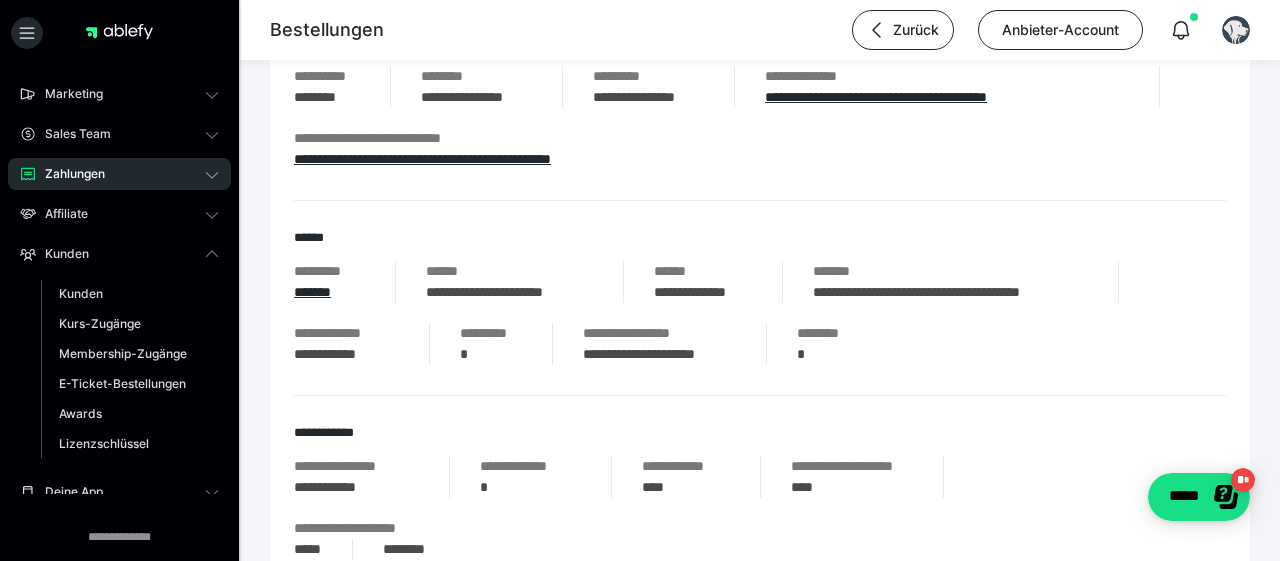 scroll, scrollTop: 0, scrollLeft: 0, axis: both 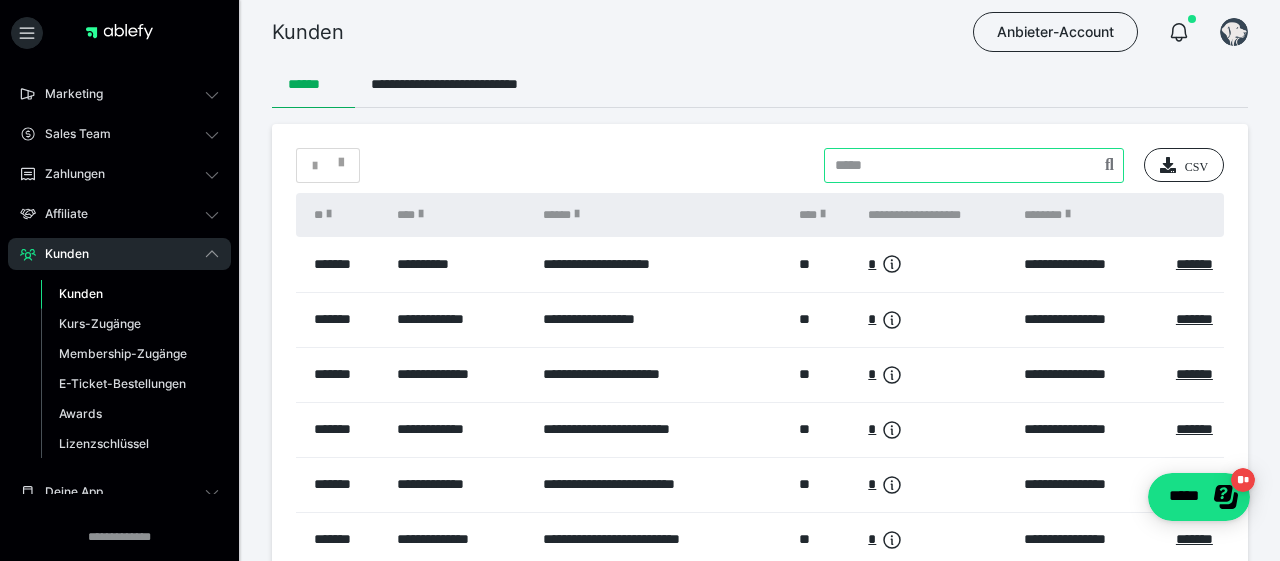 click at bounding box center [974, 165] 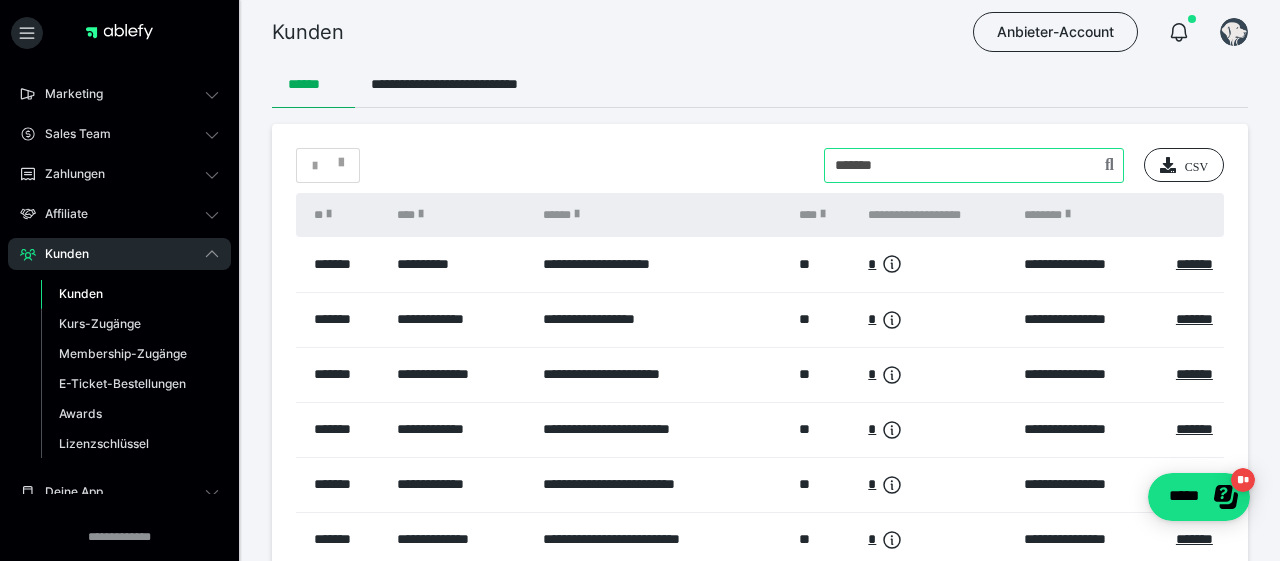 type on "*******" 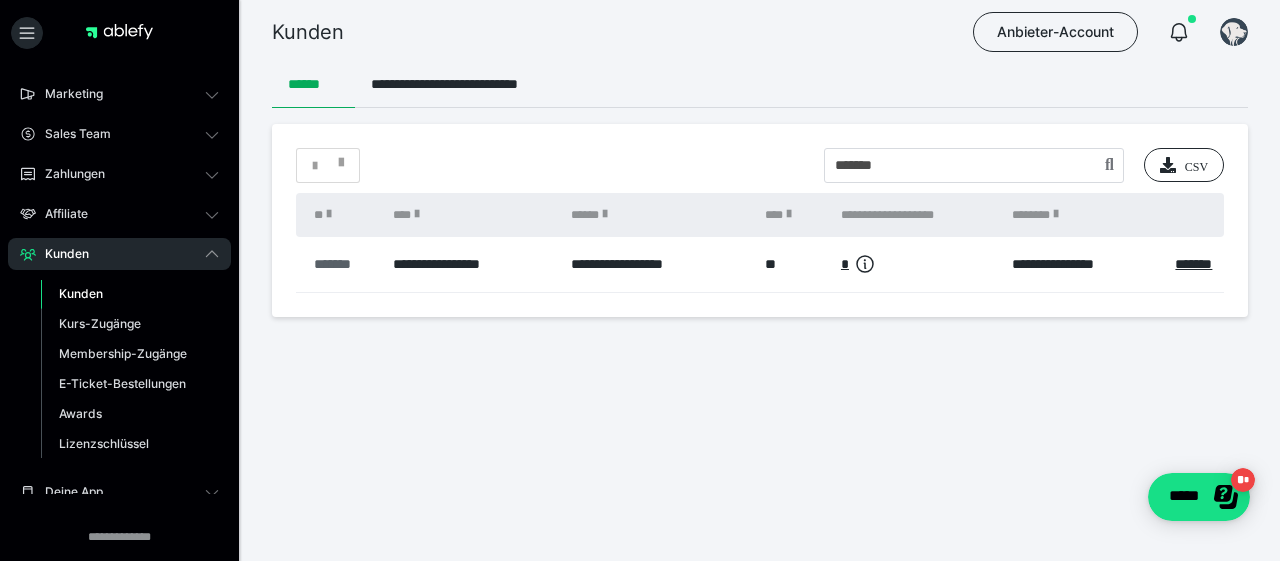 click on "*******" at bounding box center [343, 264] 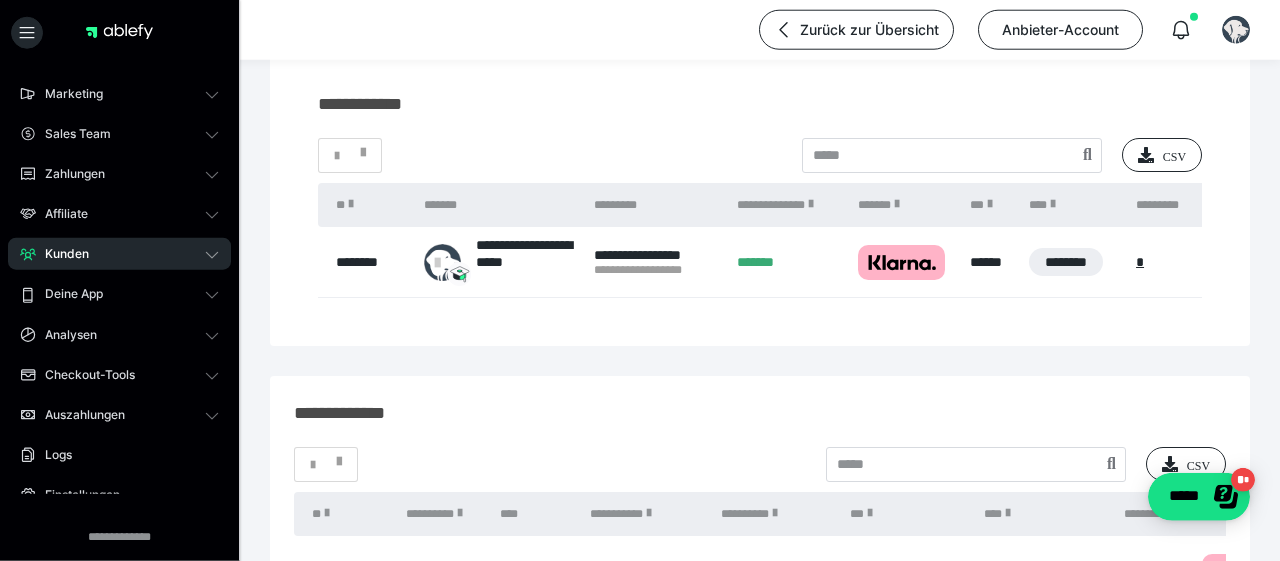 scroll, scrollTop: 208, scrollLeft: 0, axis: vertical 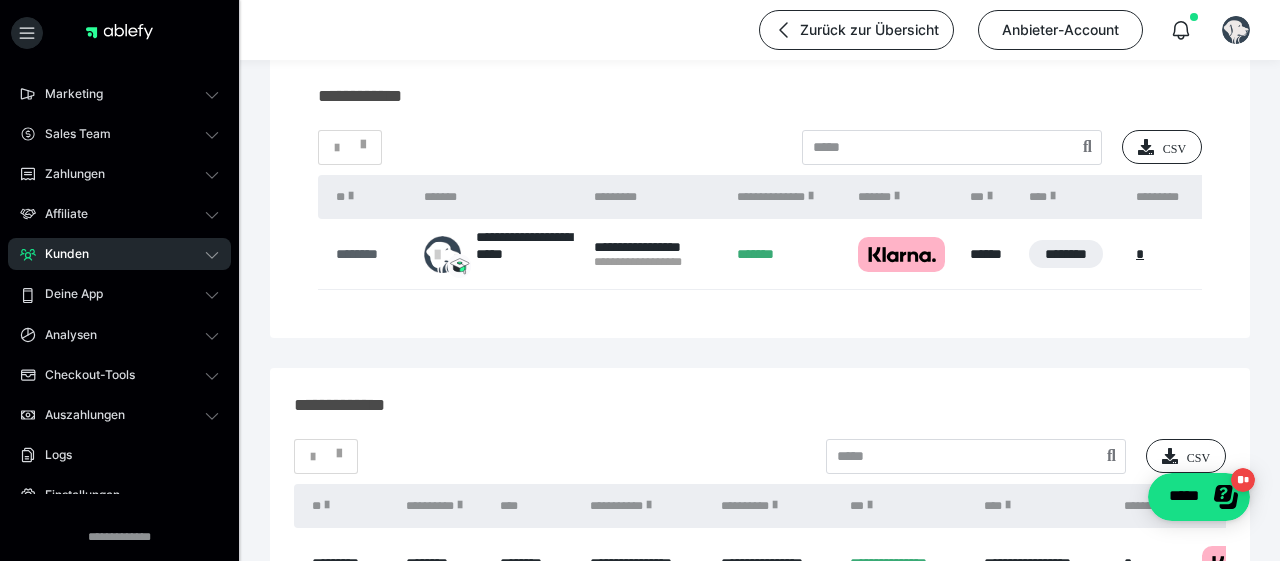 click on "********" at bounding box center (370, 254) 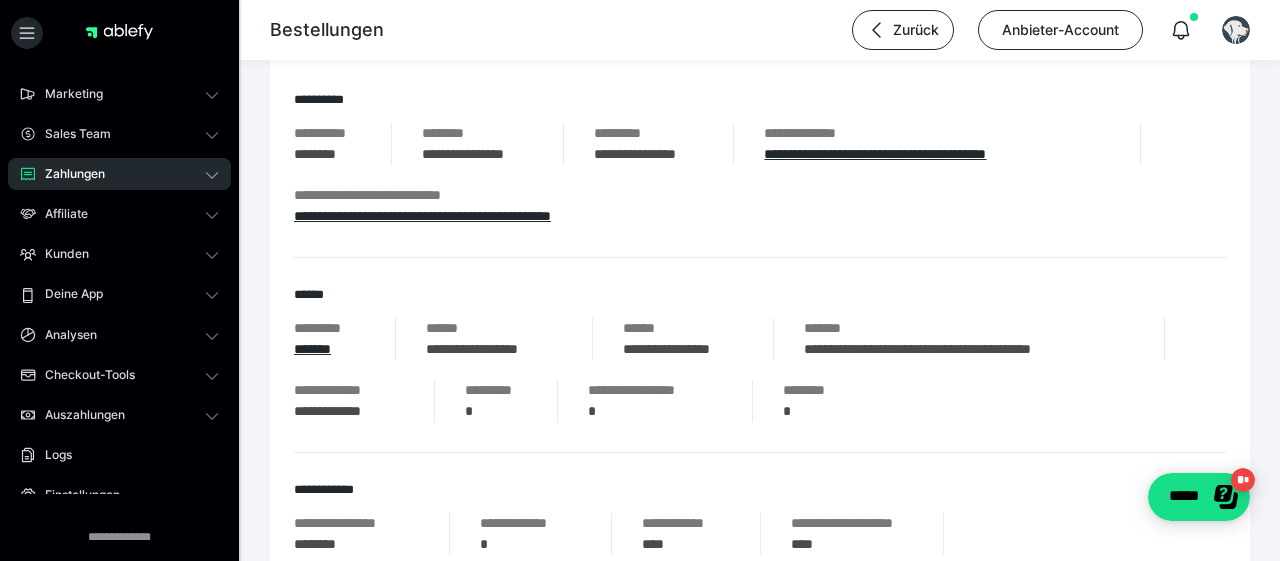 scroll, scrollTop: 312, scrollLeft: 0, axis: vertical 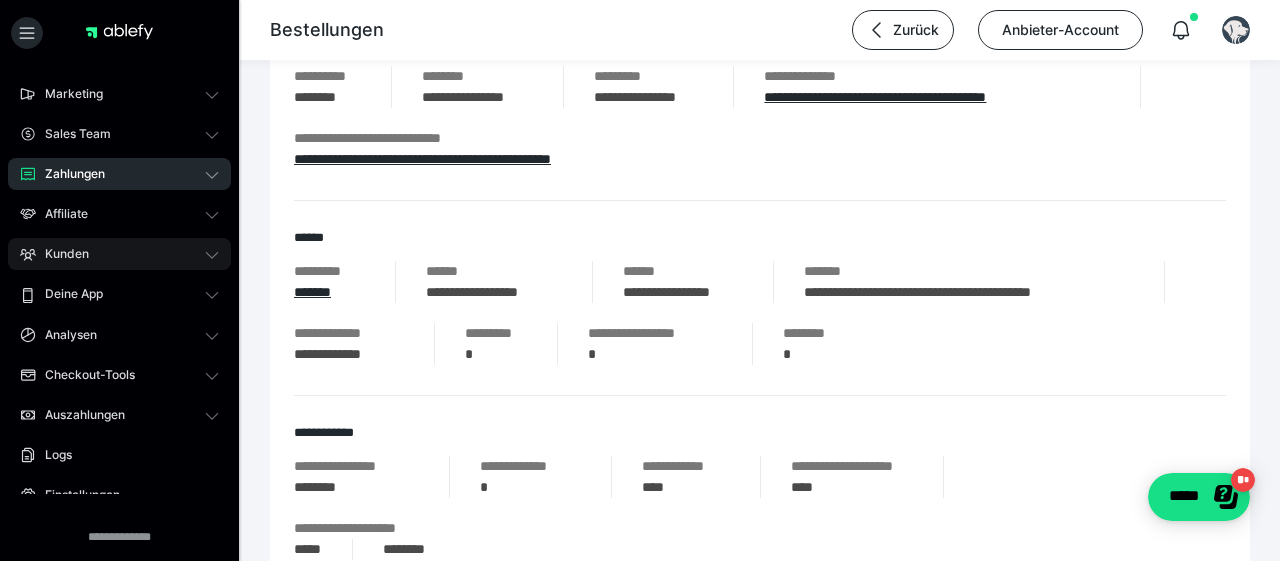 click on "Kunden" at bounding box center (60, 254) 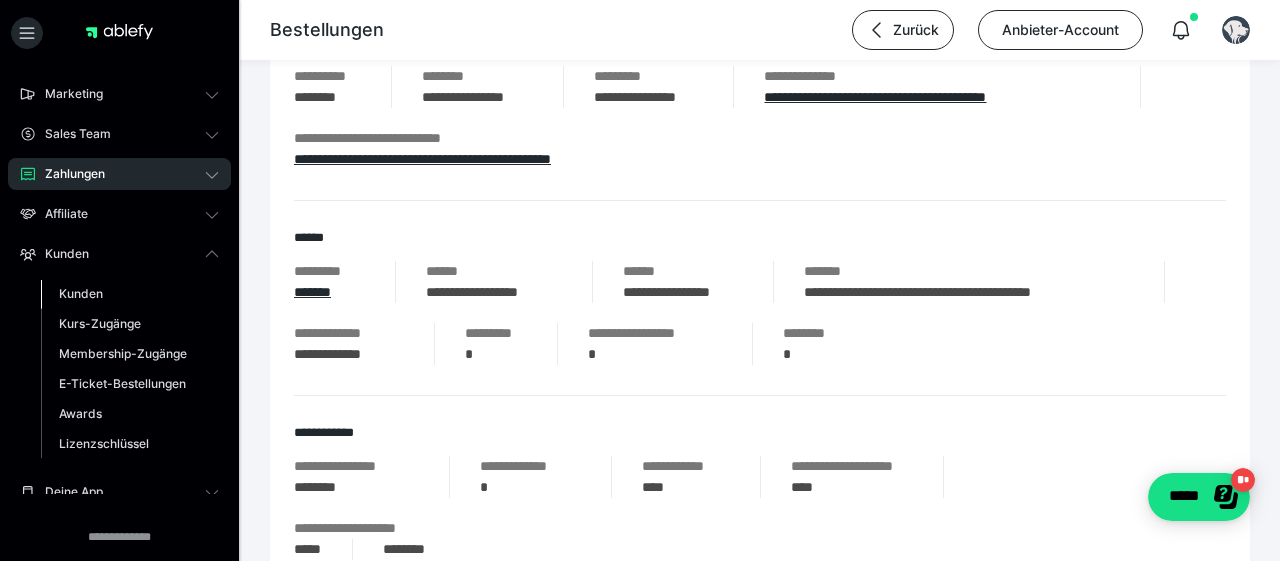 click on "Kunden" at bounding box center [81, 293] 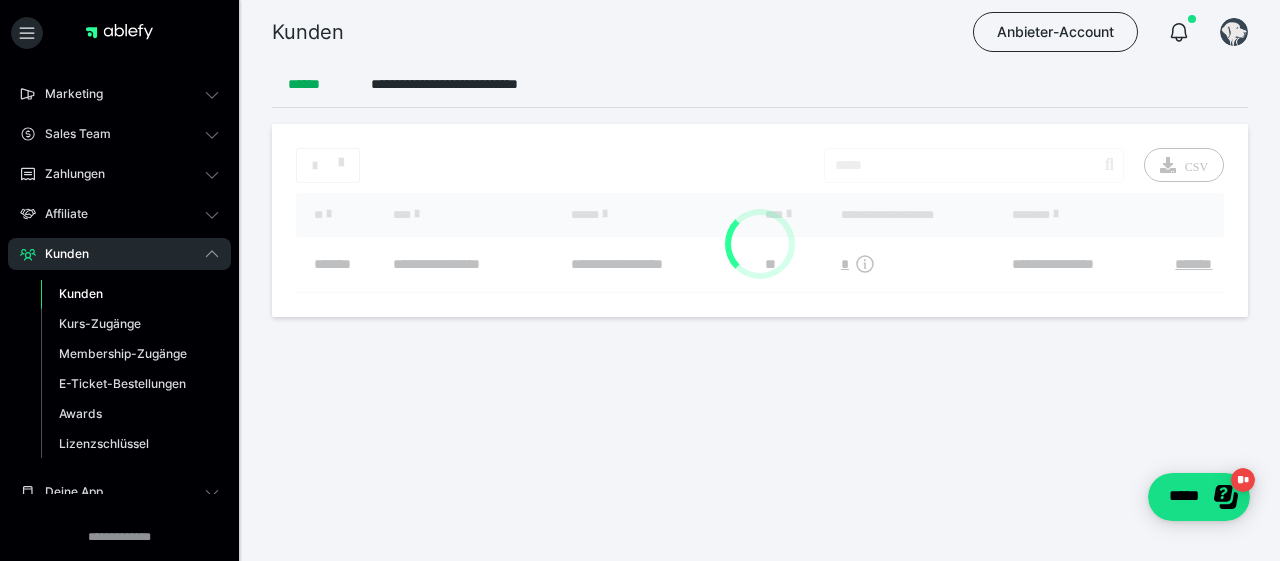 scroll, scrollTop: 0, scrollLeft: 0, axis: both 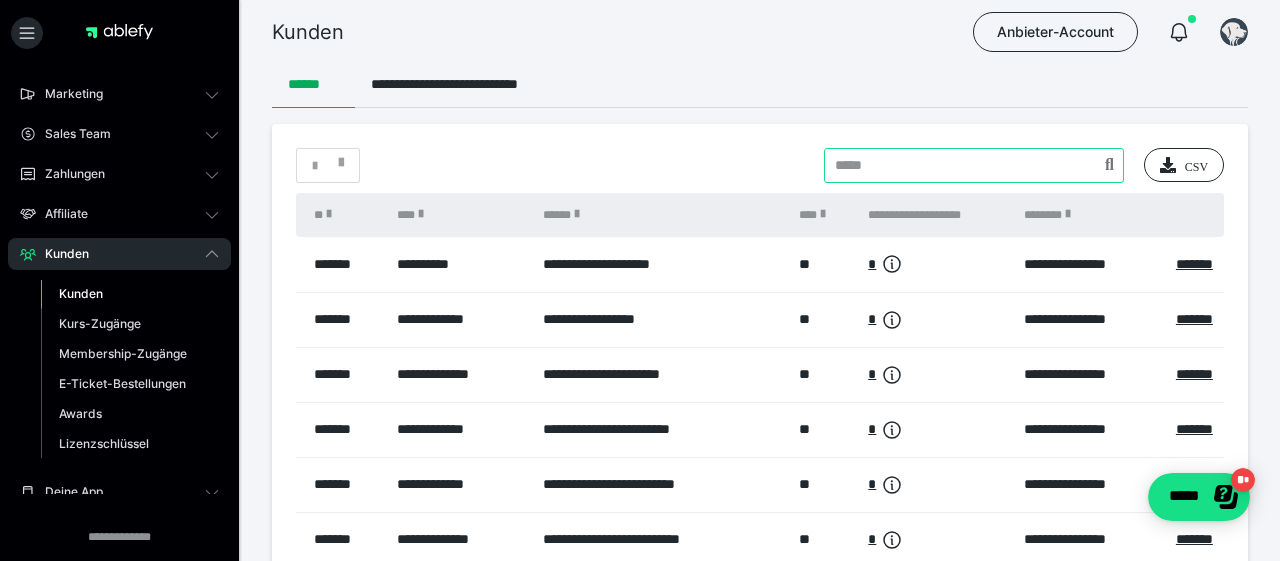 click at bounding box center (974, 165) 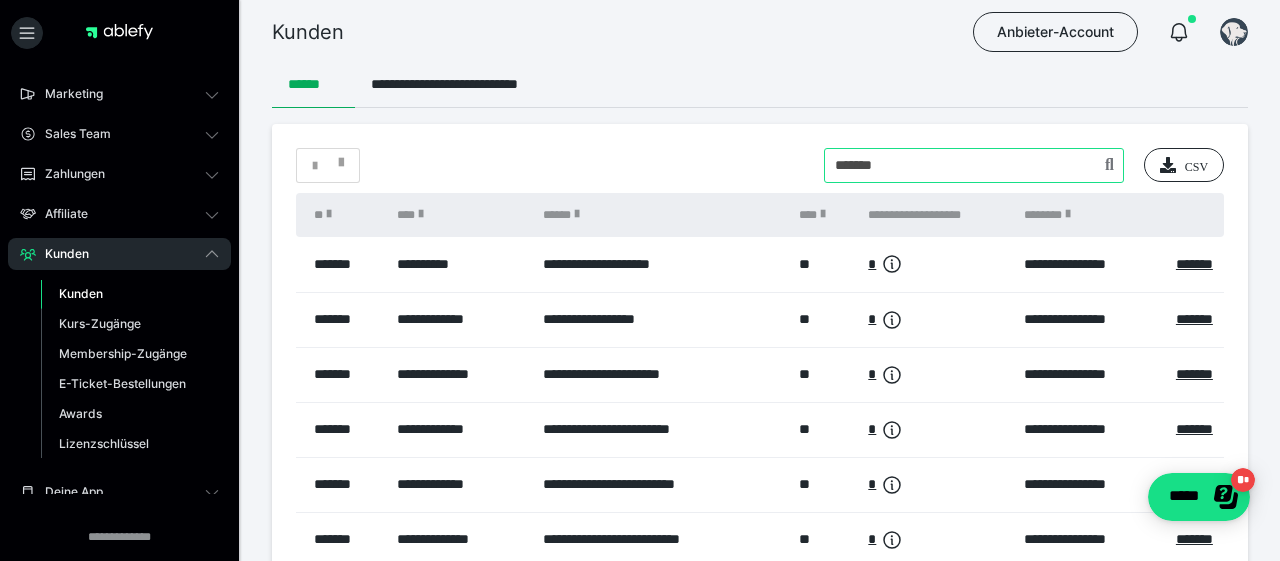 type on "*******" 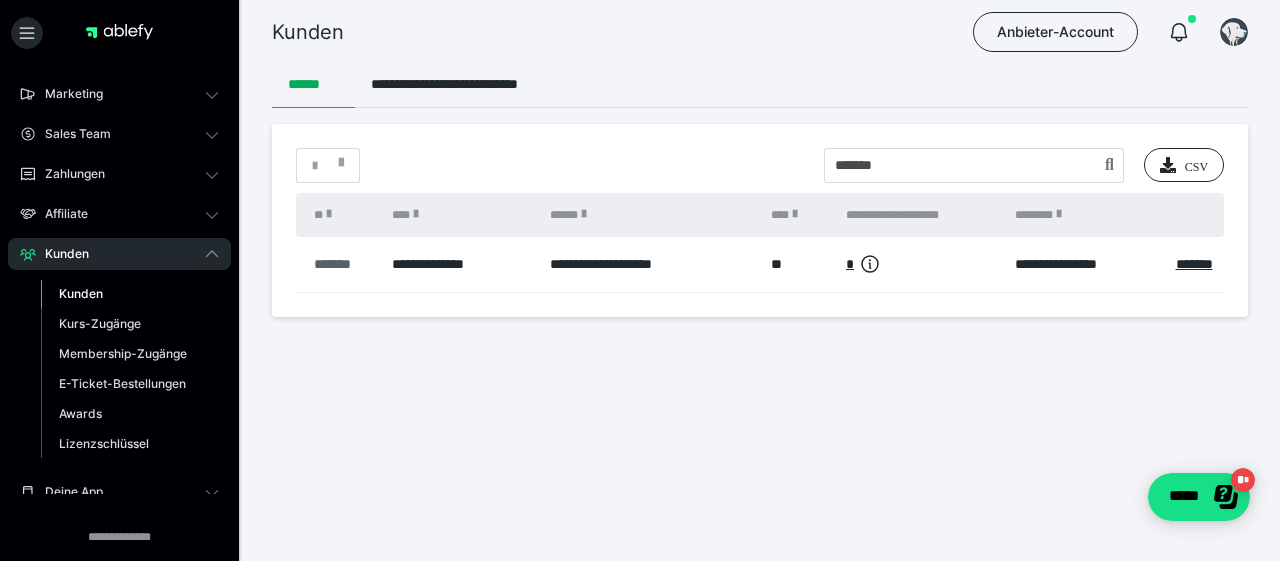 click on "*******" at bounding box center (343, 264) 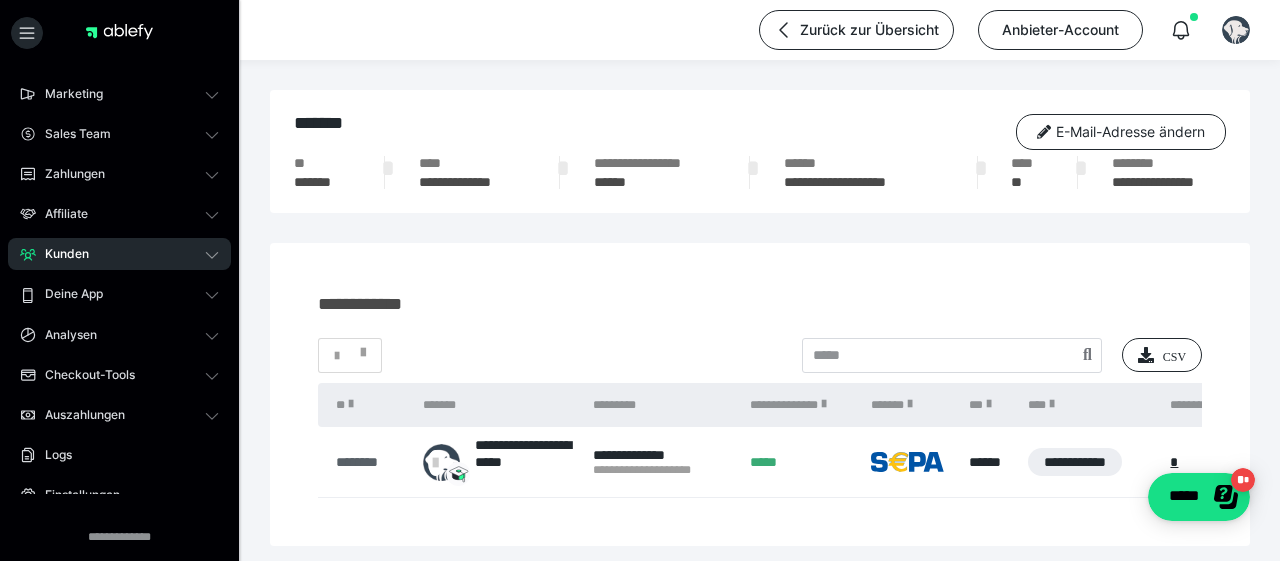 click on "********" at bounding box center [369, 462] 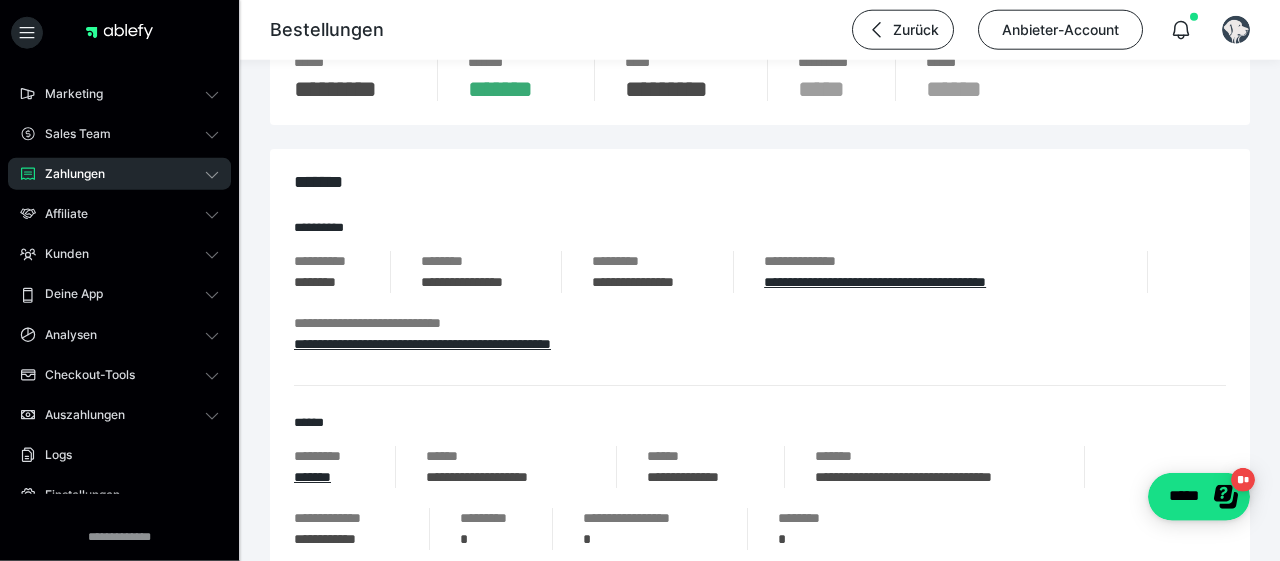 scroll, scrollTop: 416, scrollLeft: 0, axis: vertical 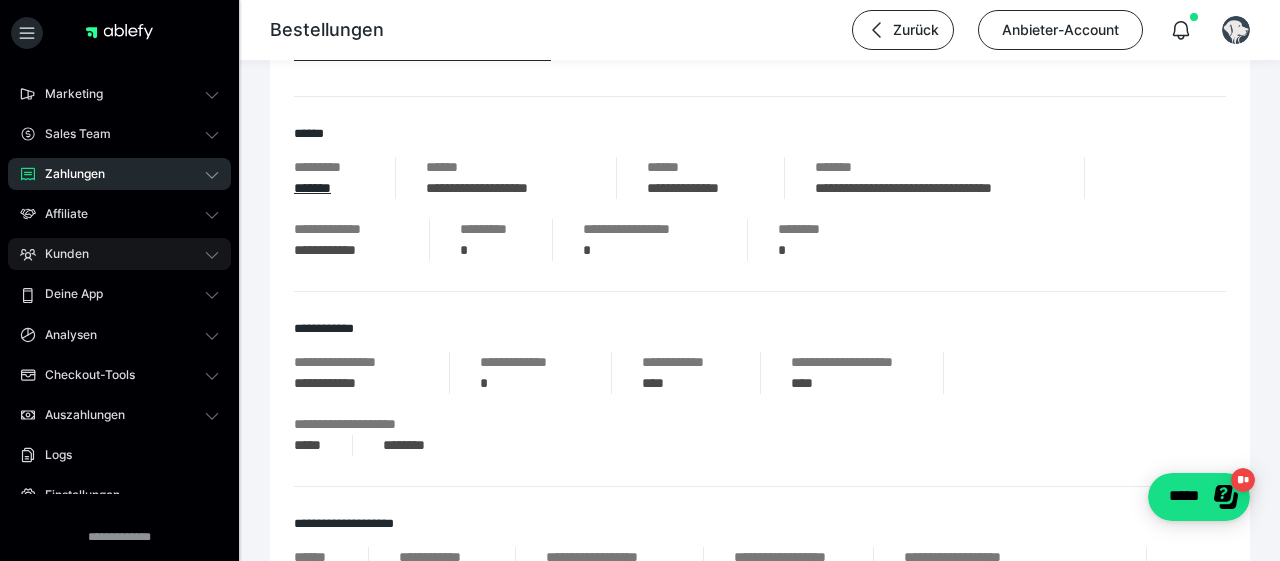 click on "Kunden" at bounding box center [60, 254] 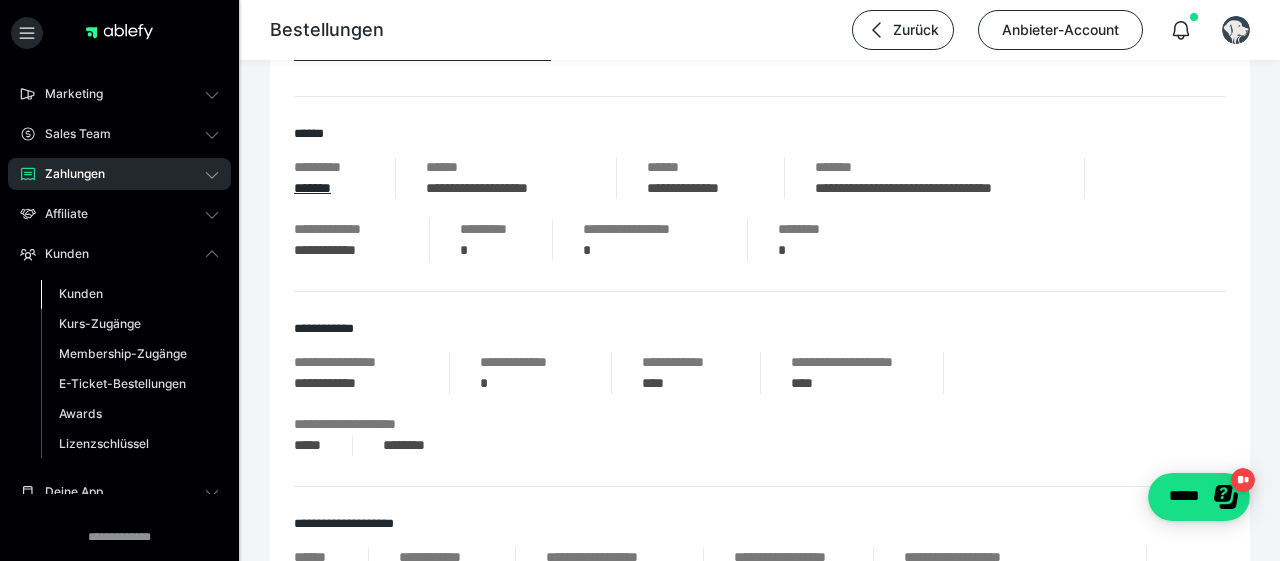 click on "Kunden" at bounding box center [81, 293] 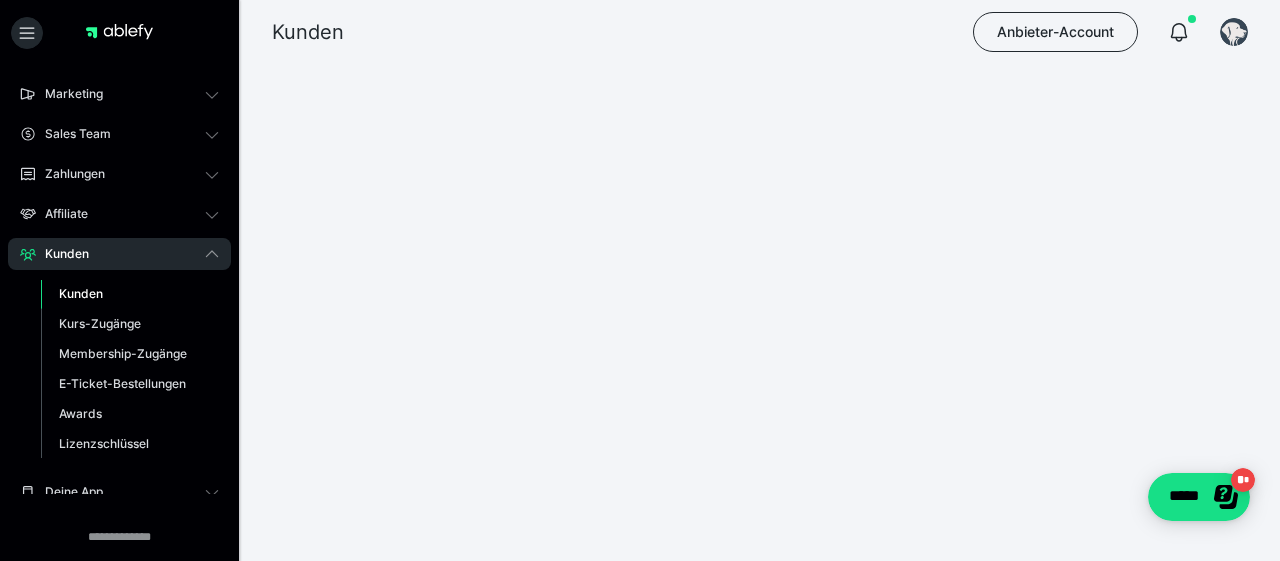 scroll, scrollTop: 0, scrollLeft: 0, axis: both 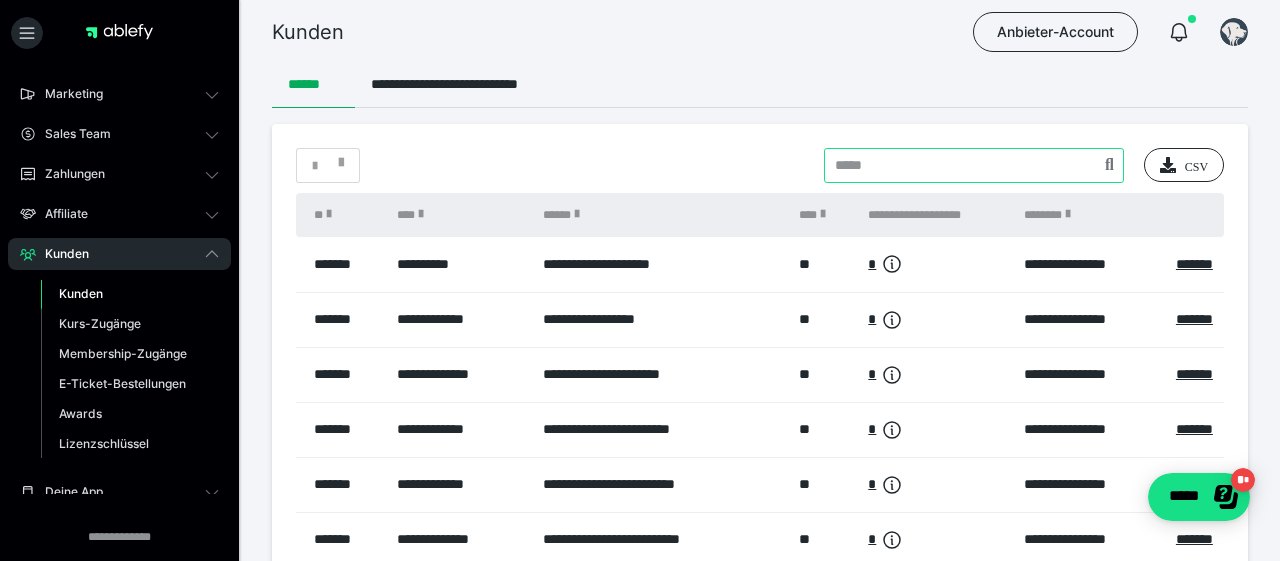 click at bounding box center [974, 165] 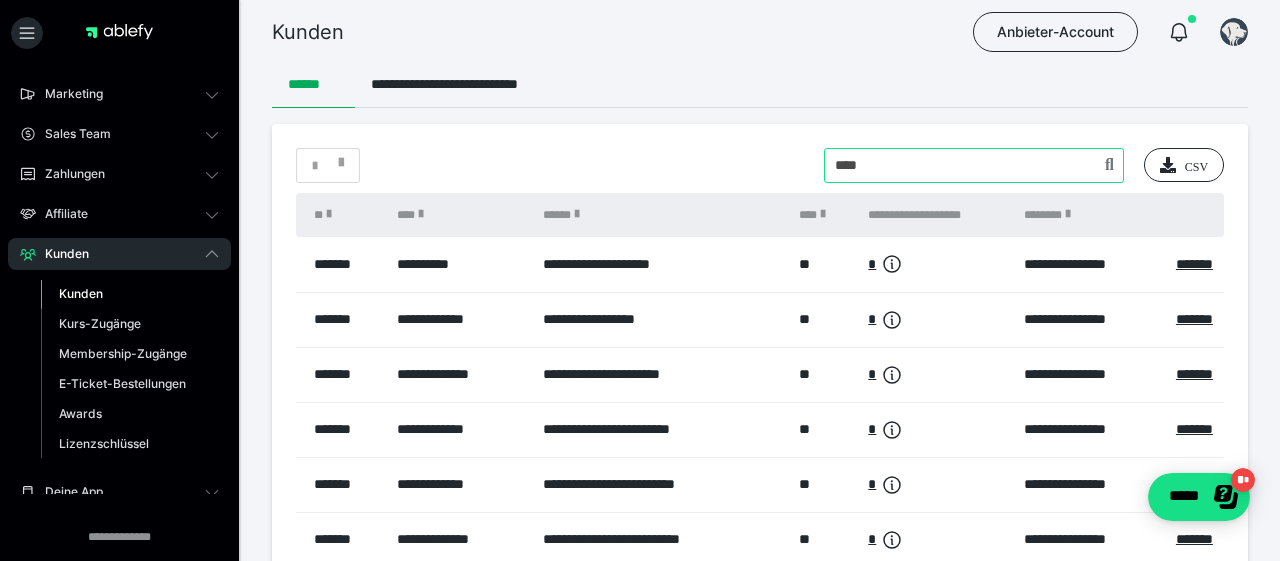 type on "****" 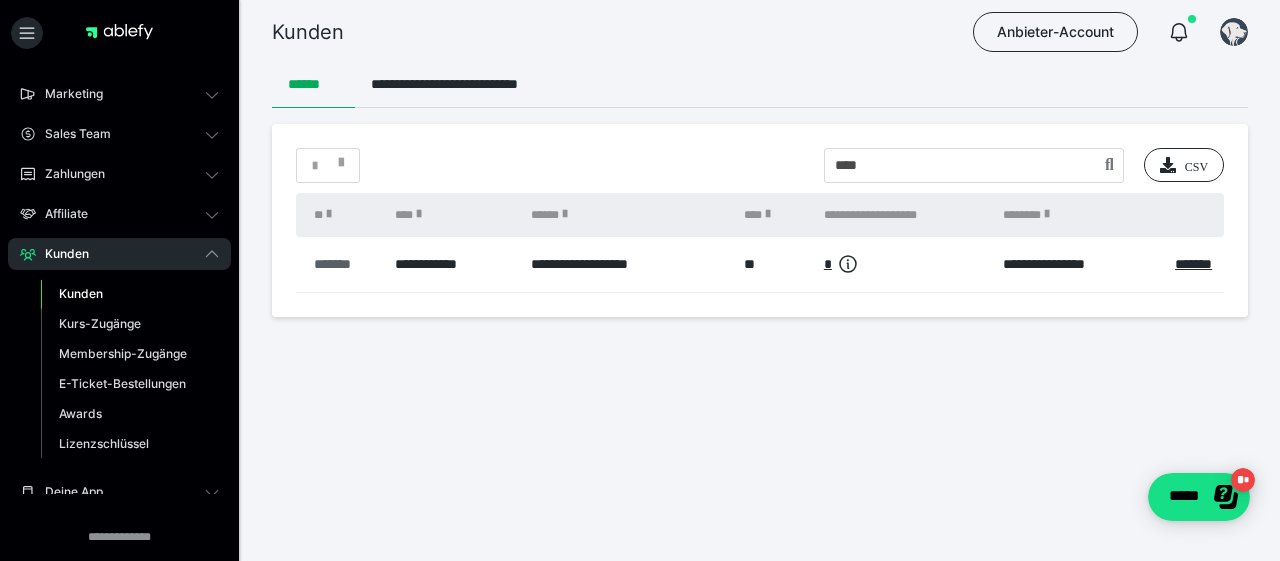 click on "*******" at bounding box center [344, 264] 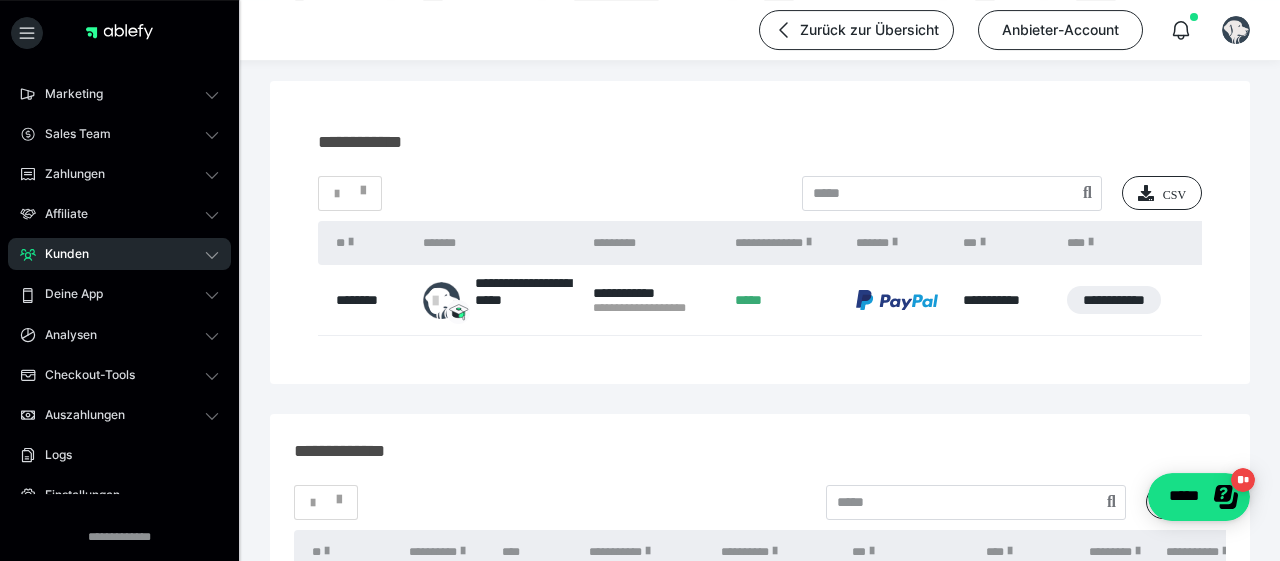 scroll, scrollTop: 208, scrollLeft: 0, axis: vertical 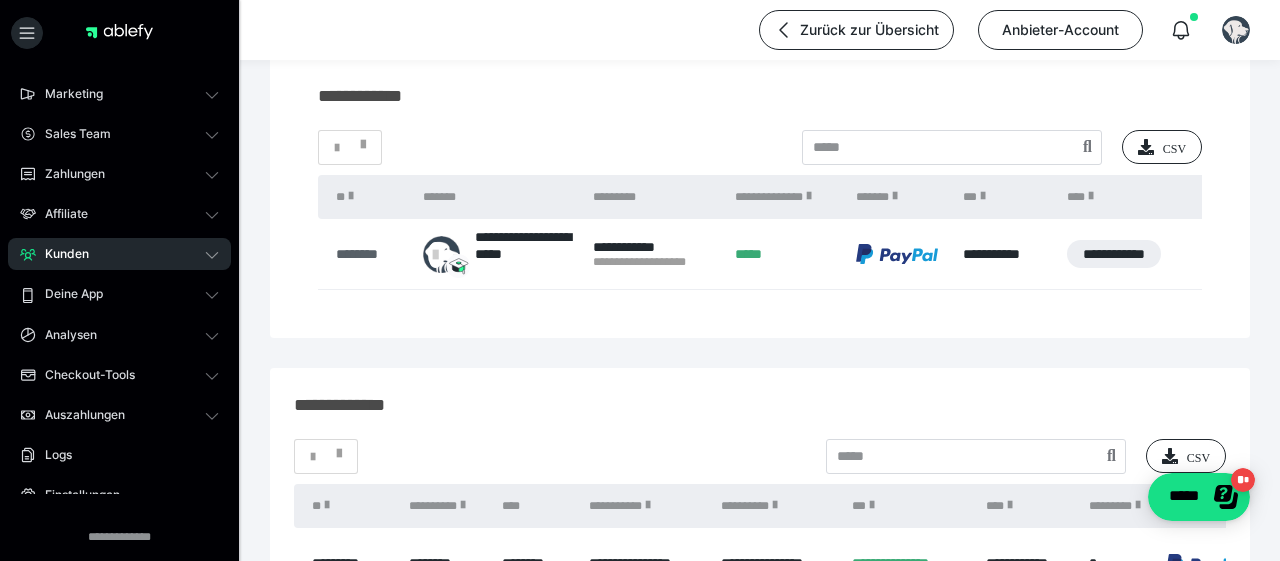click on "********" at bounding box center (369, 254) 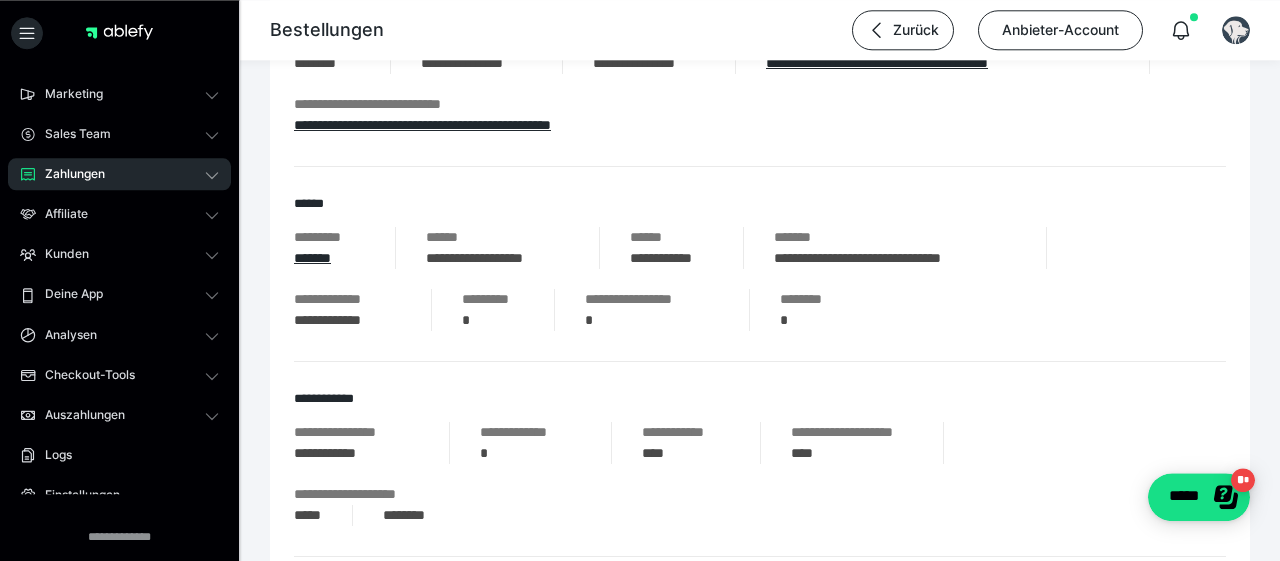 scroll, scrollTop: 520, scrollLeft: 0, axis: vertical 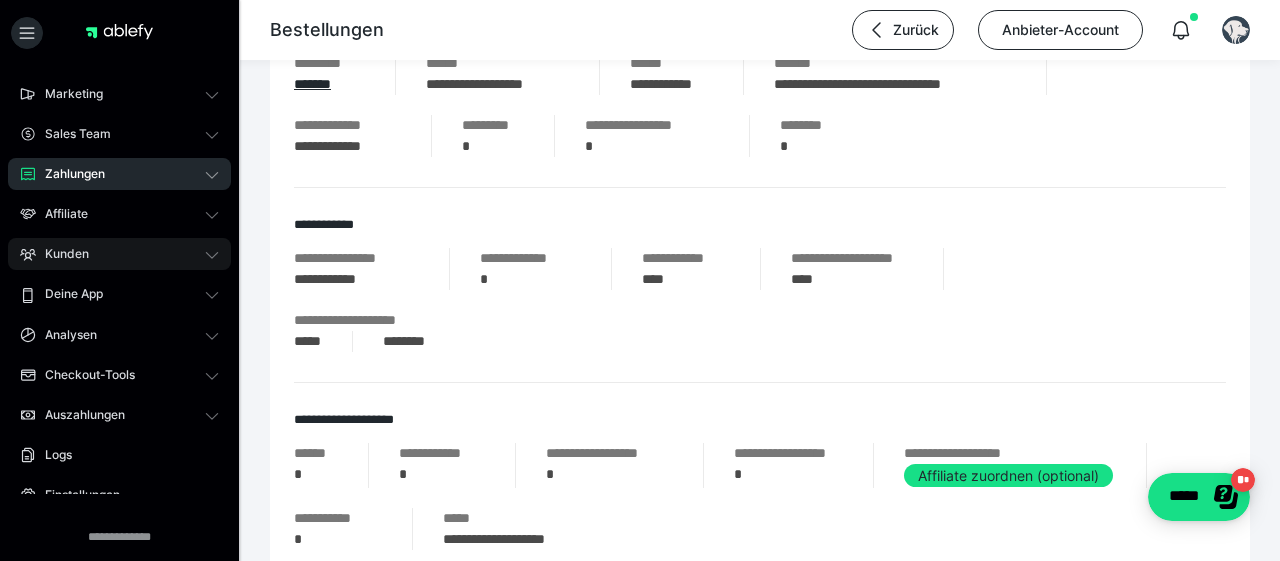 click on "Kunden" at bounding box center (60, 254) 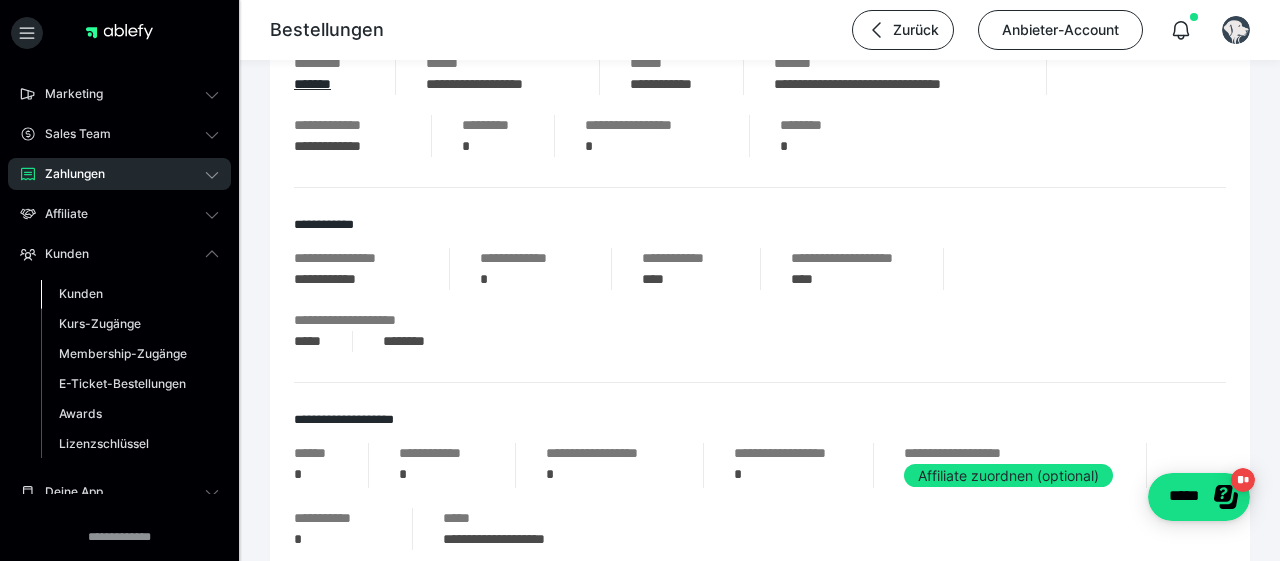 click on "Kunden" at bounding box center (81, 293) 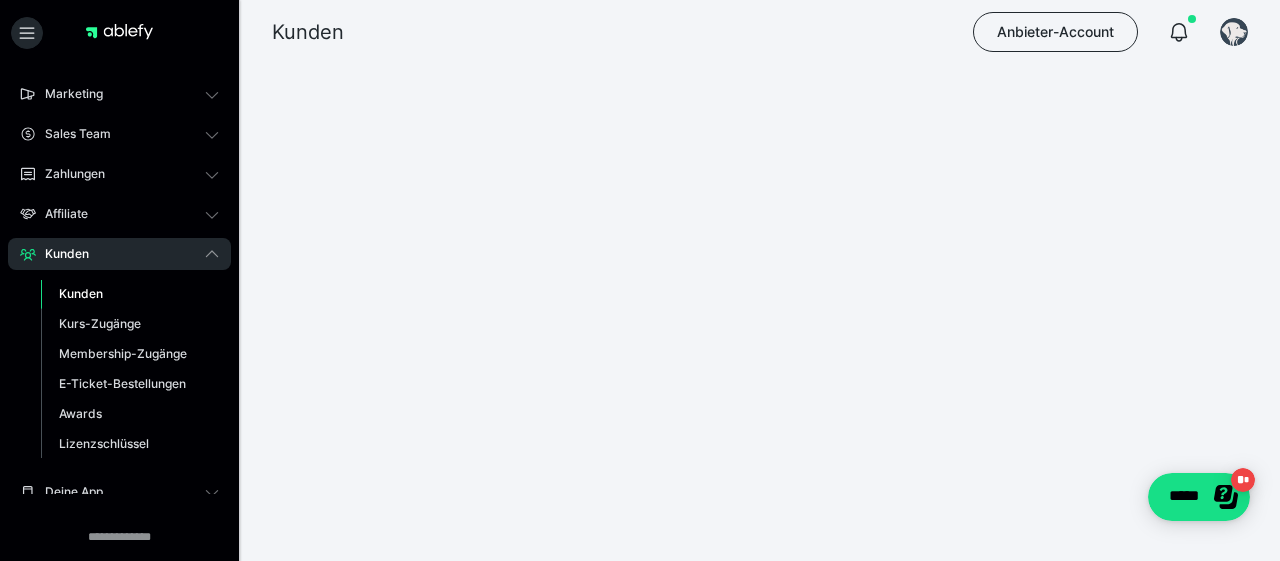 scroll, scrollTop: 0, scrollLeft: 0, axis: both 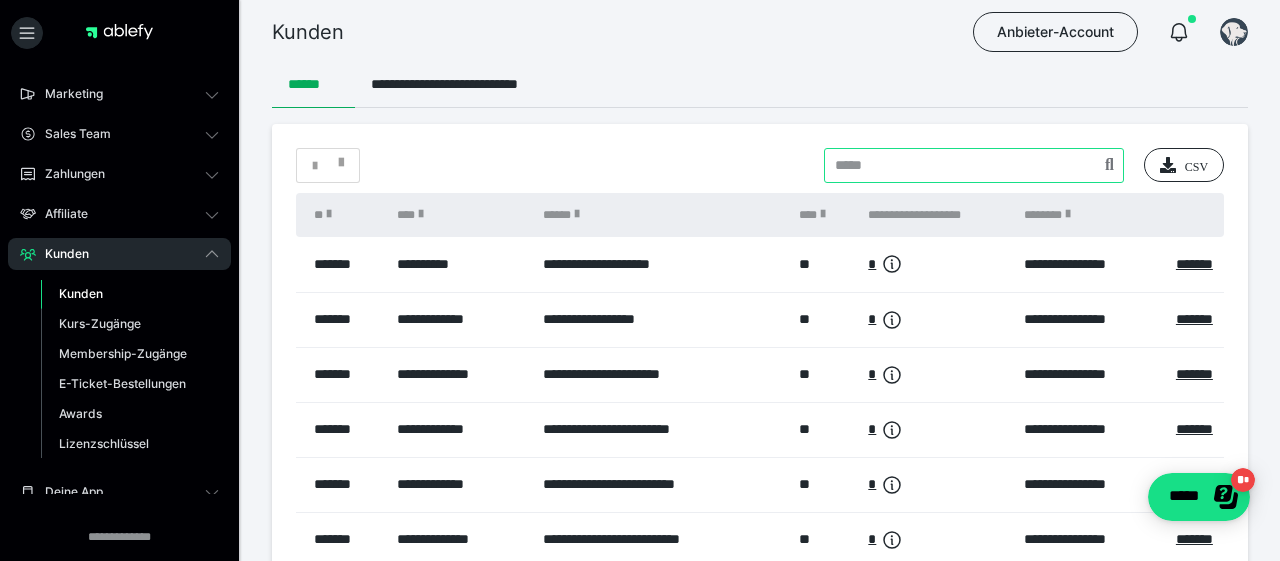 click at bounding box center [974, 165] 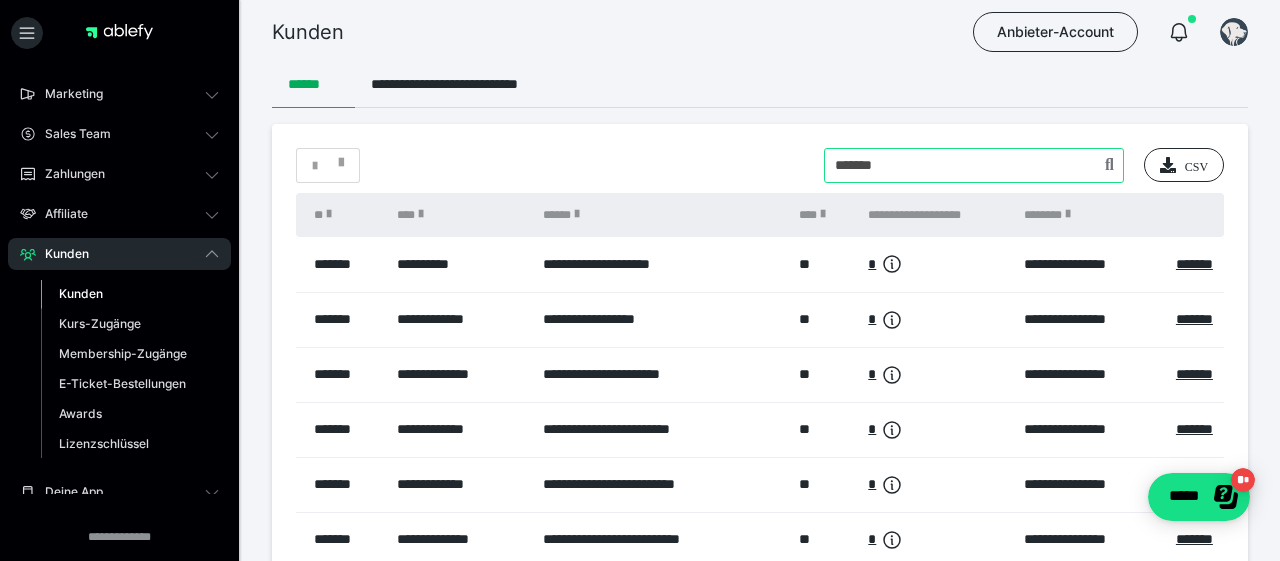 type on "*******" 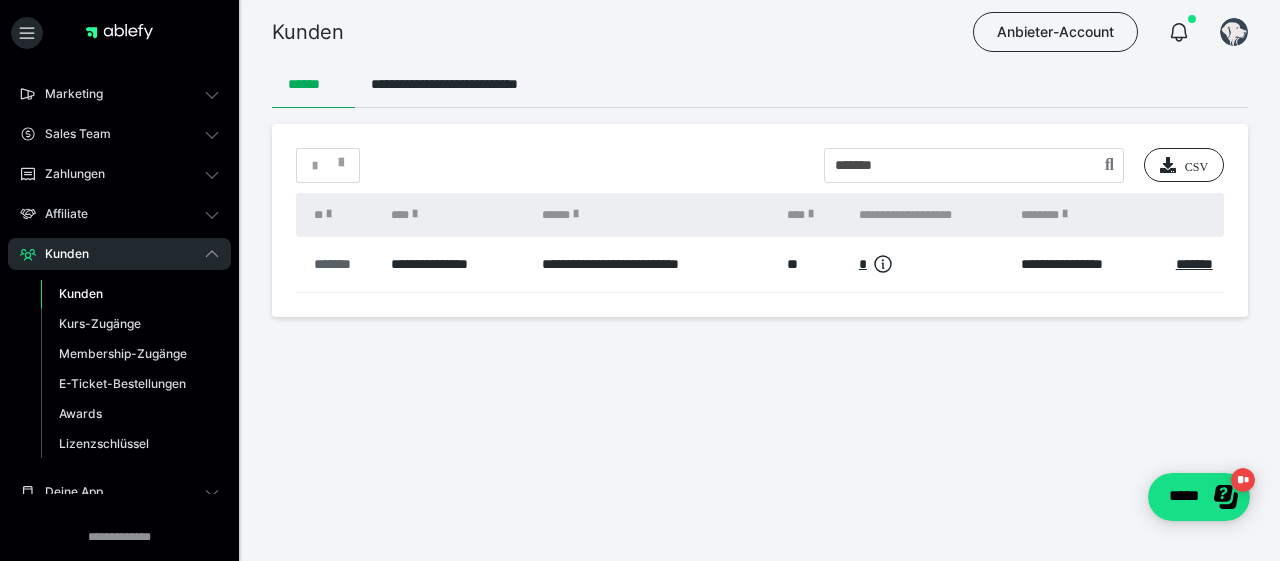 click on "*******" at bounding box center [342, 264] 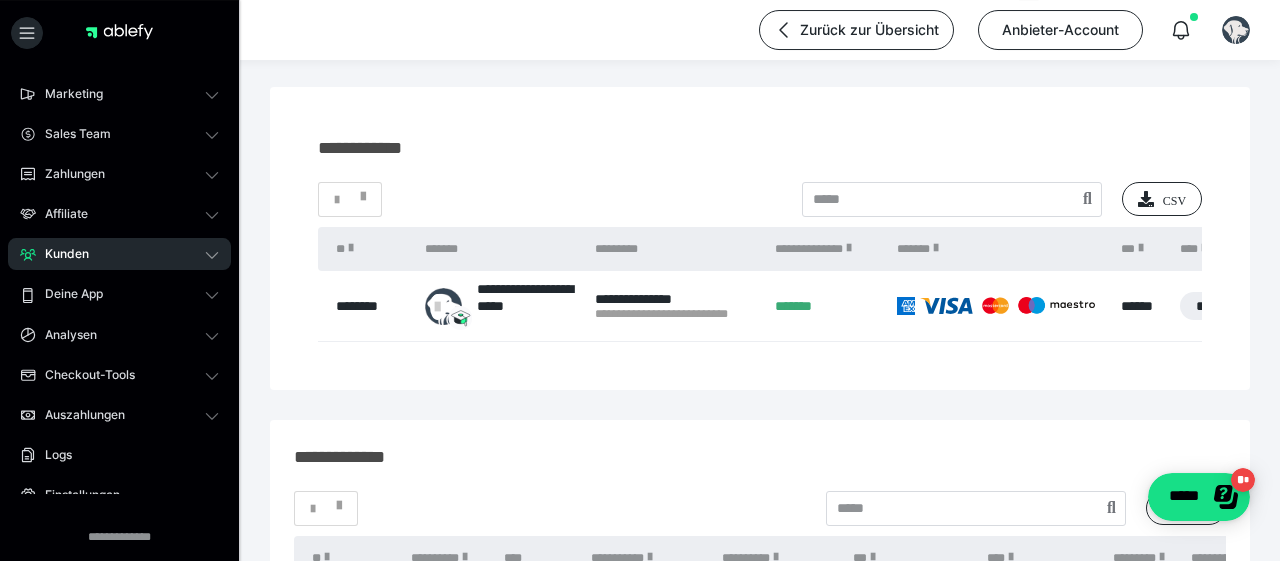 scroll, scrollTop: 208, scrollLeft: 0, axis: vertical 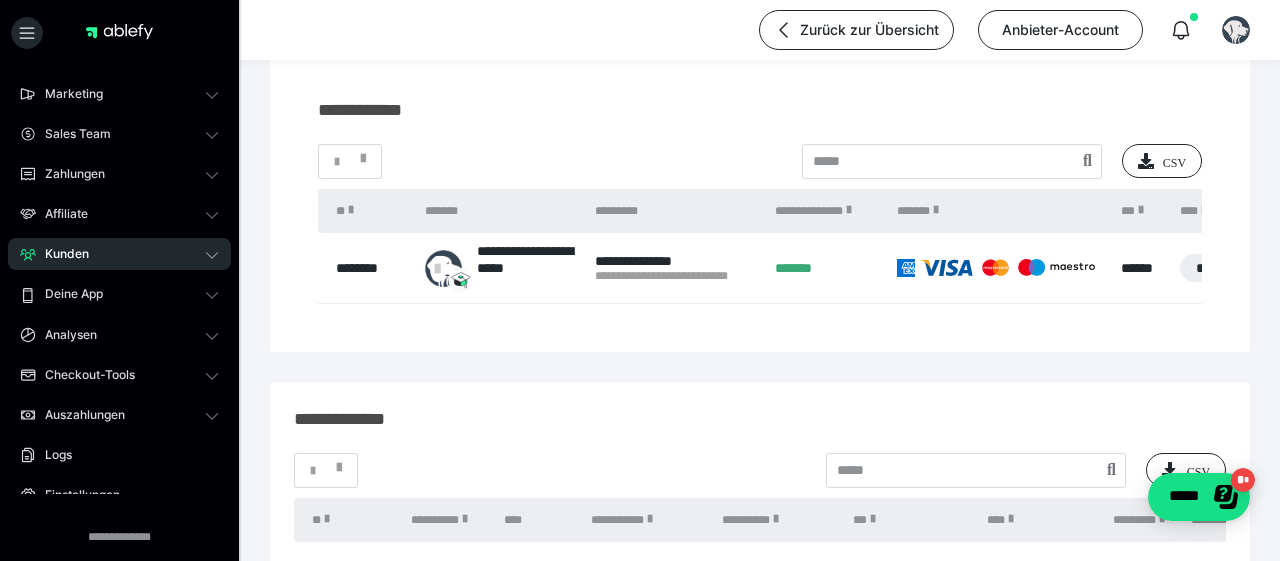 click on "********" at bounding box center [366, 268] 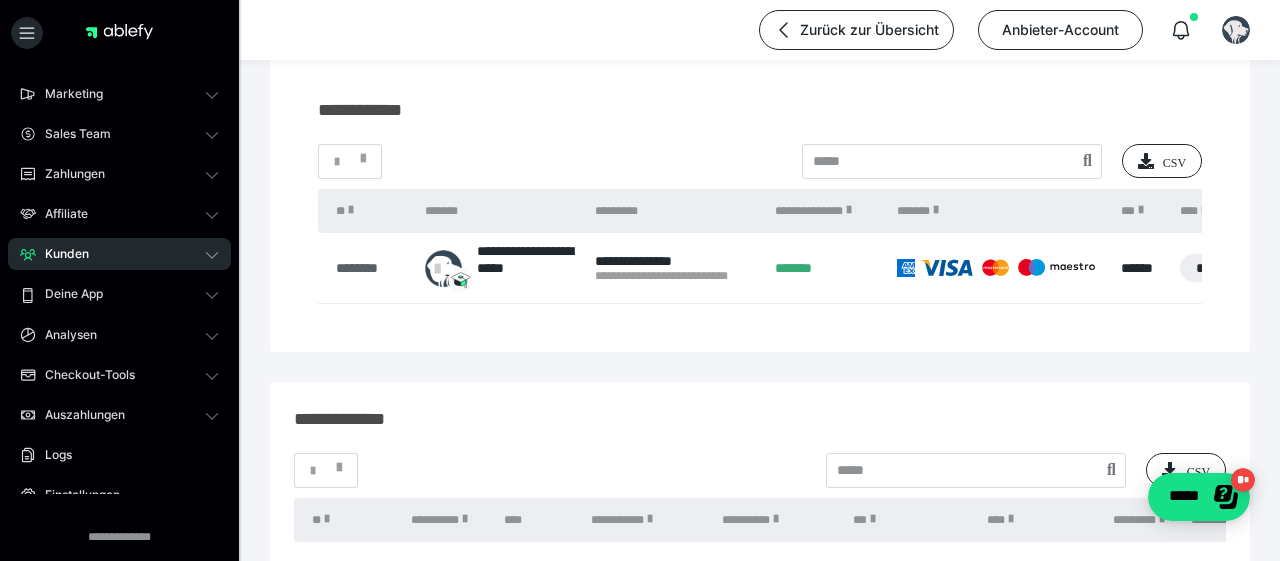 click on "********" at bounding box center (370, 268) 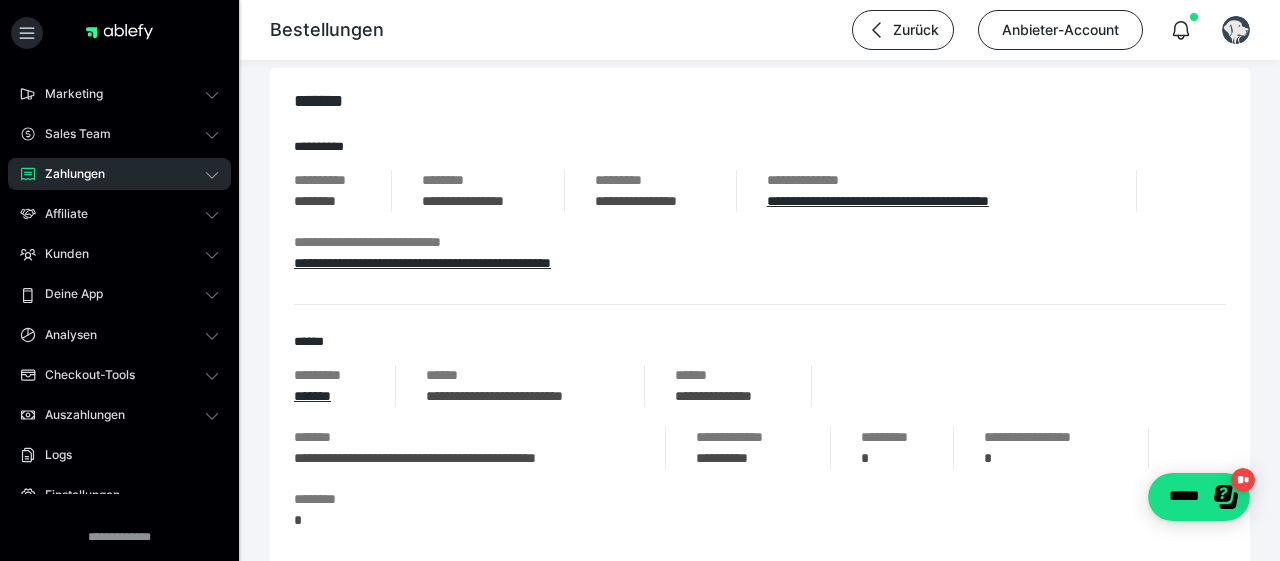 scroll, scrollTop: 312, scrollLeft: 0, axis: vertical 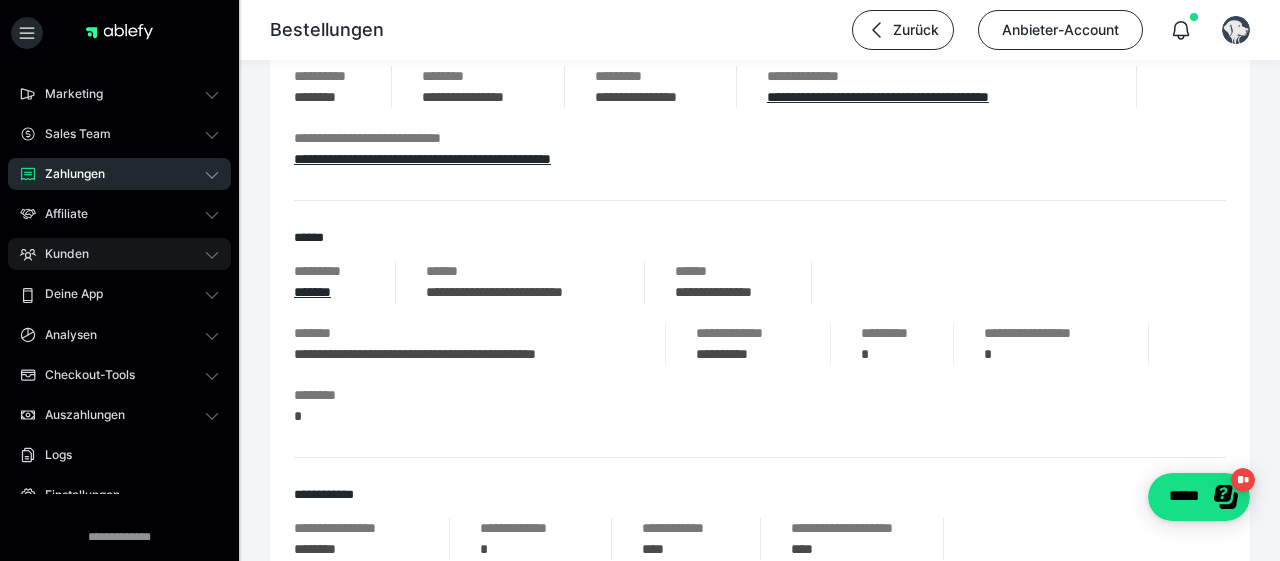 click on "Kunden" at bounding box center (60, 254) 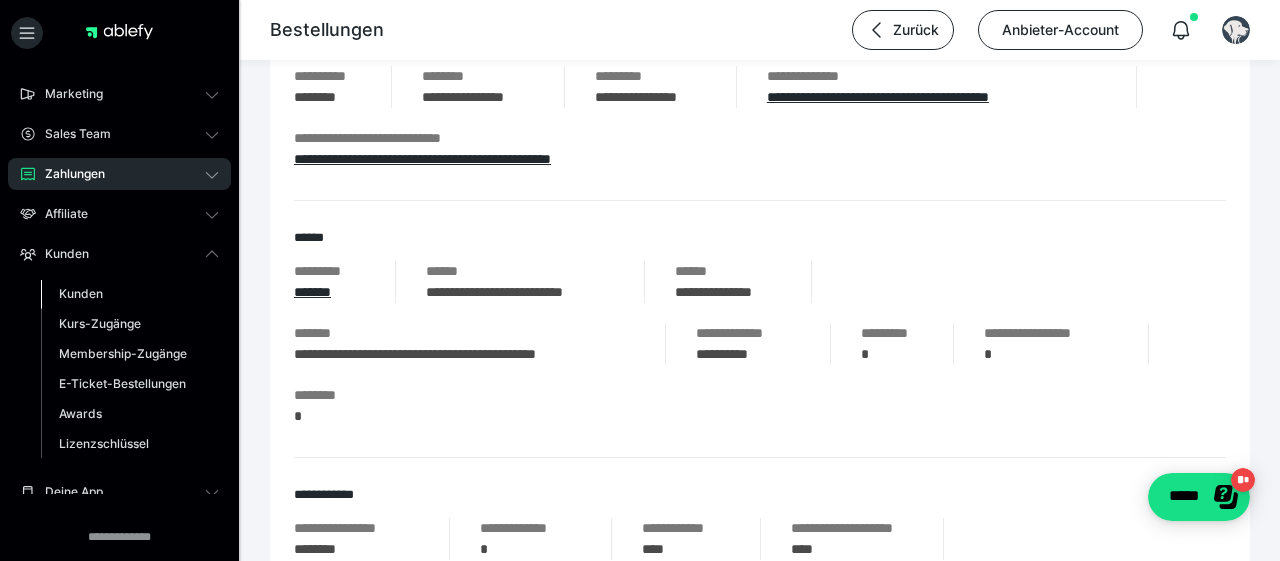 click on "Kunden" at bounding box center [81, 293] 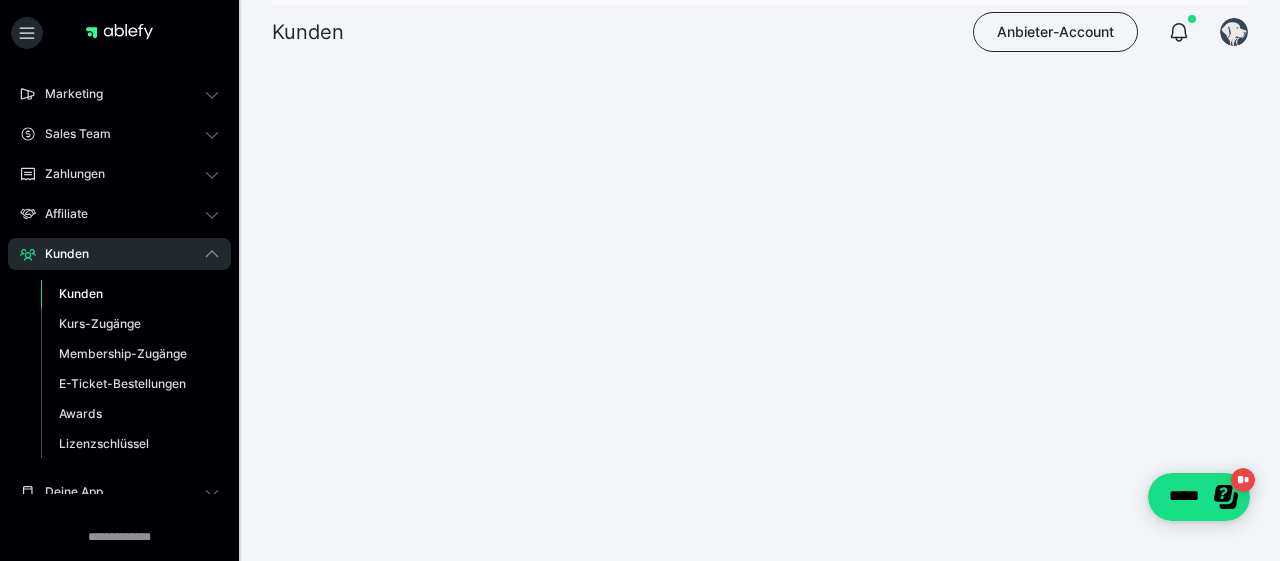 scroll, scrollTop: 0, scrollLeft: 0, axis: both 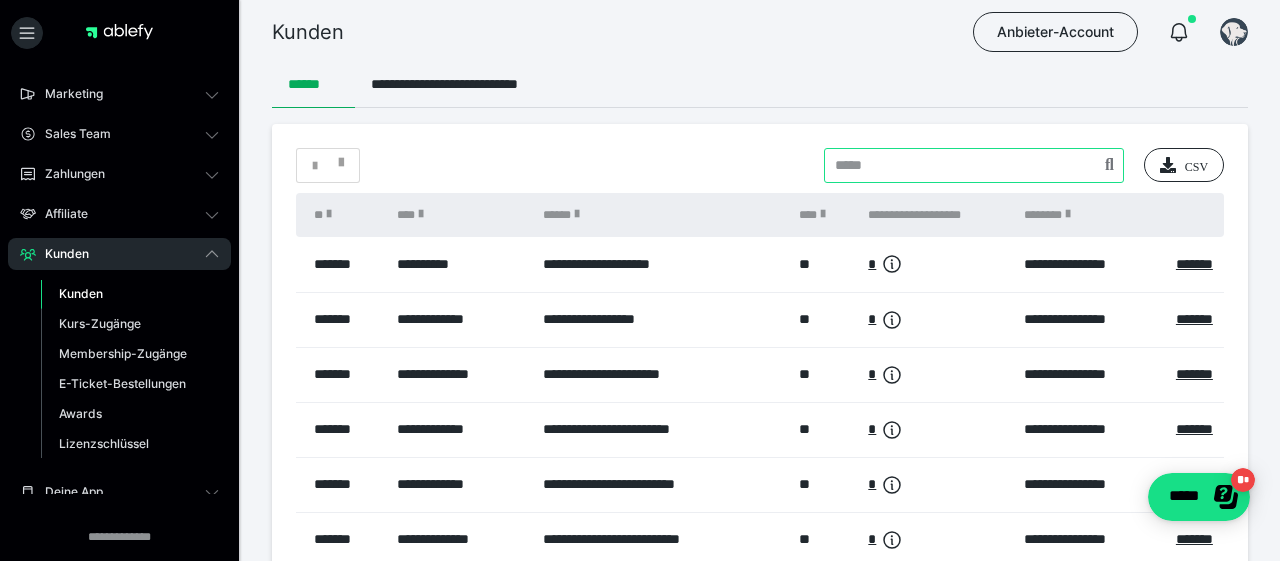 click at bounding box center [974, 165] 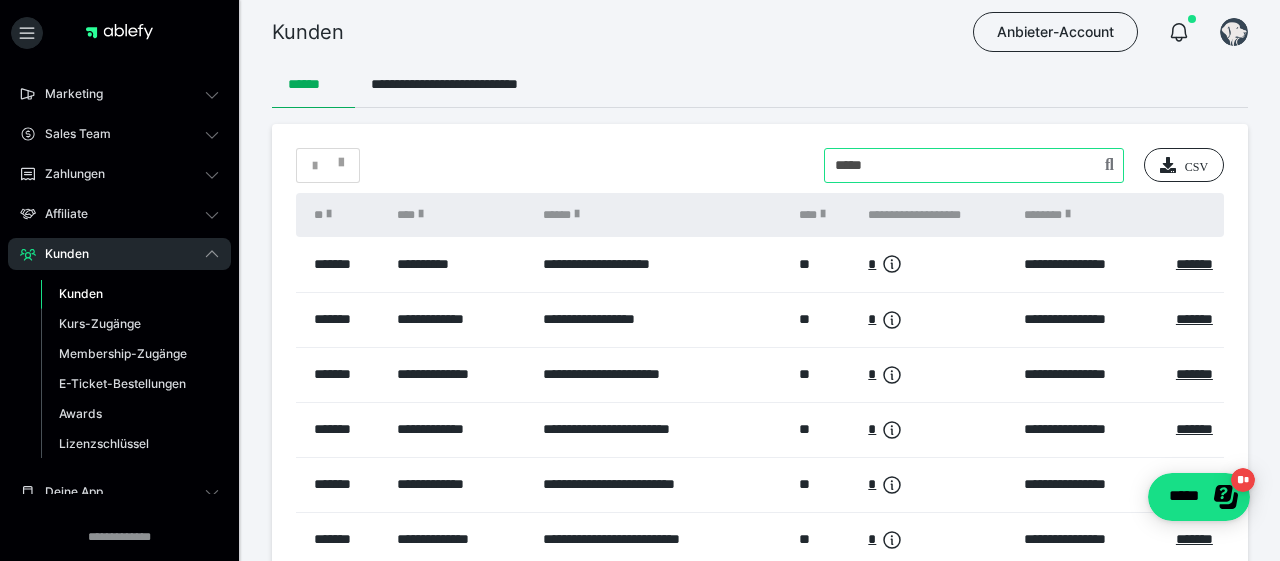 type on "*****" 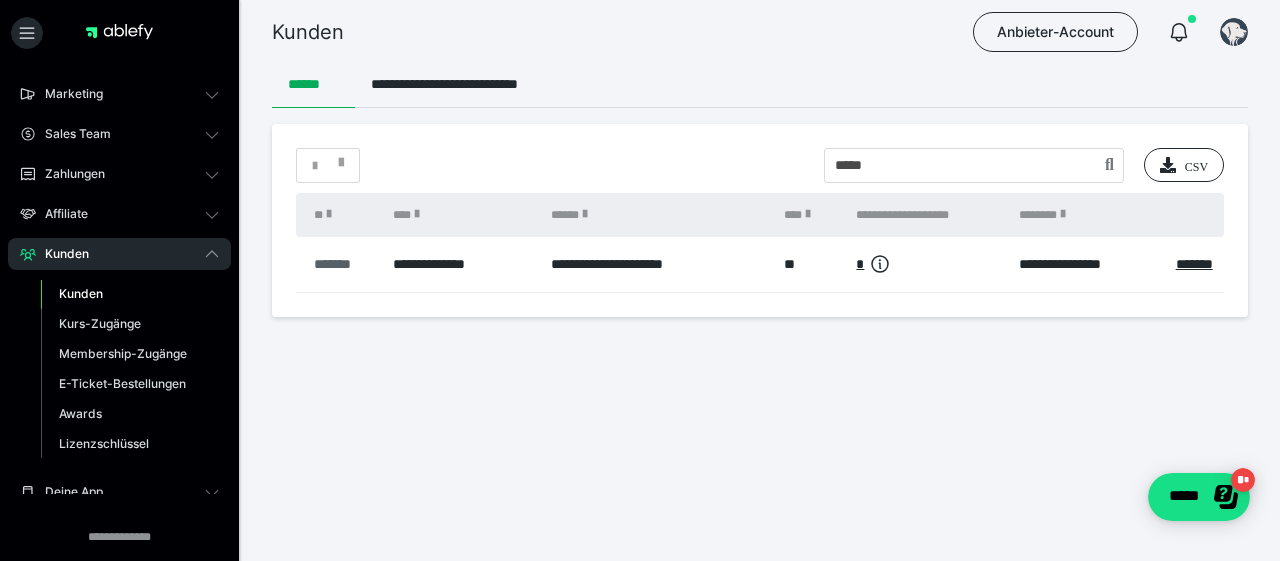click on "*******" at bounding box center (343, 264) 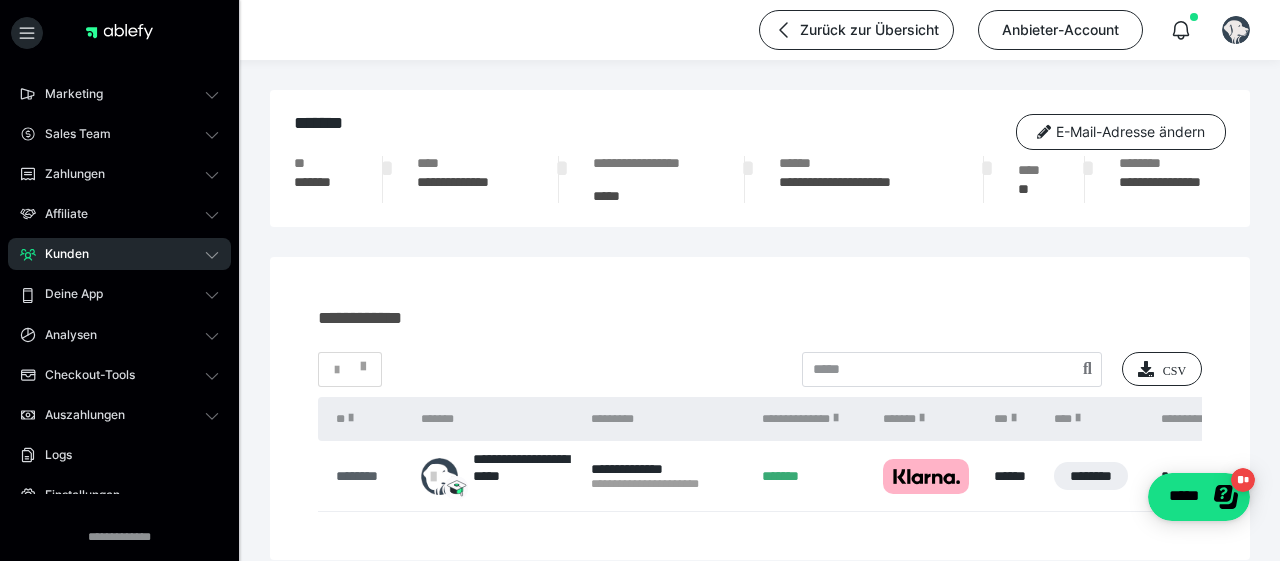 click on "********" at bounding box center [368, 476] 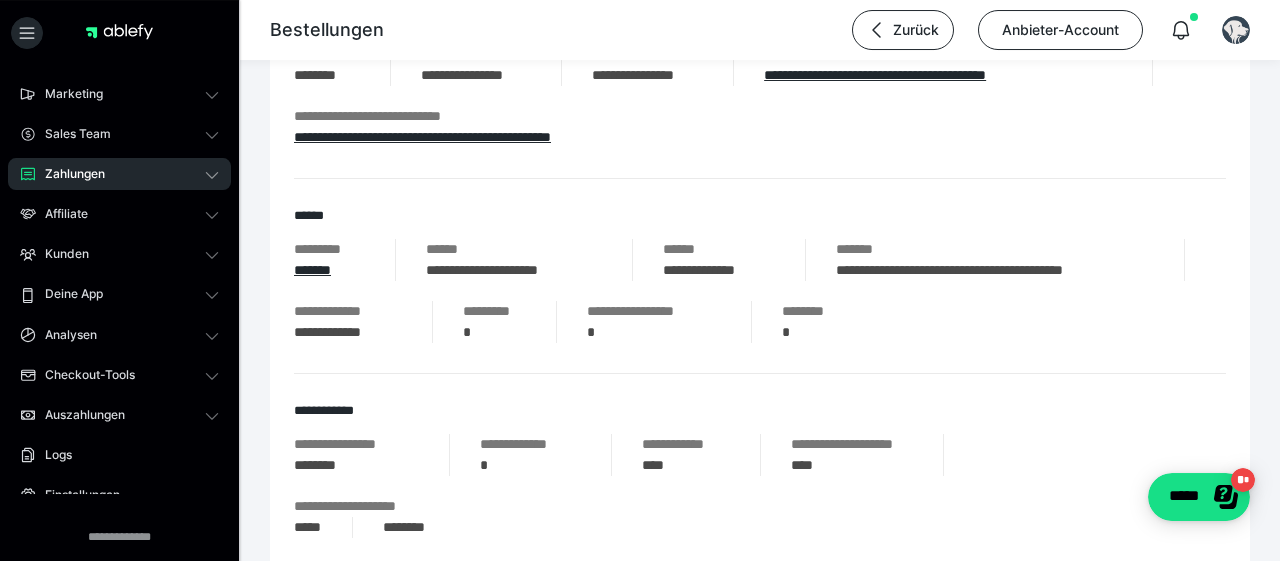 scroll, scrollTop: 416, scrollLeft: 0, axis: vertical 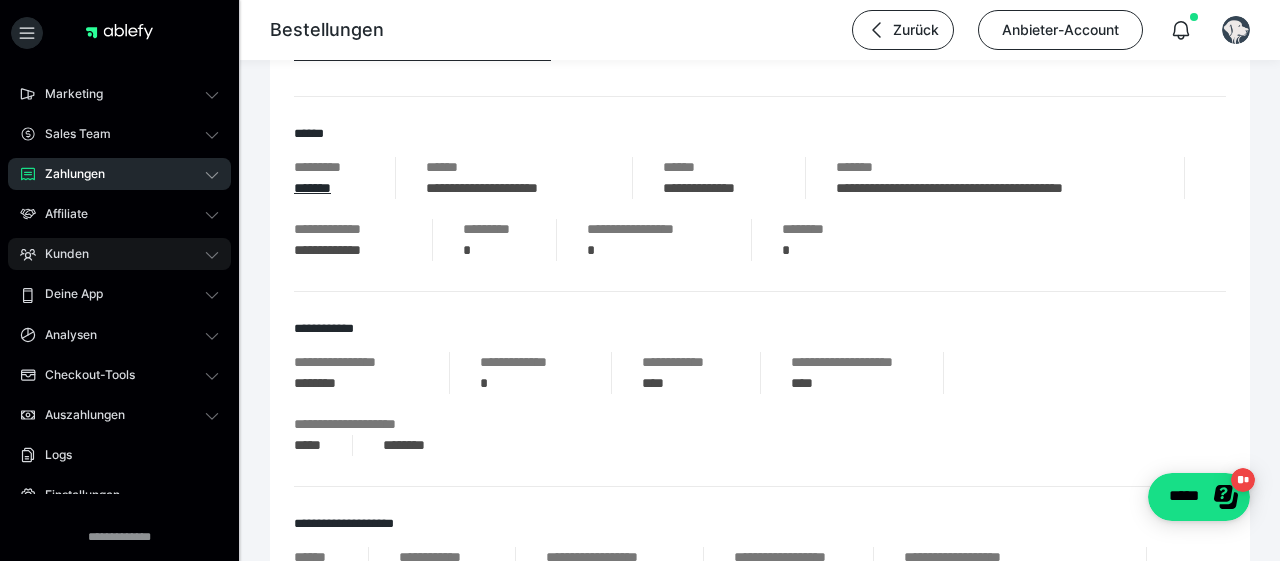 click on "Kunden" at bounding box center [60, 254] 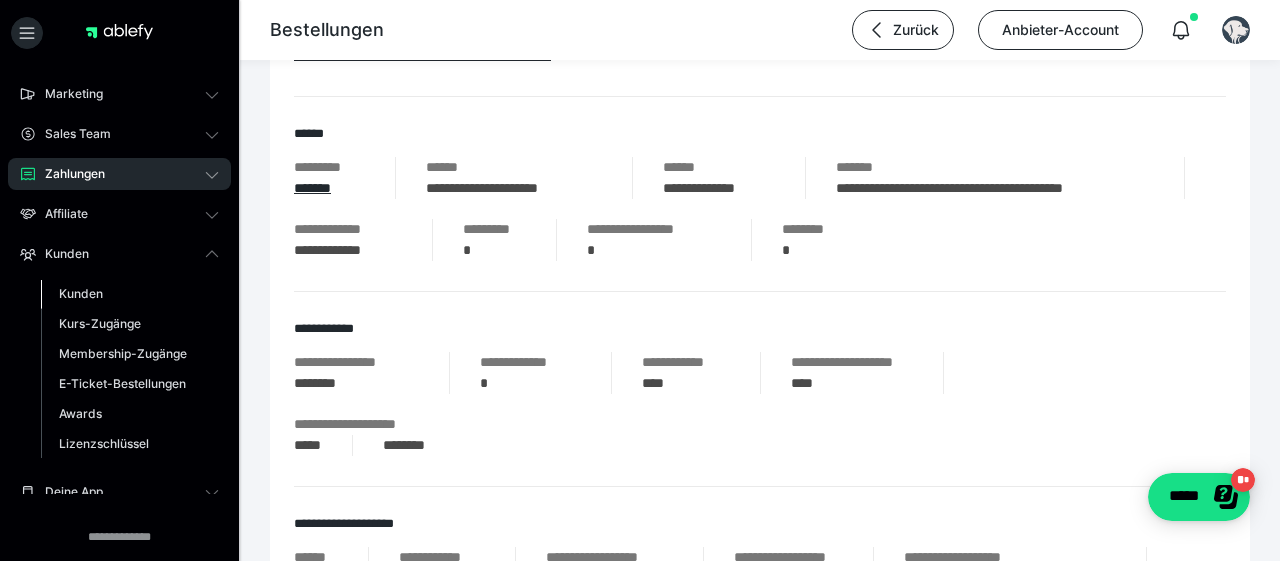 click on "Kunden" at bounding box center (81, 293) 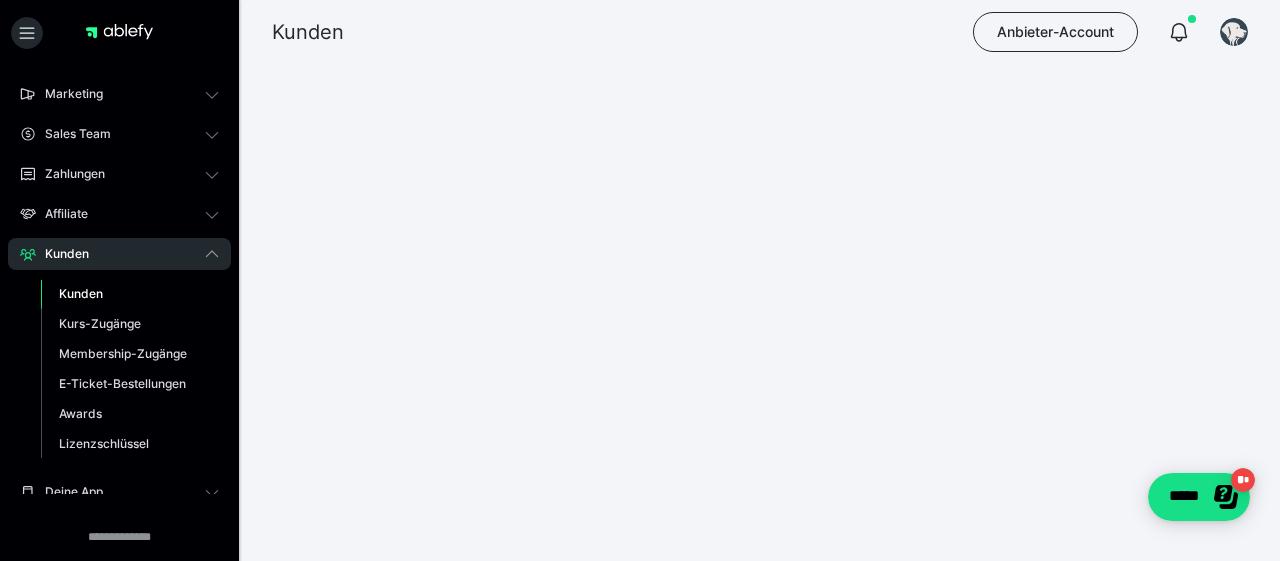 scroll, scrollTop: 0, scrollLeft: 0, axis: both 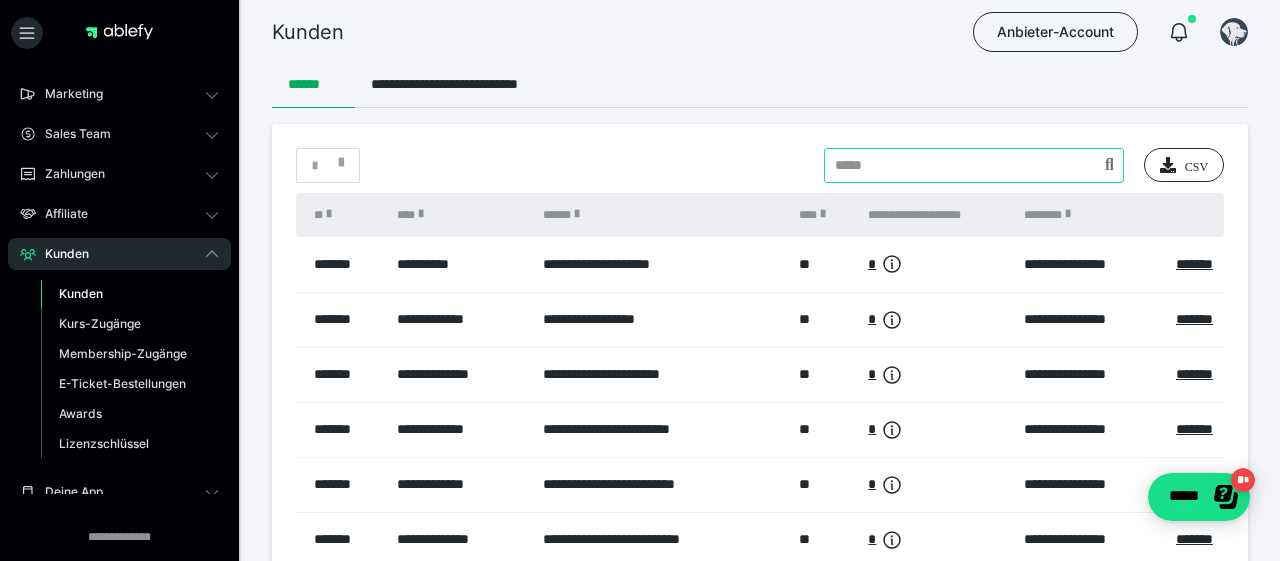 click at bounding box center [974, 165] 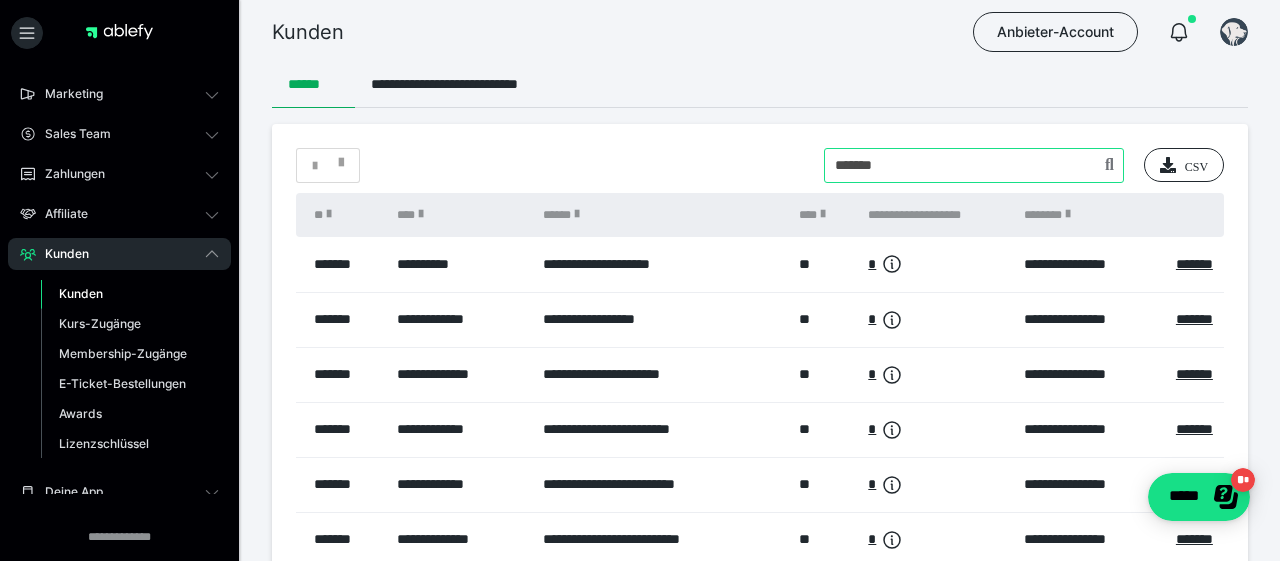 type on "*******" 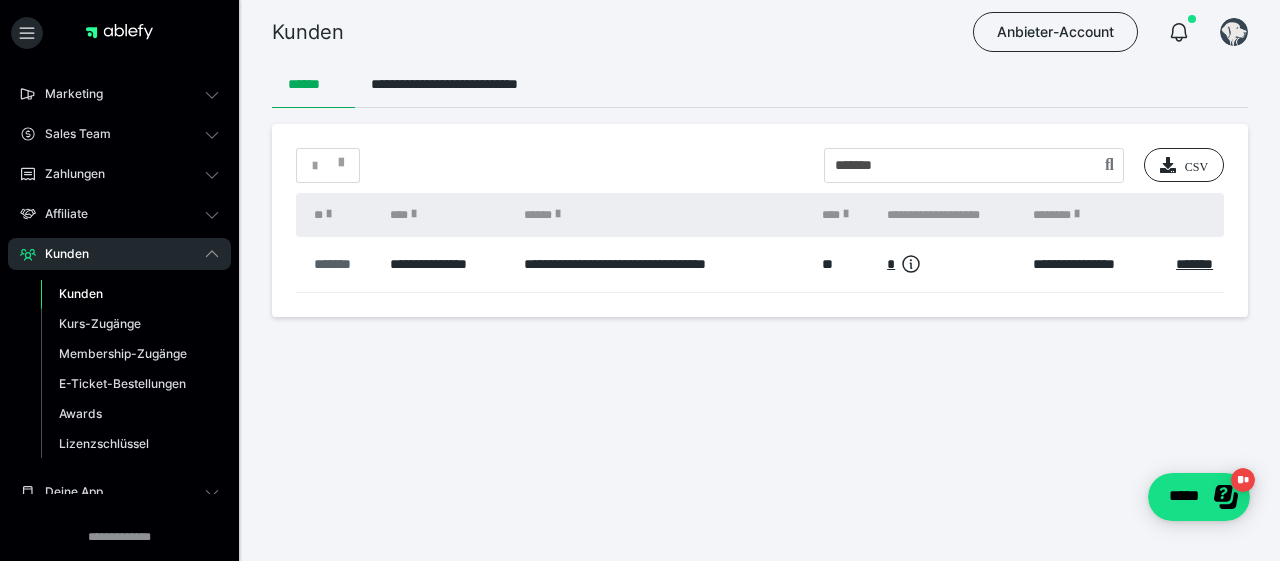 click on "*******" at bounding box center [342, 264] 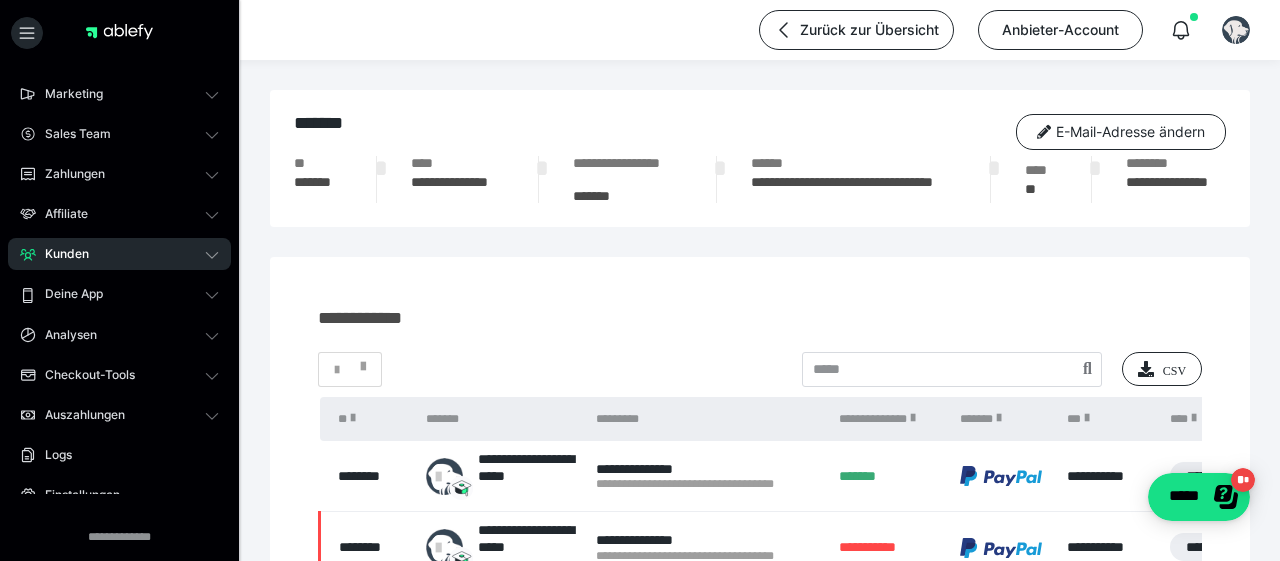 click on "*******" at bounding box center [319, 189] 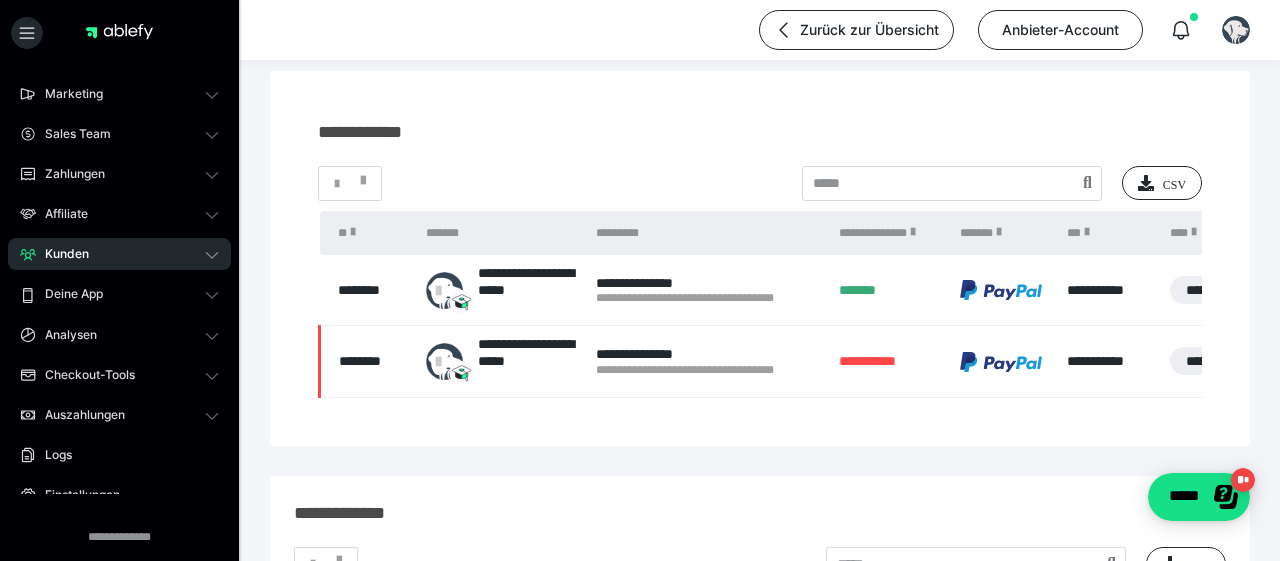 scroll, scrollTop: 208, scrollLeft: 0, axis: vertical 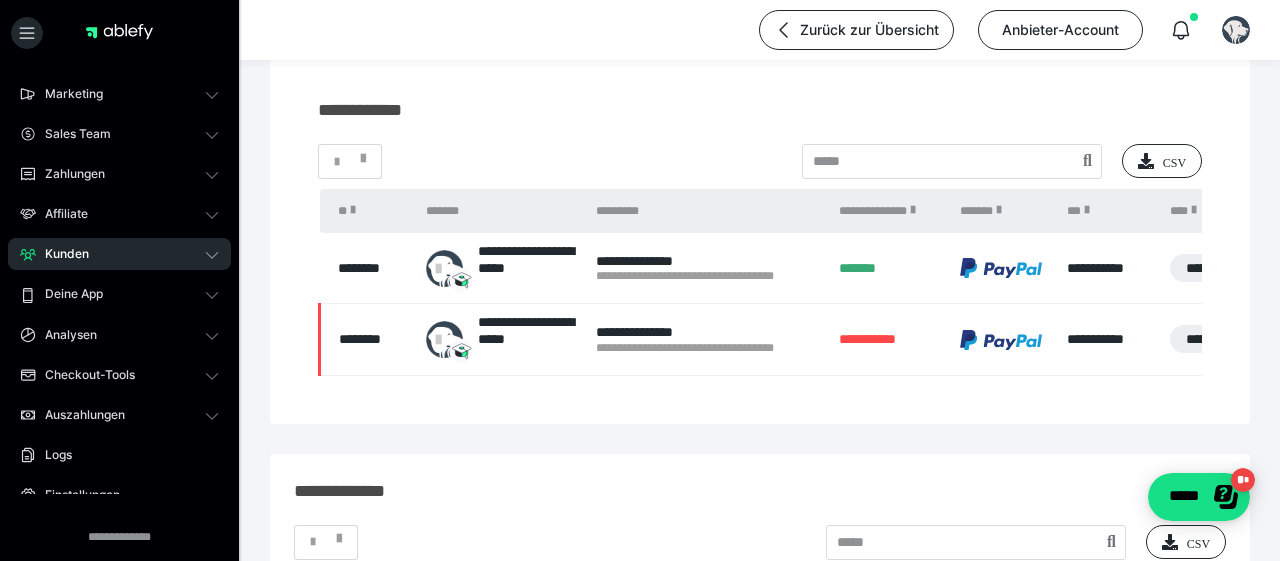 click on "********" at bounding box center (372, 268) 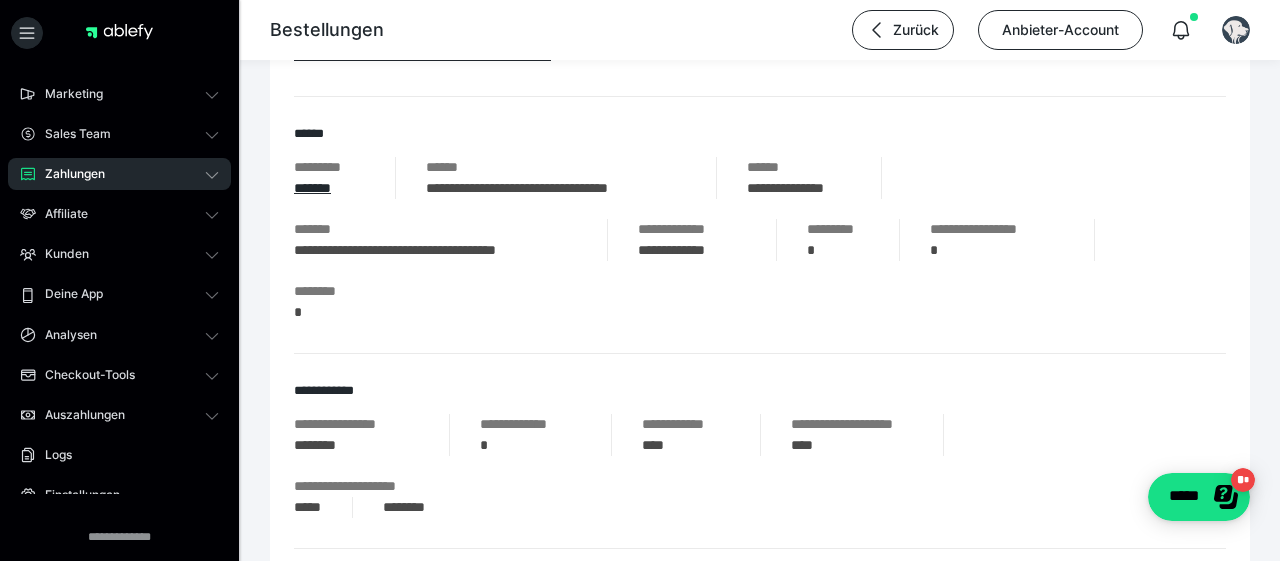 scroll, scrollTop: 312, scrollLeft: 0, axis: vertical 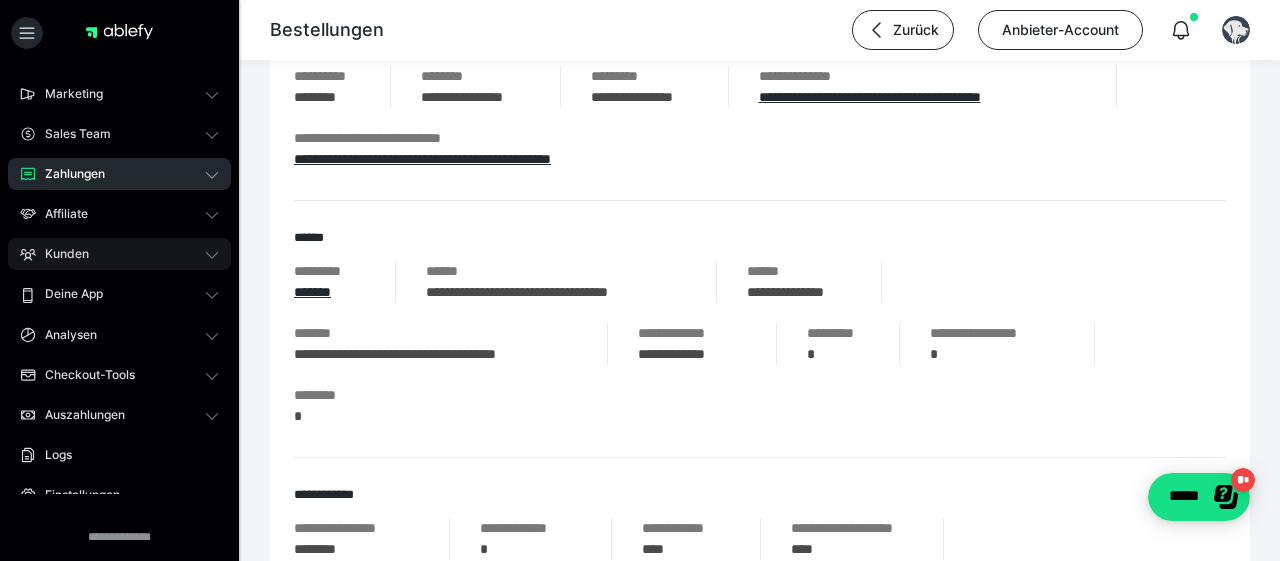 click on "Kunden" at bounding box center [60, 254] 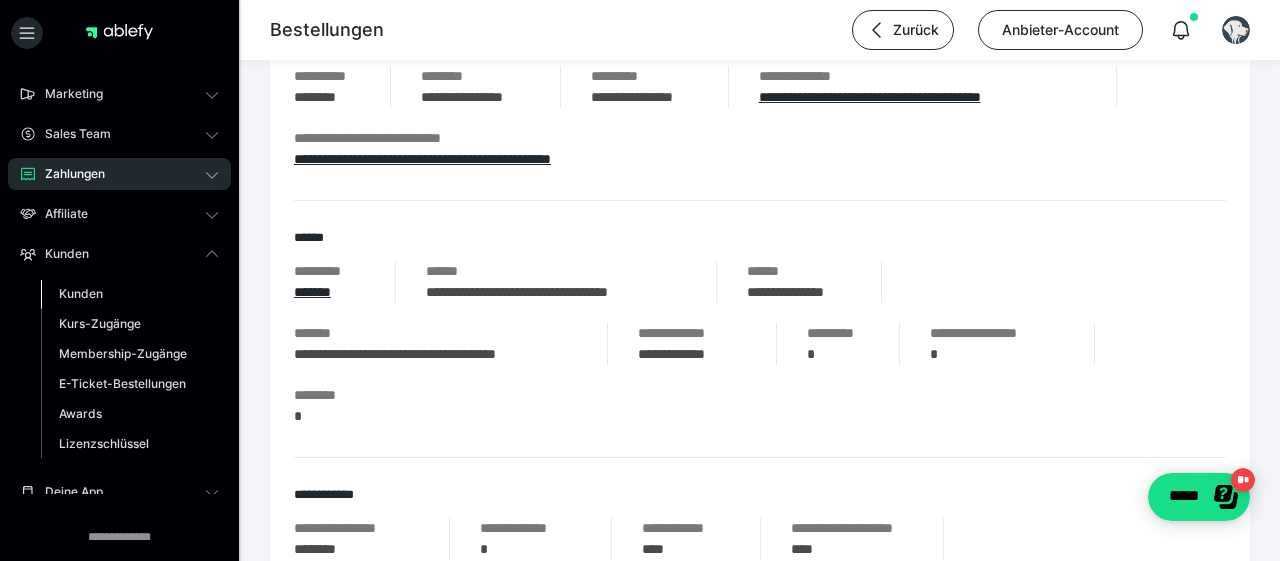 click on "Kunden" at bounding box center [81, 293] 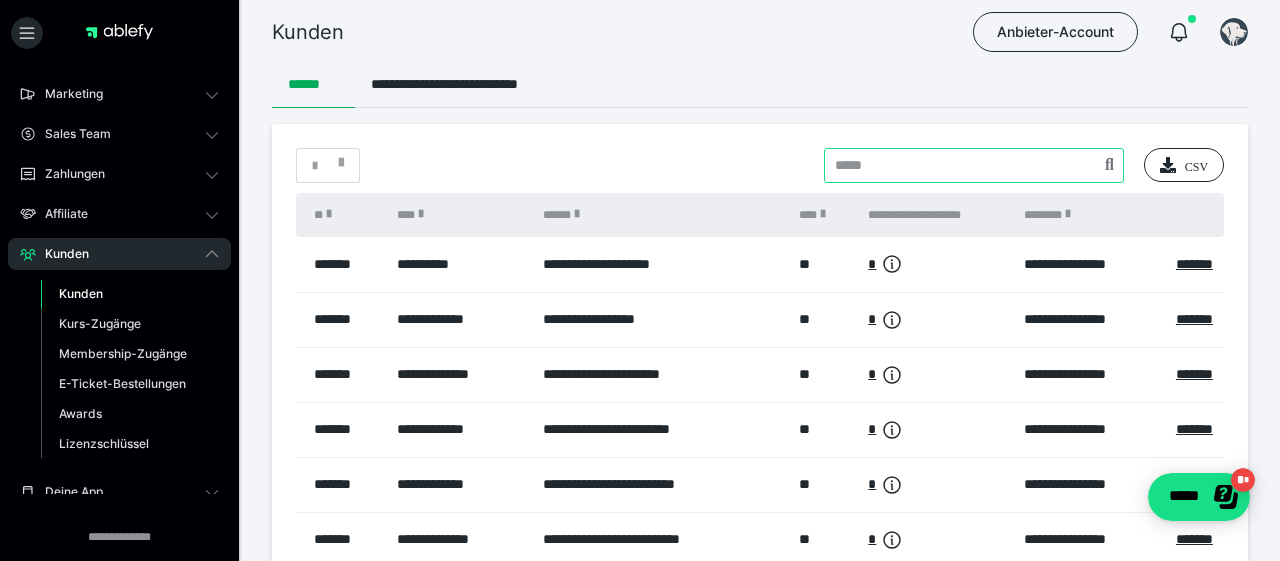 click at bounding box center (974, 165) 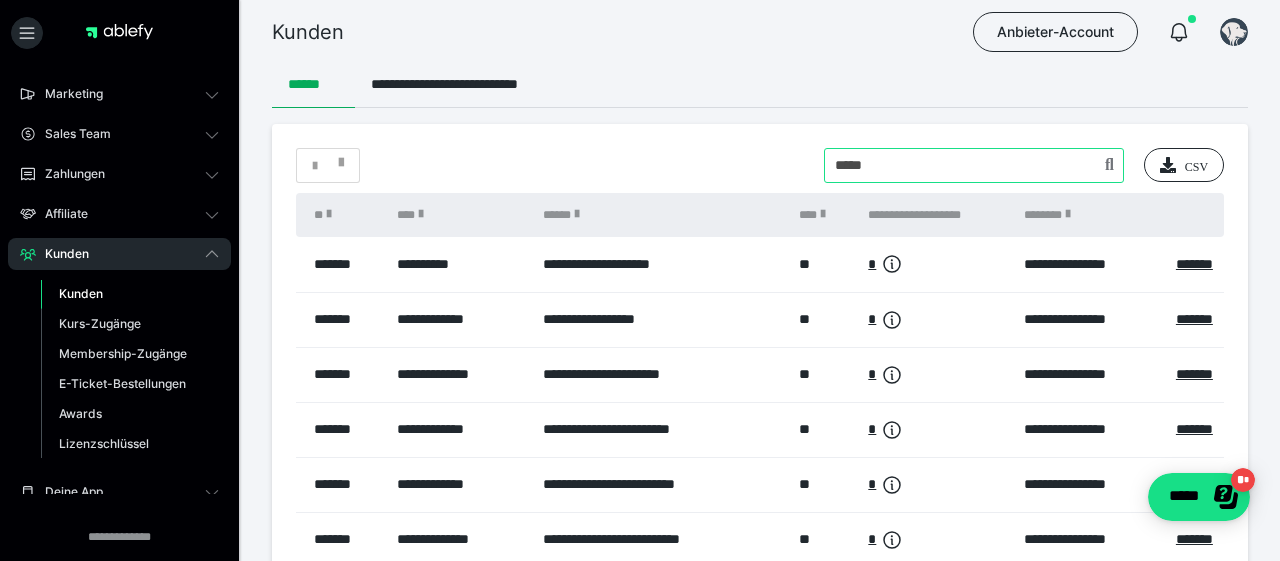 type on "*****" 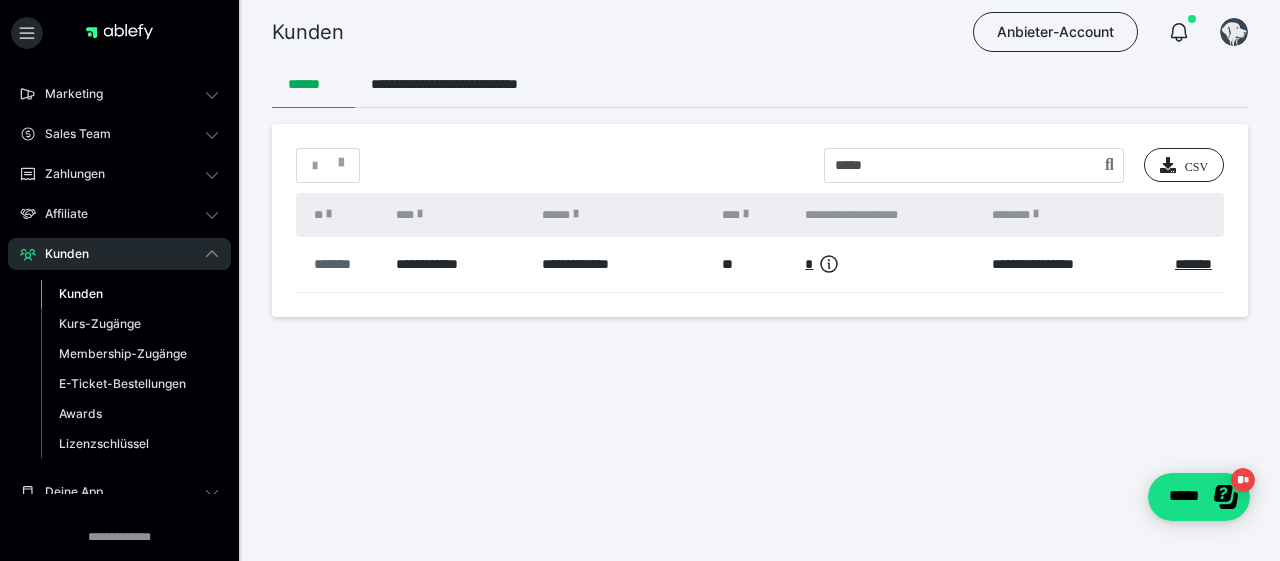 click on "*******" at bounding box center (345, 264) 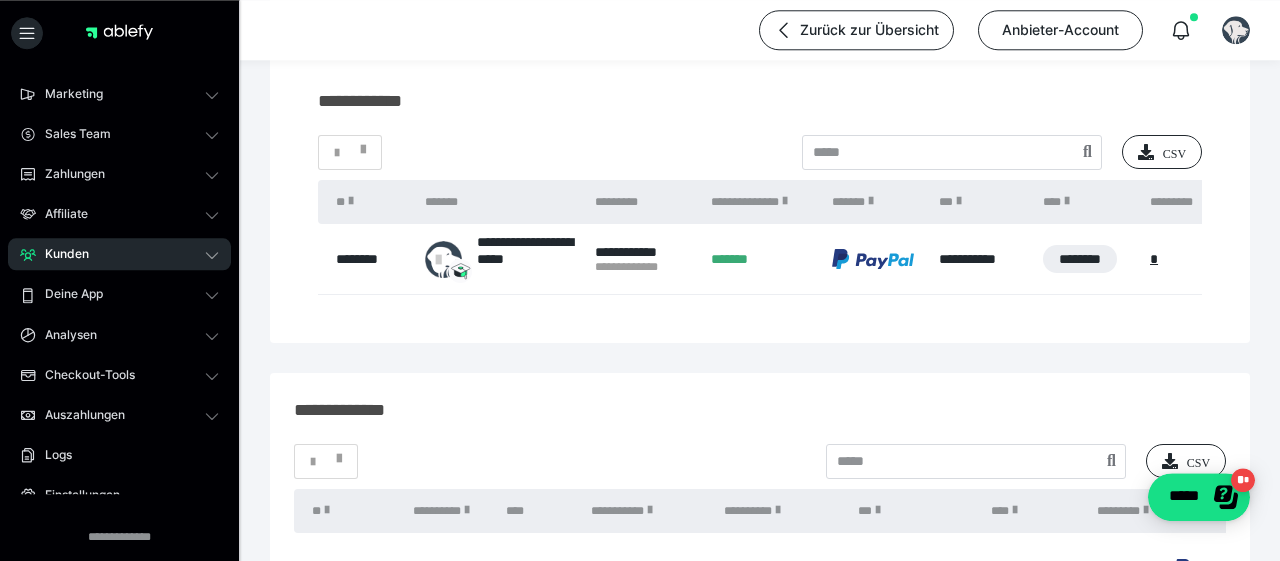 scroll, scrollTop: 208, scrollLeft: 0, axis: vertical 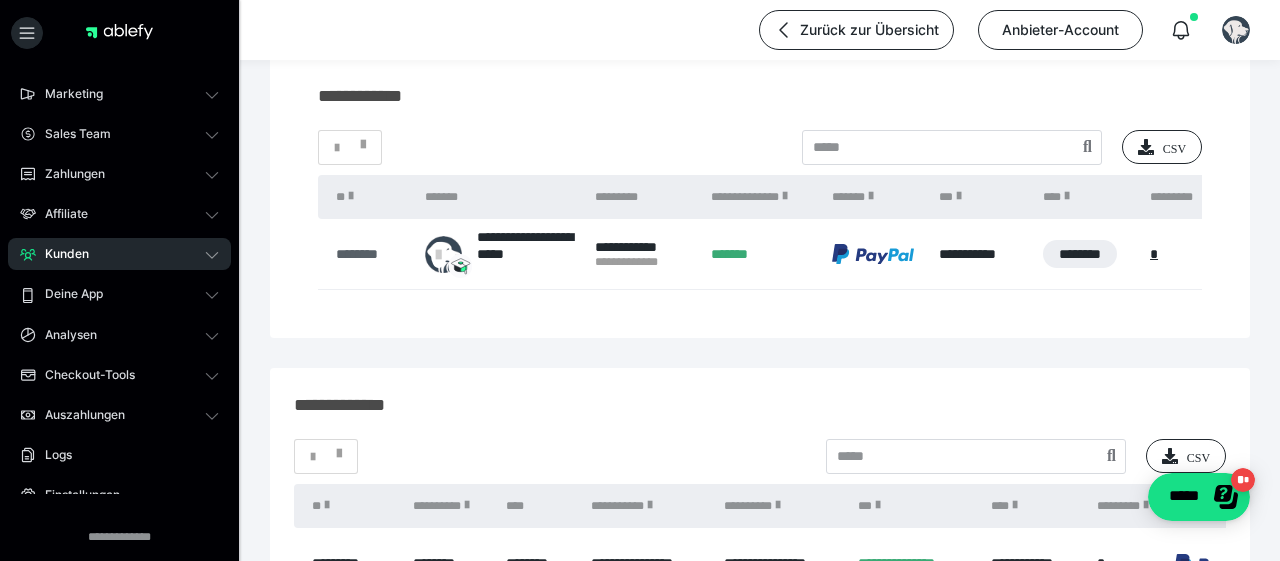 click on "********" at bounding box center (370, 254) 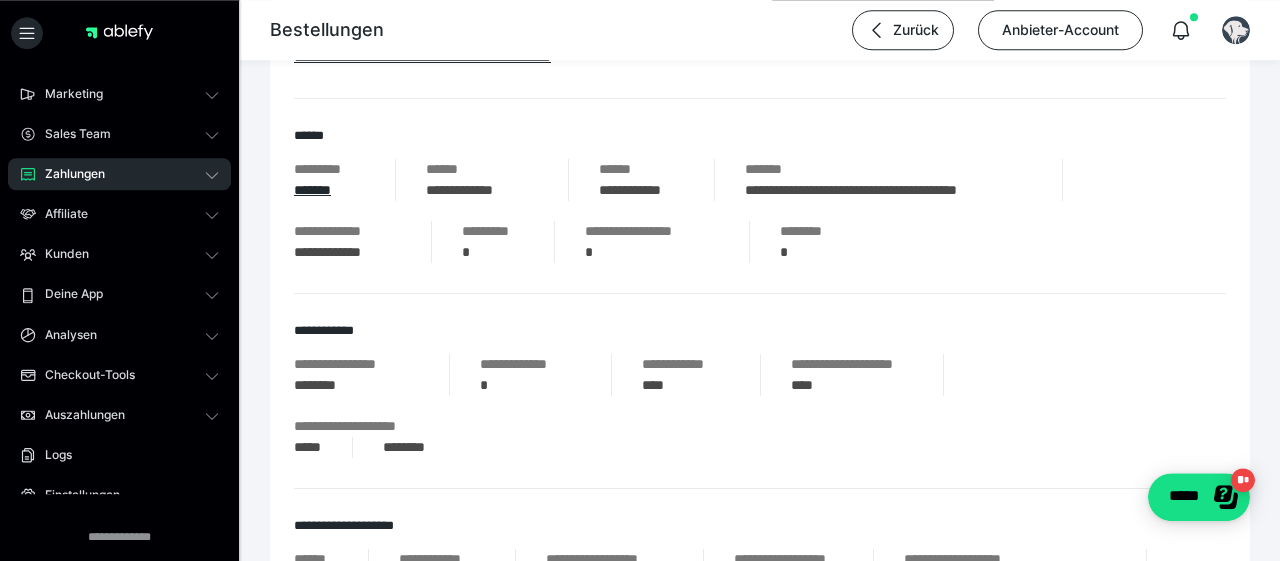 scroll, scrollTop: 416, scrollLeft: 0, axis: vertical 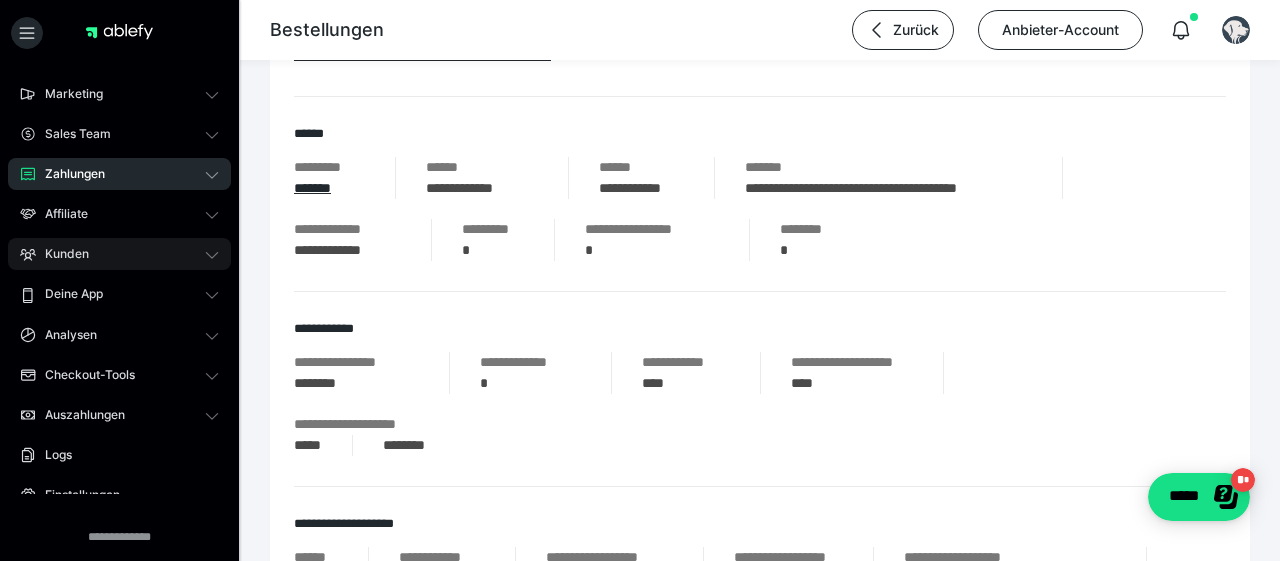 click on "Kunden" at bounding box center [60, 254] 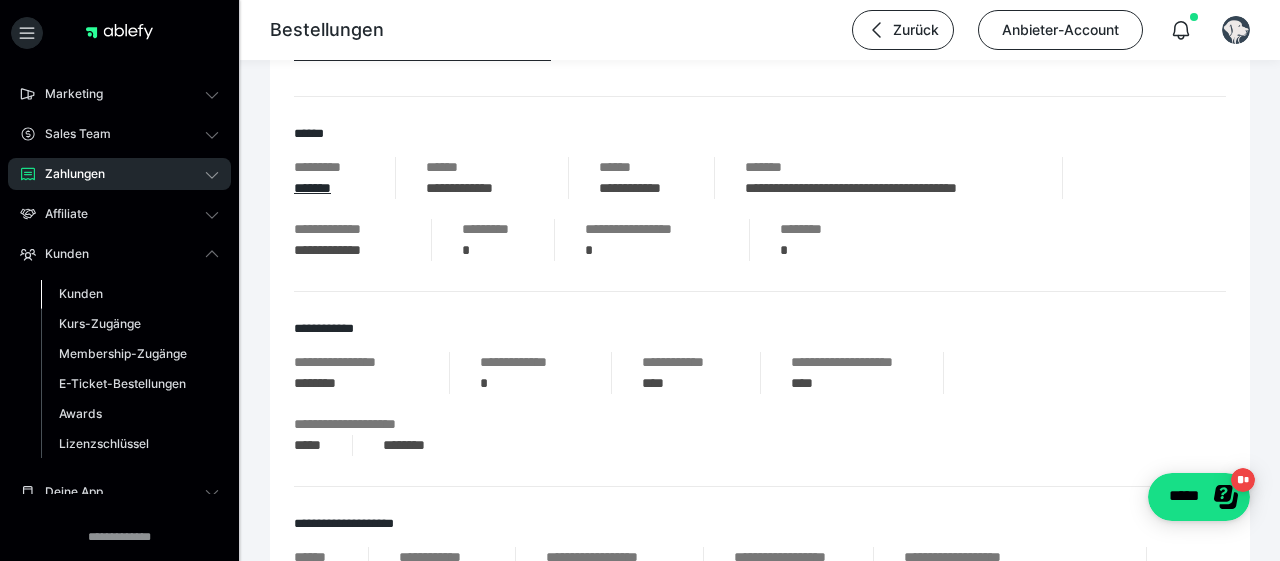click on "Kunden" at bounding box center [81, 293] 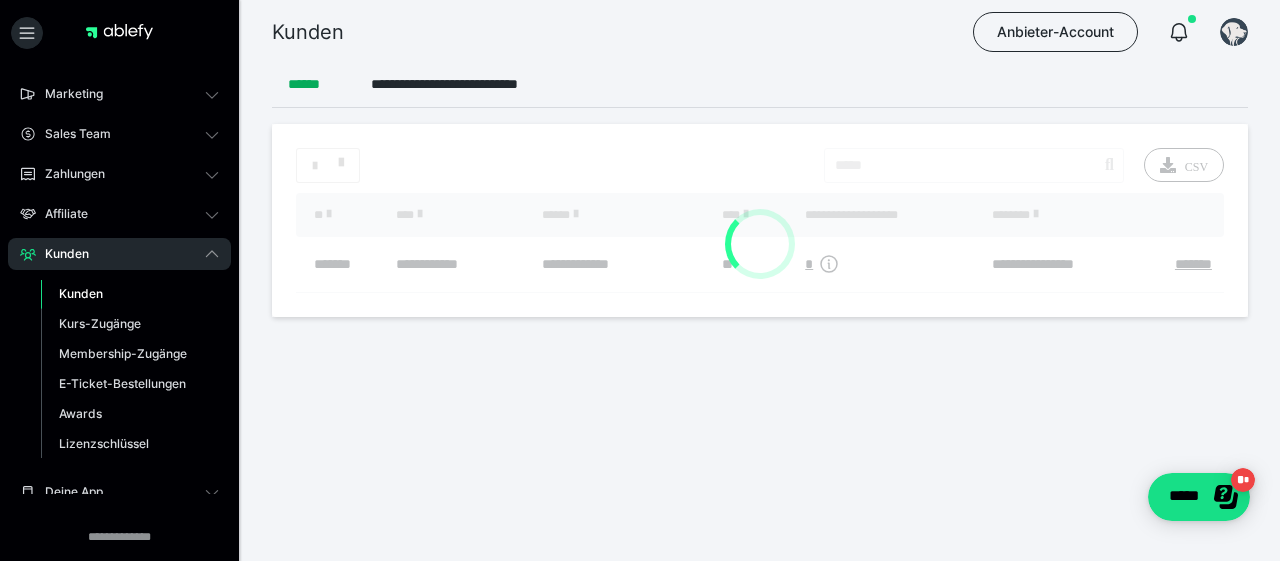 scroll, scrollTop: 0, scrollLeft: 0, axis: both 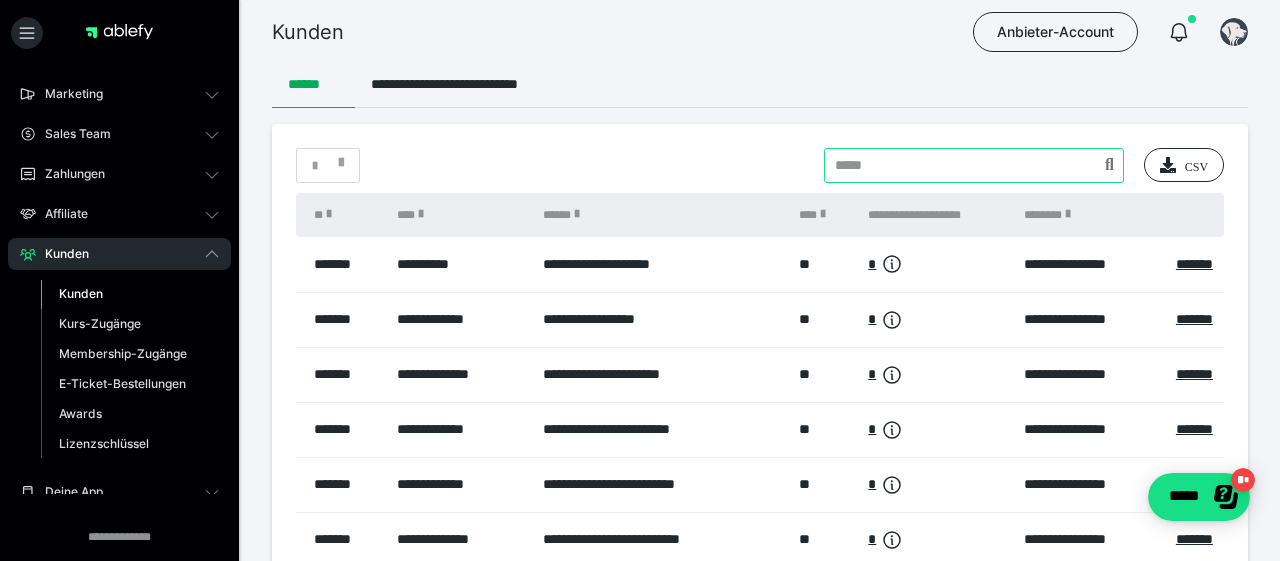 click at bounding box center (974, 165) 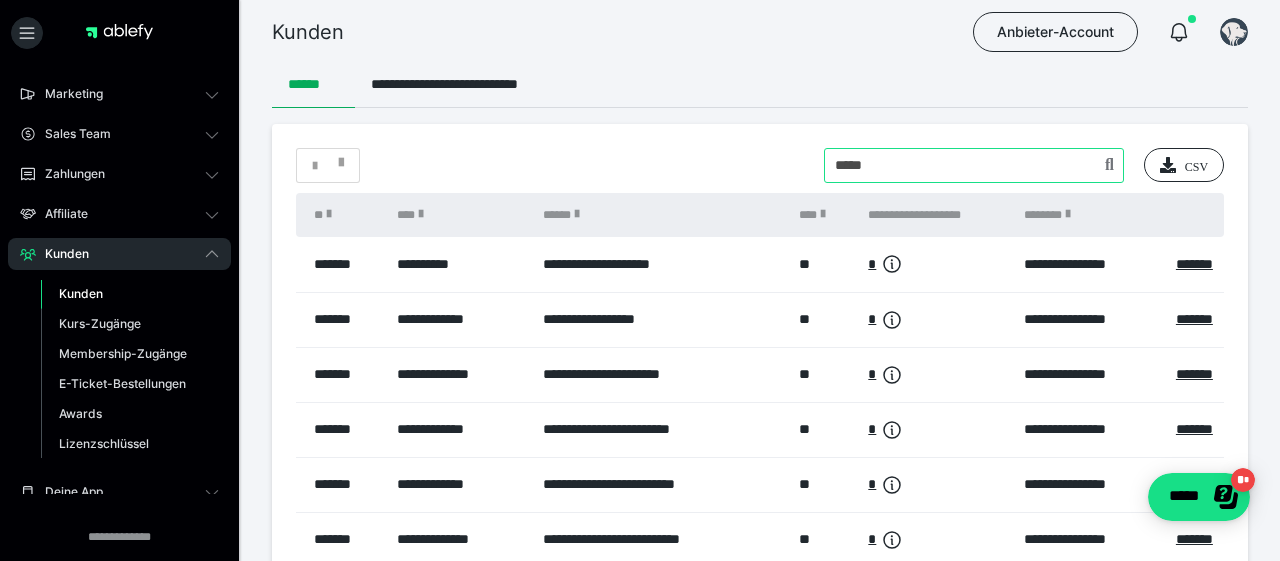 type on "*****" 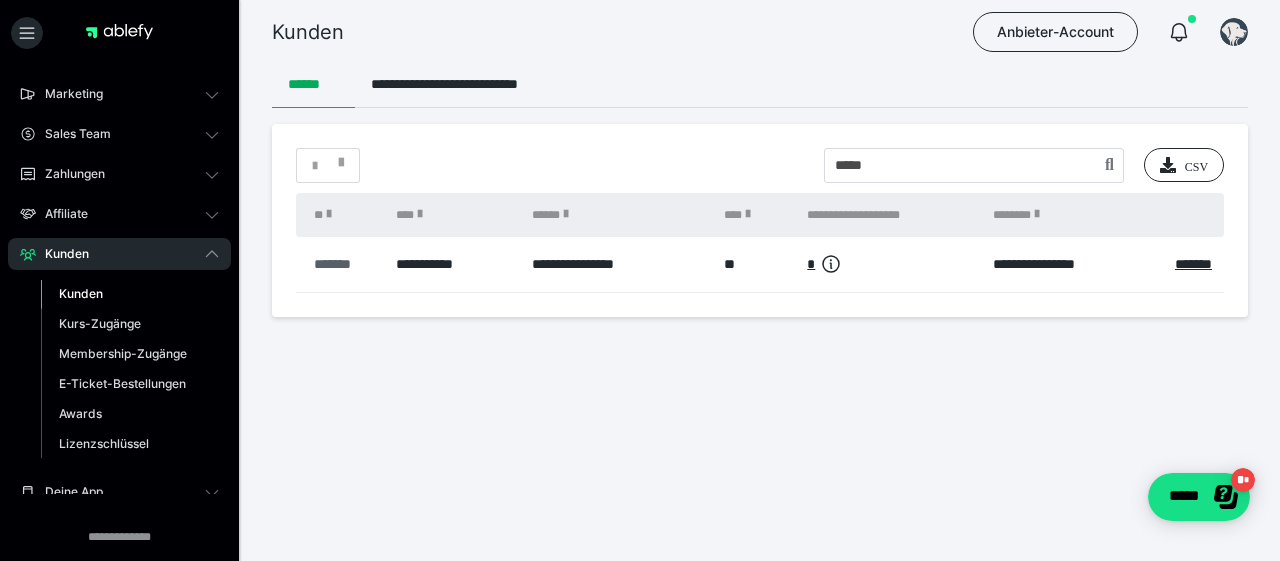 click on "*******" at bounding box center (345, 264) 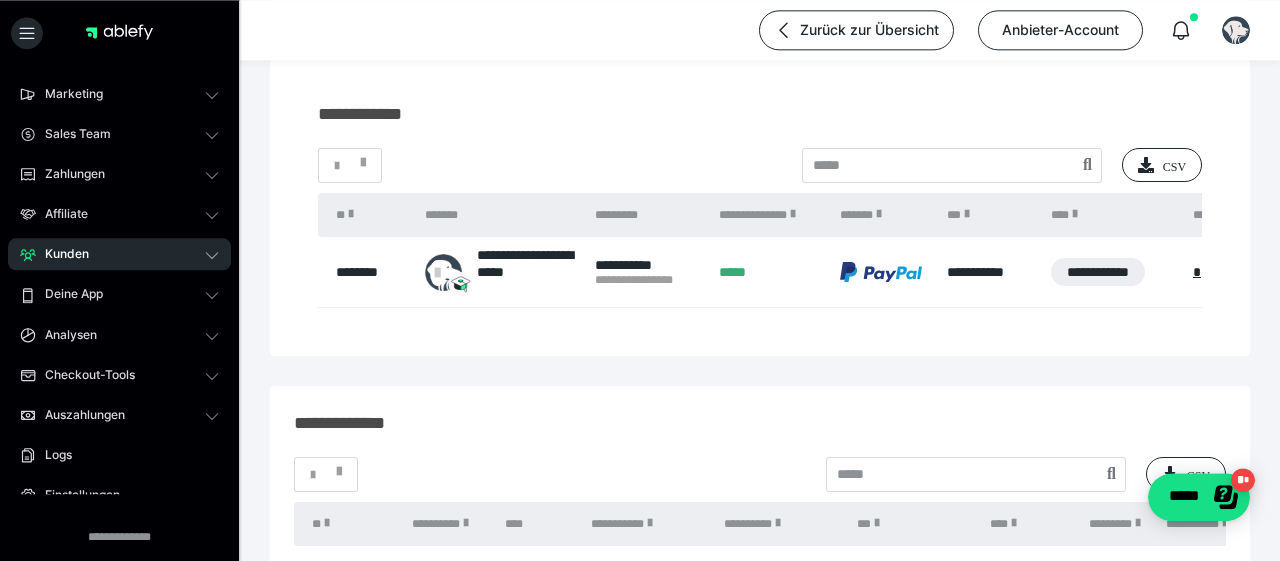 scroll, scrollTop: 208, scrollLeft: 0, axis: vertical 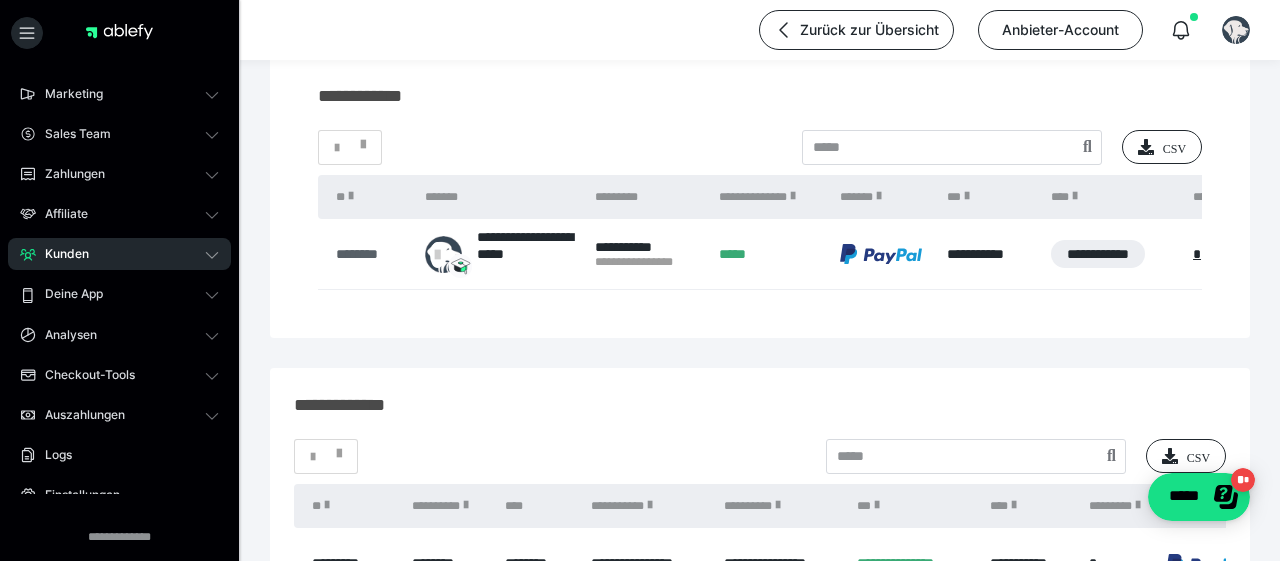 click on "********" at bounding box center (370, 254) 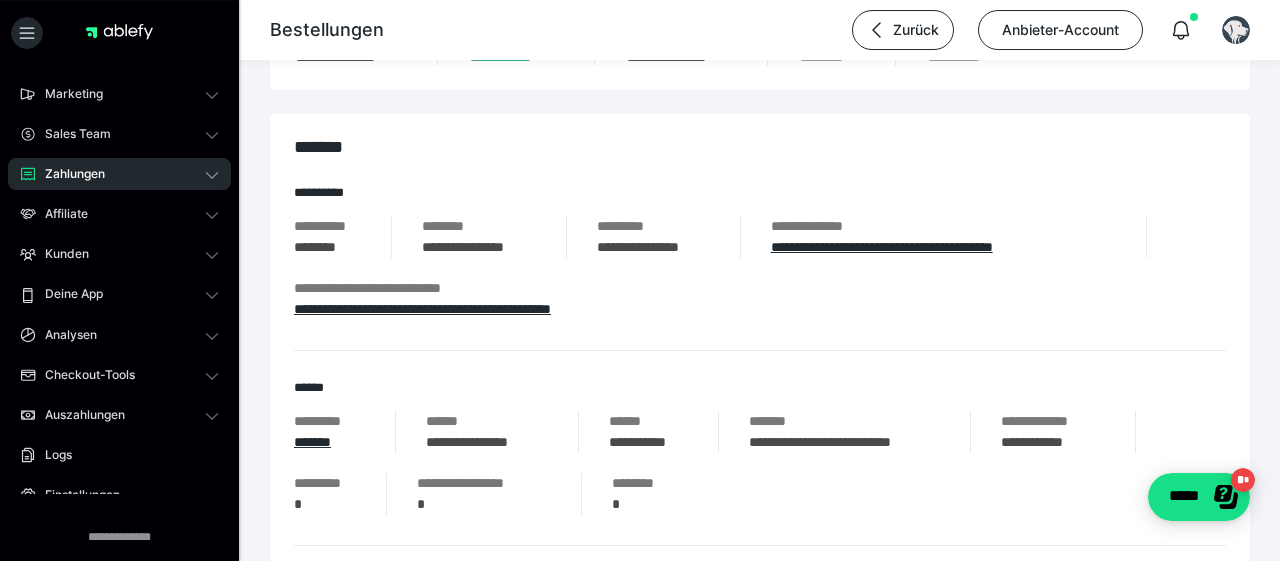 scroll, scrollTop: 312, scrollLeft: 0, axis: vertical 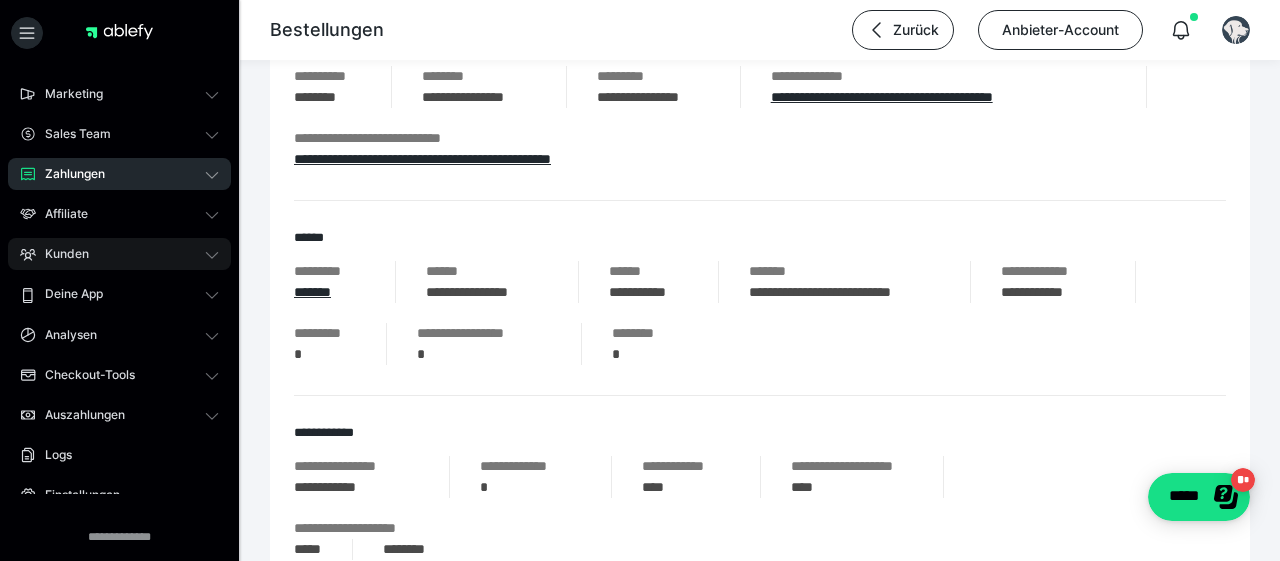 click on "Kunden" at bounding box center [60, 254] 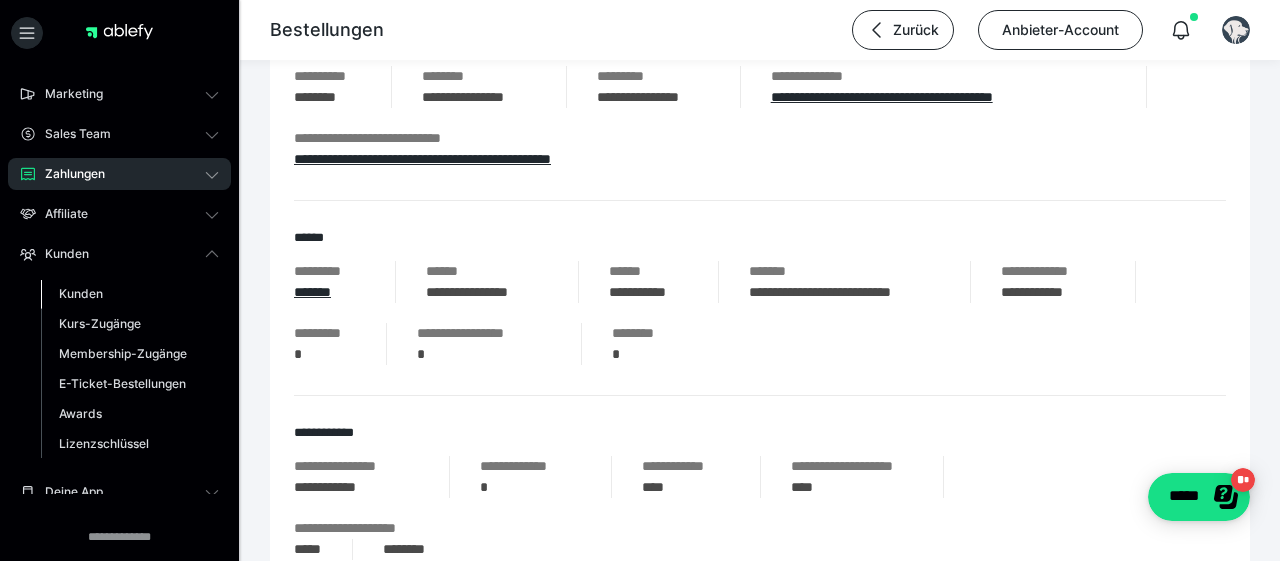 click on "Kunden" at bounding box center [81, 293] 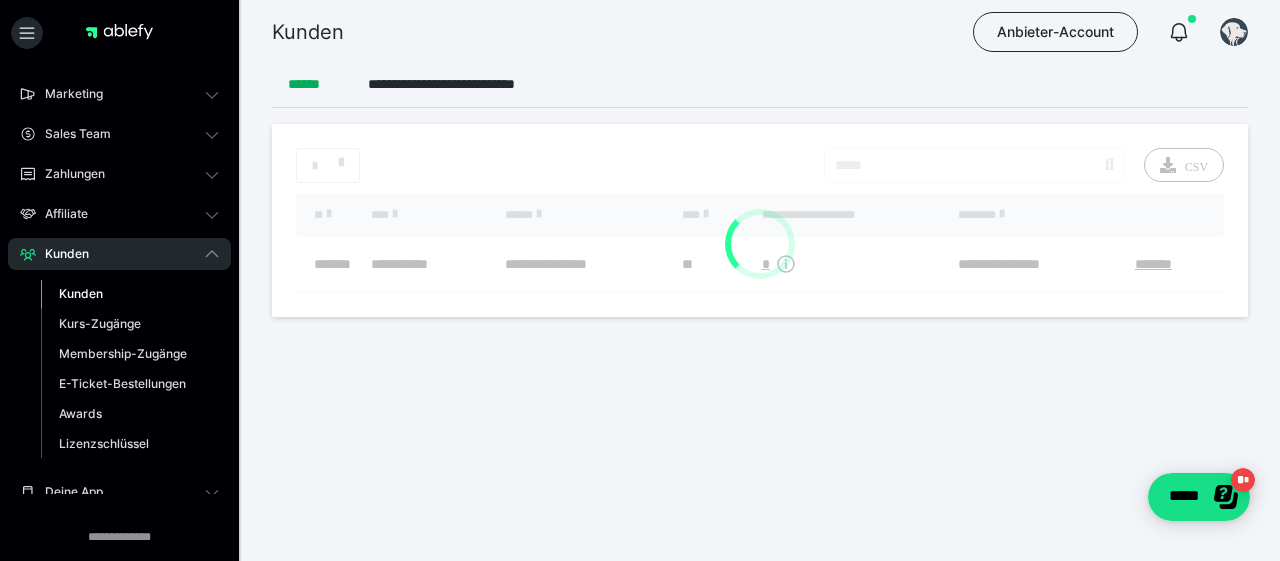scroll, scrollTop: 0, scrollLeft: 0, axis: both 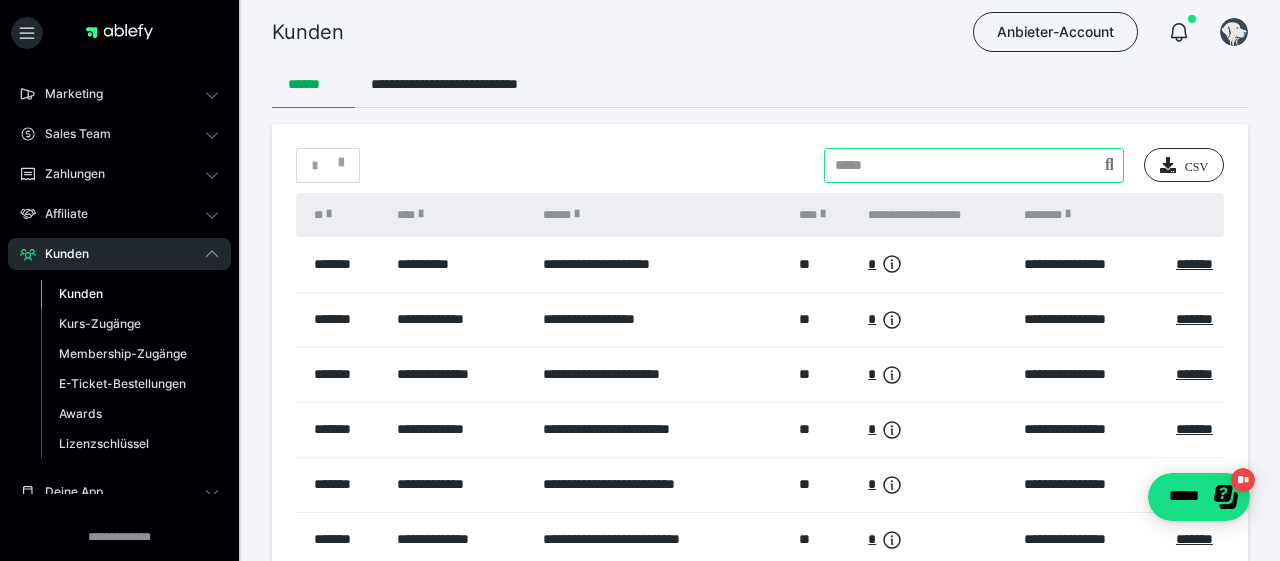click at bounding box center [974, 165] 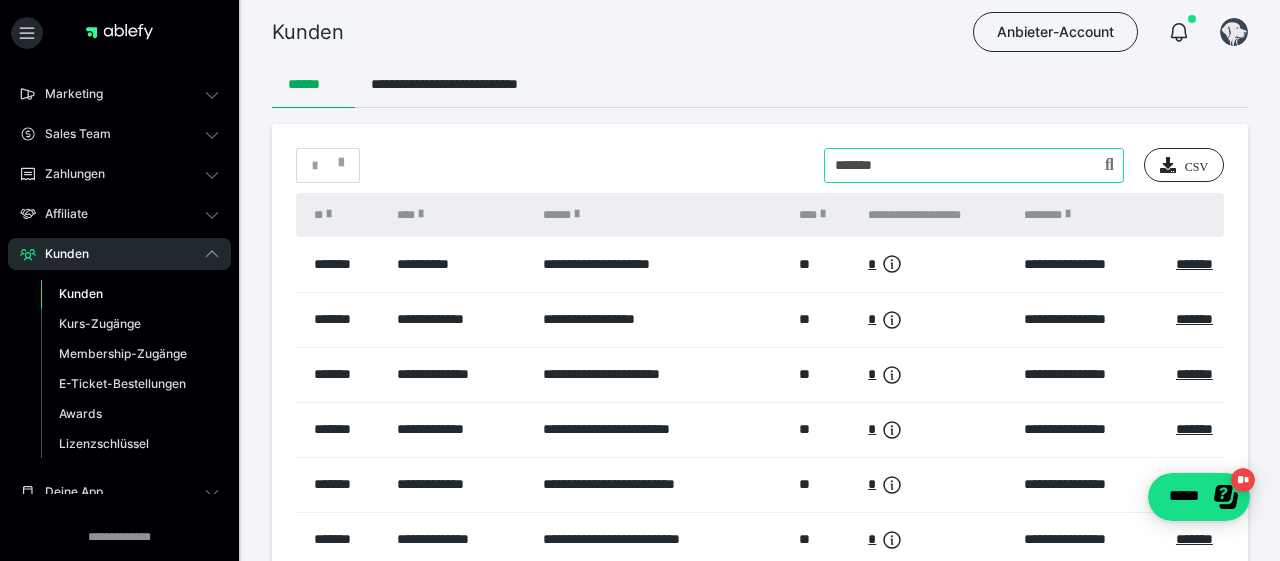 type on "*******" 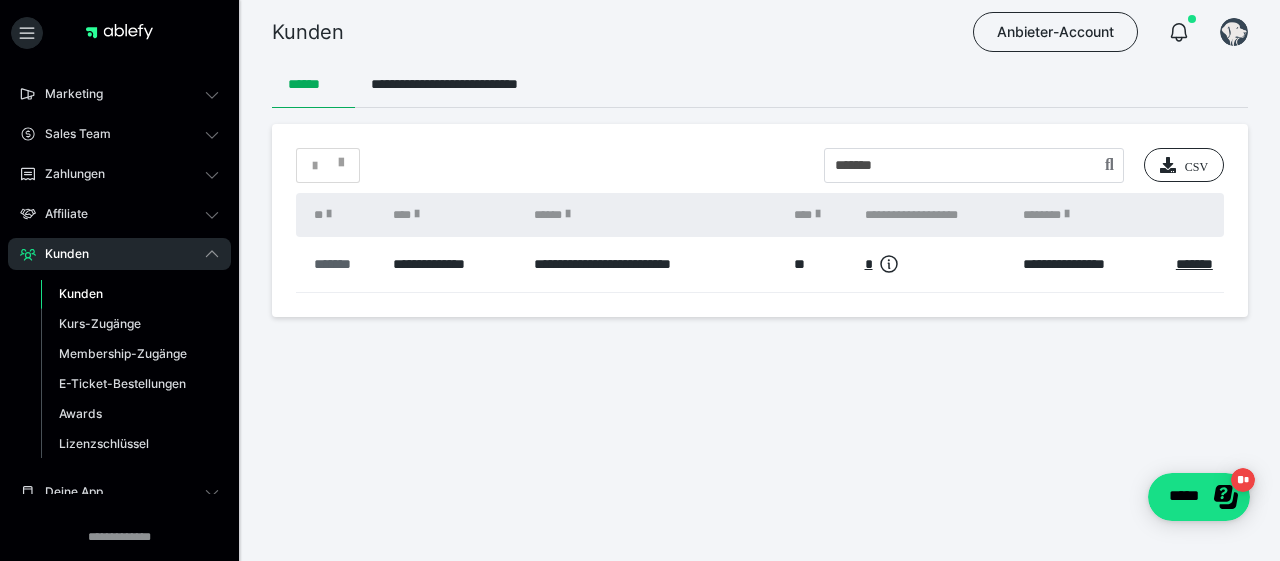 click on "*******" at bounding box center (343, 264) 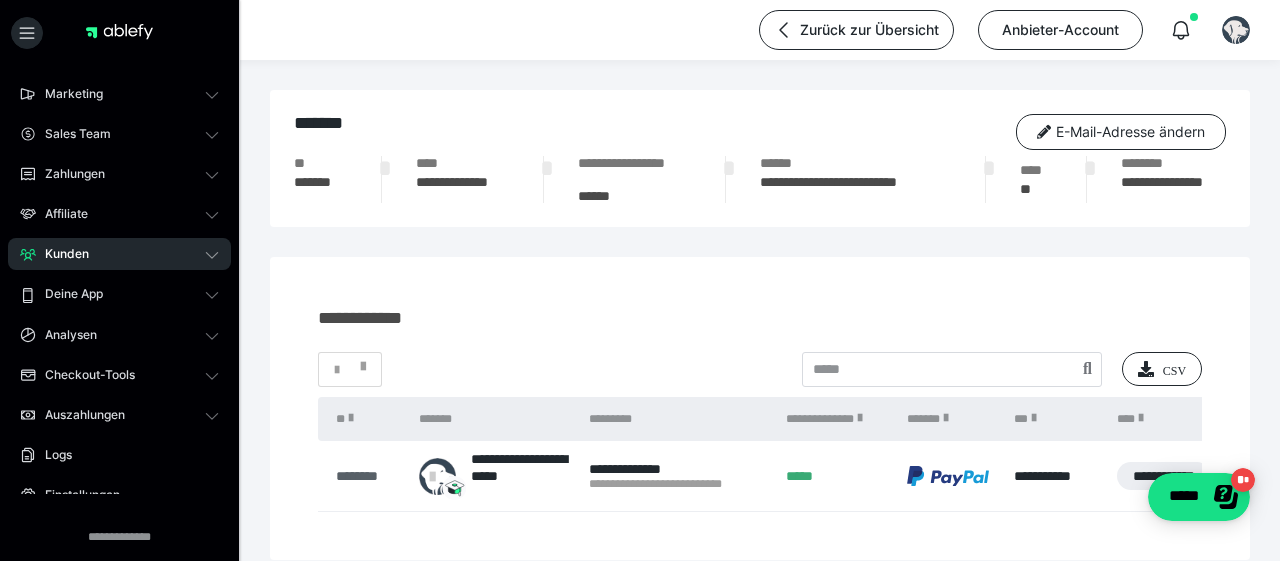 click on "********" at bounding box center [367, 476] 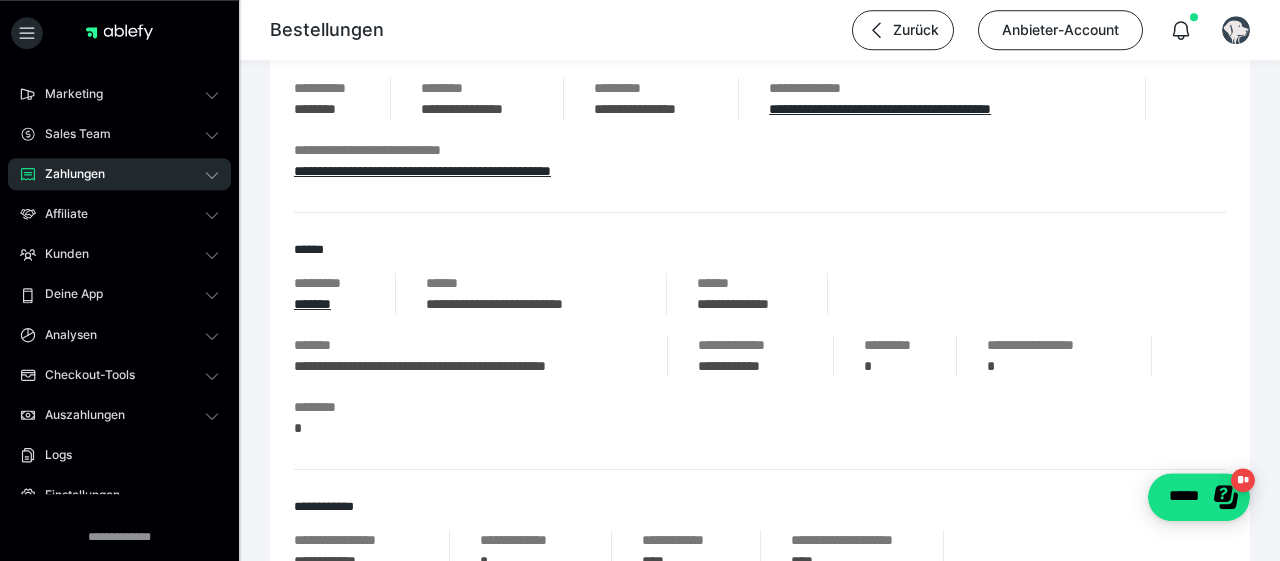 scroll, scrollTop: 312, scrollLeft: 0, axis: vertical 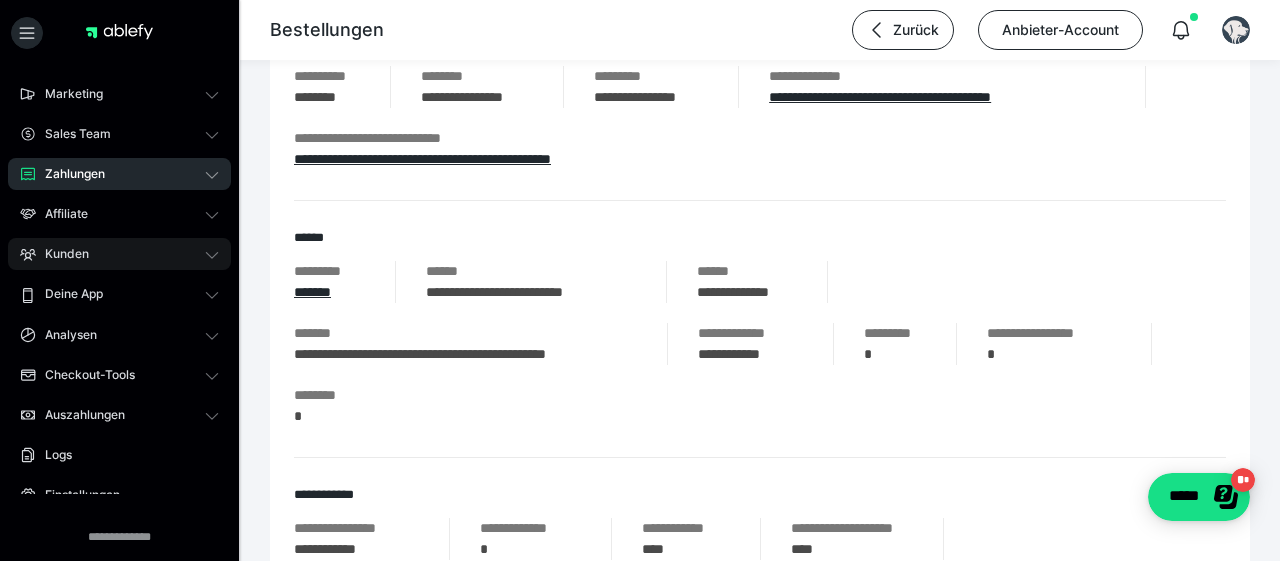 click on "Kunden" at bounding box center (60, 254) 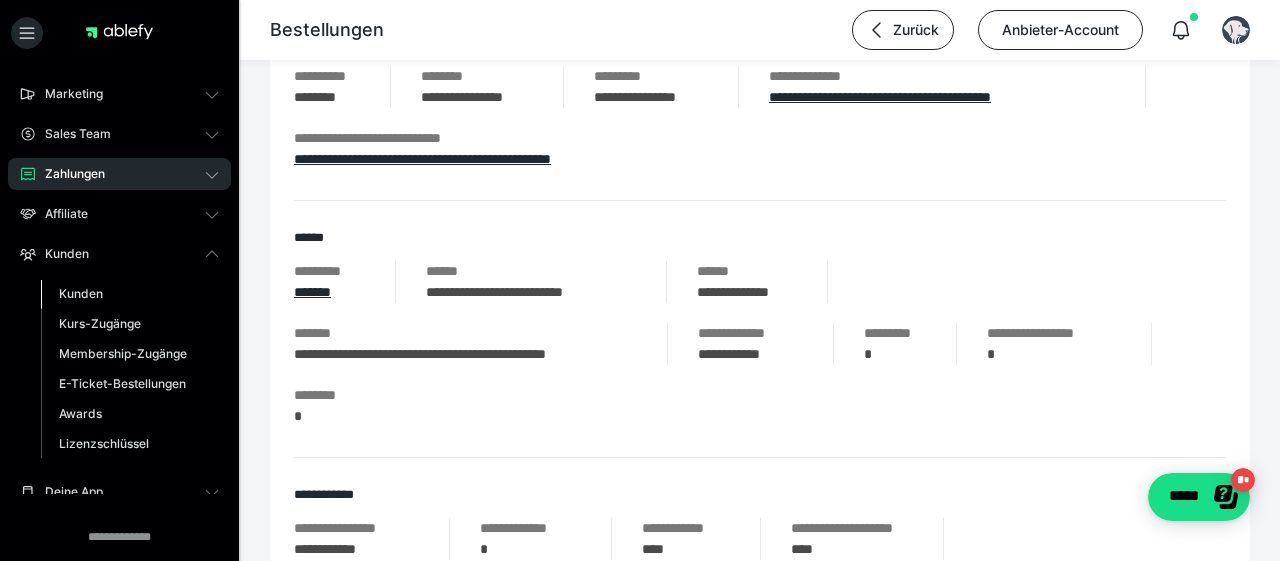 click on "Kunden" at bounding box center (81, 293) 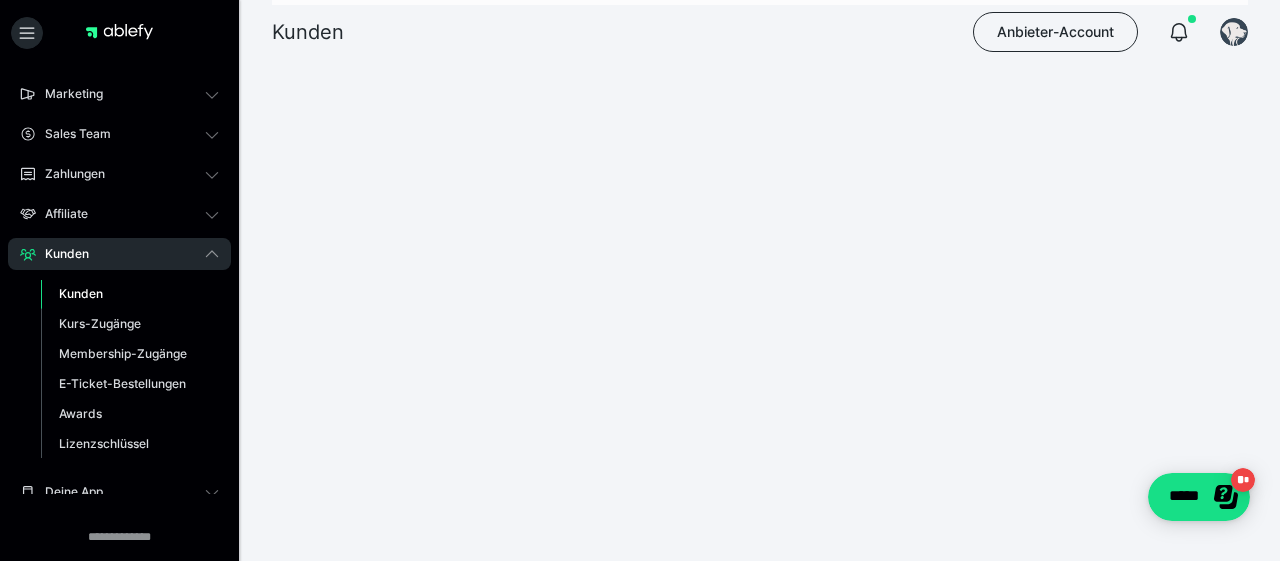 scroll, scrollTop: 0, scrollLeft: 0, axis: both 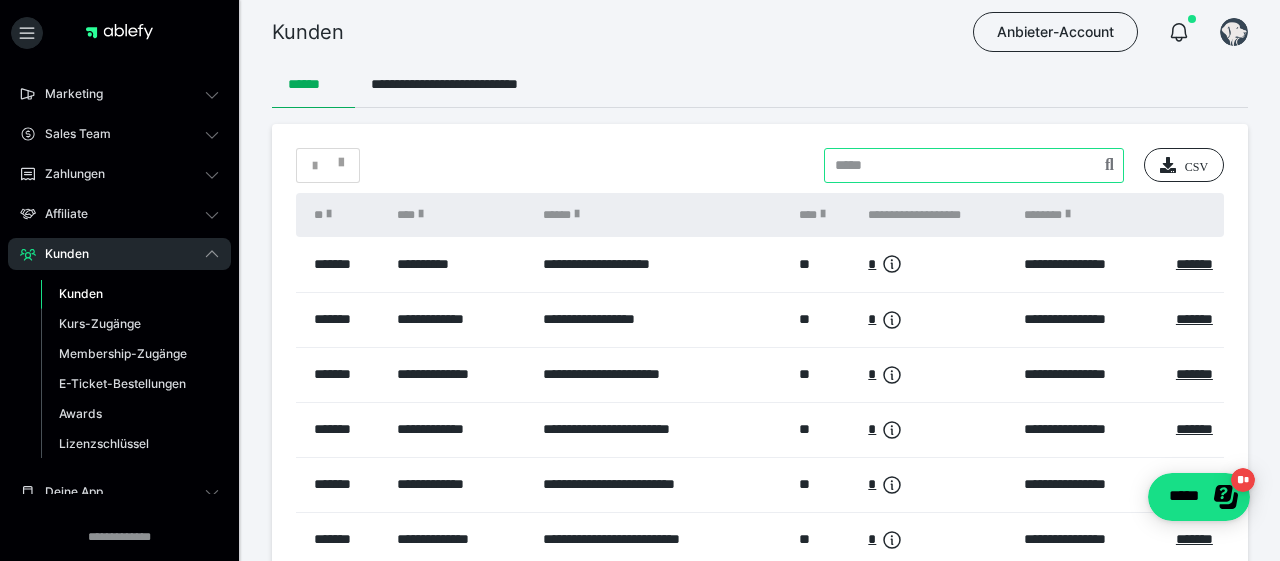 click at bounding box center [974, 165] 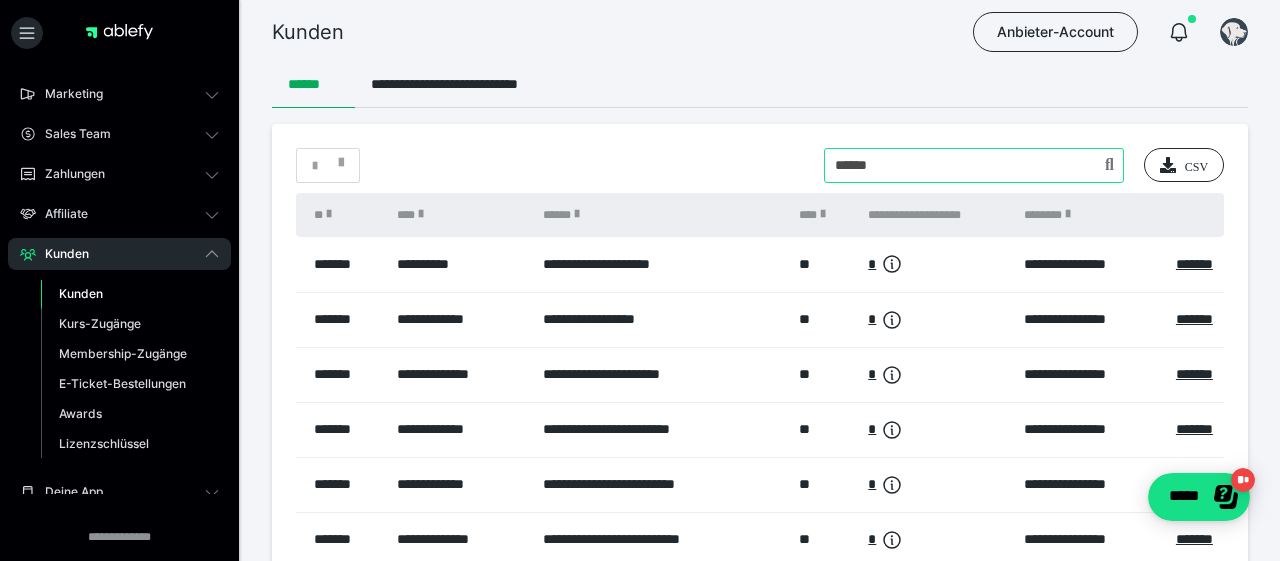 type on "******" 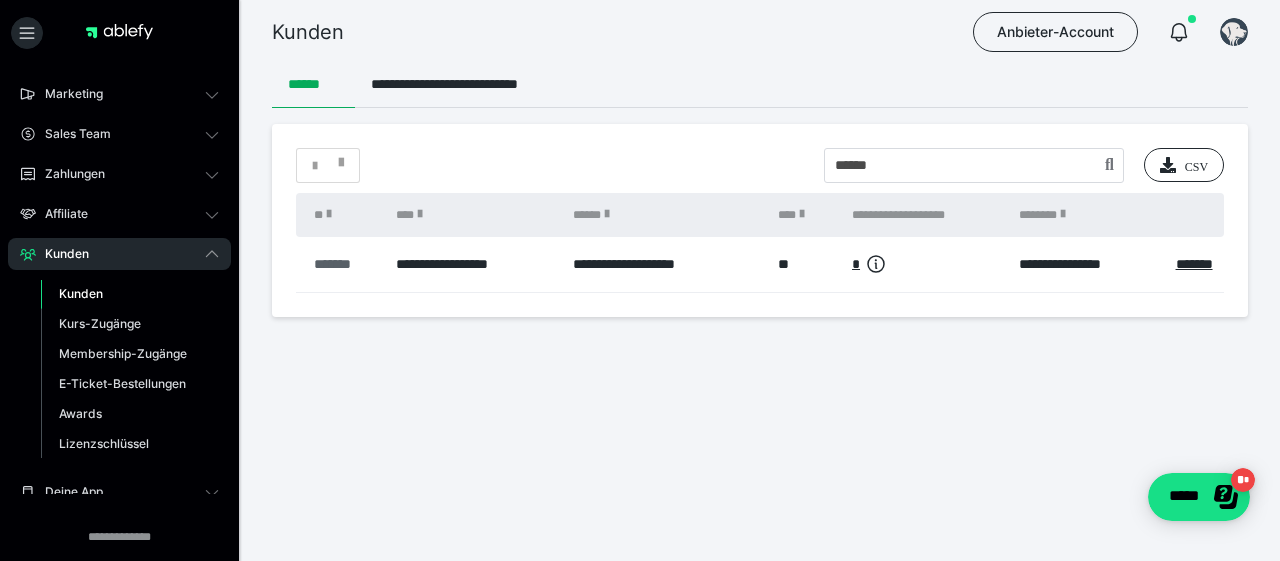 click on "*******" at bounding box center [345, 264] 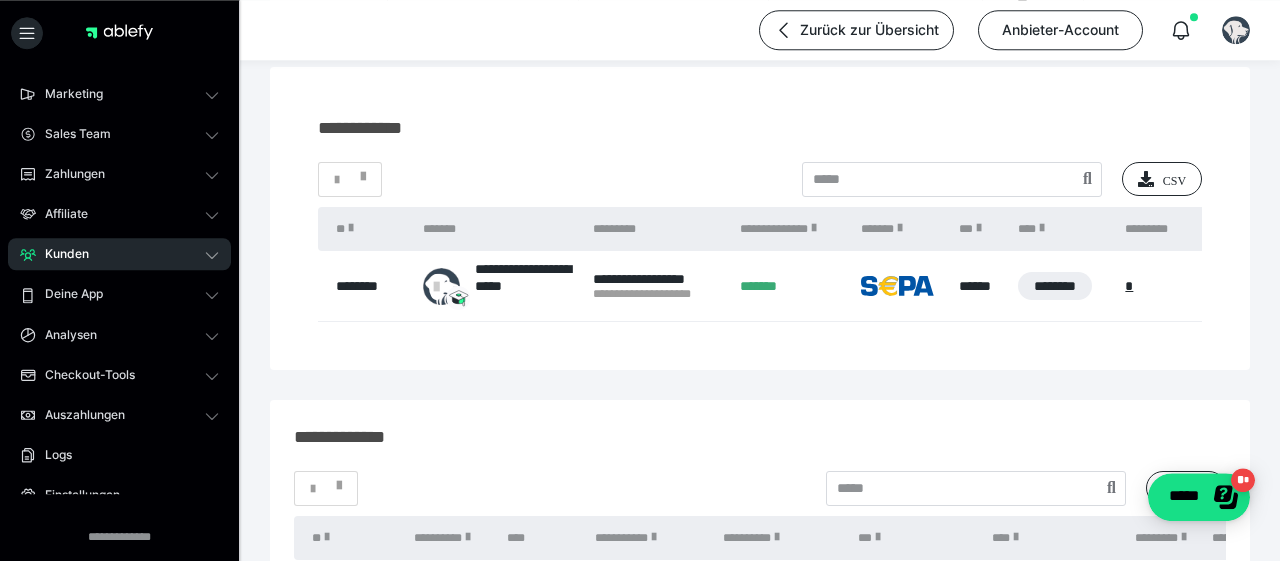 scroll, scrollTop: 208, scrollLeft: 0, axis: vertical 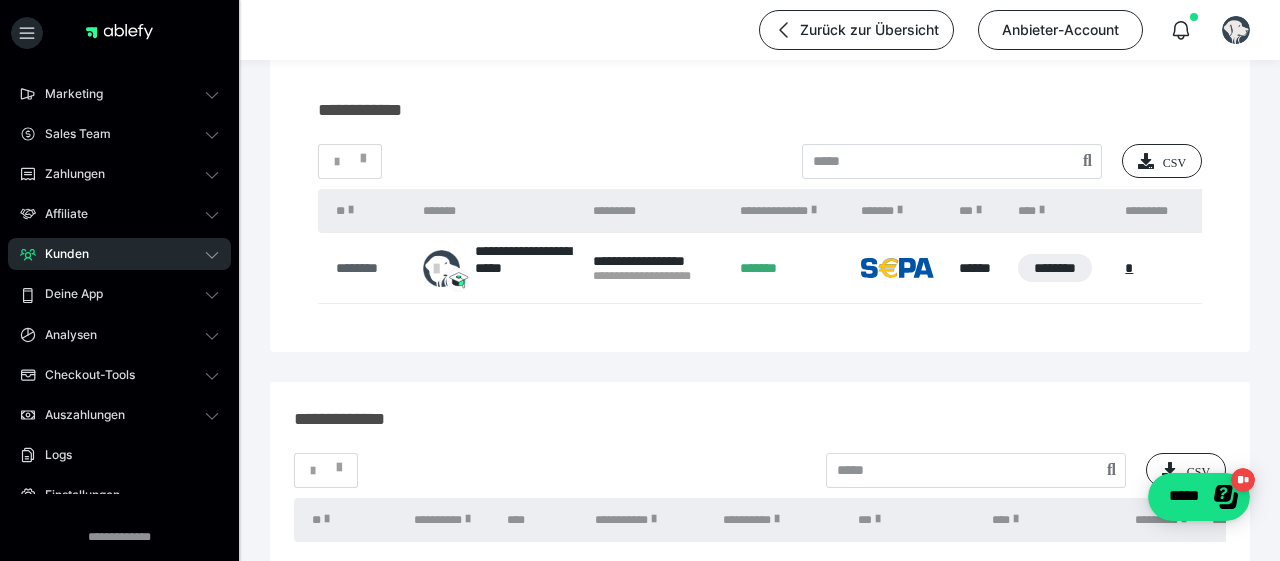 click on "********" at bounding box center (369, 268) 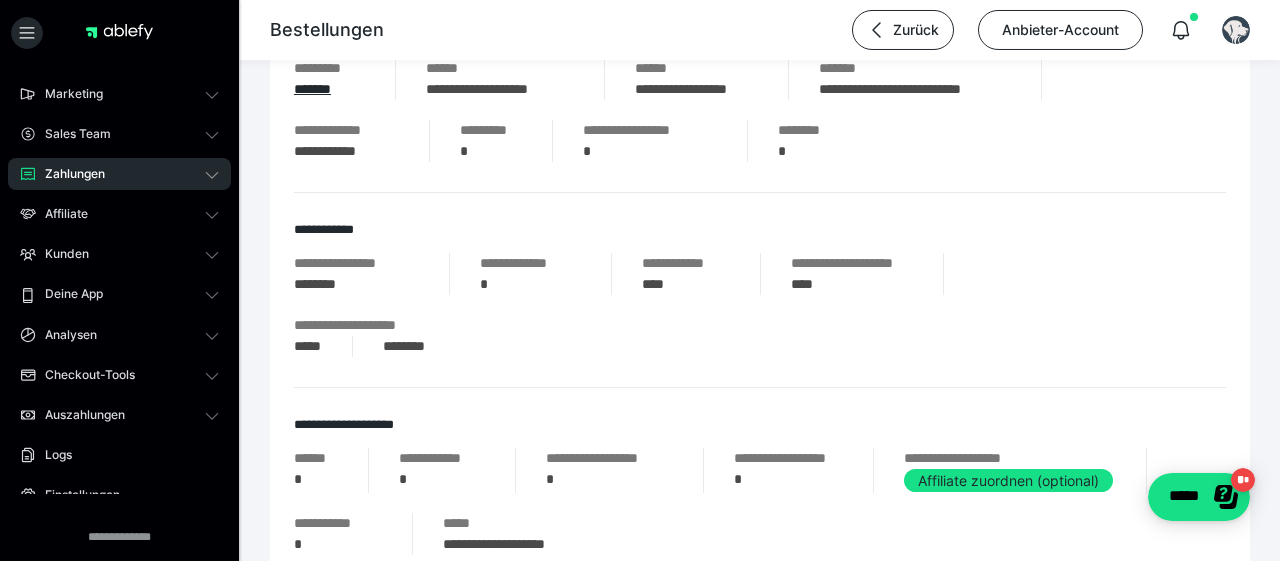 scroll, scrollTop: 520, scrollLeft: 0, axis: vertical 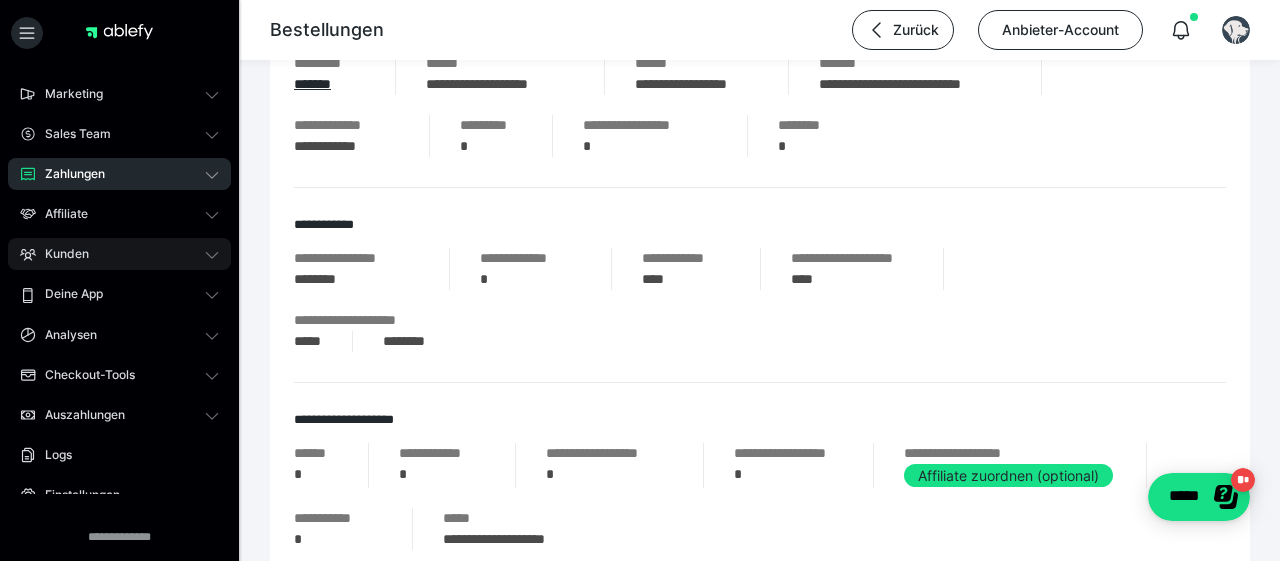 click on "Kunden" at bounding box center (119, 254) 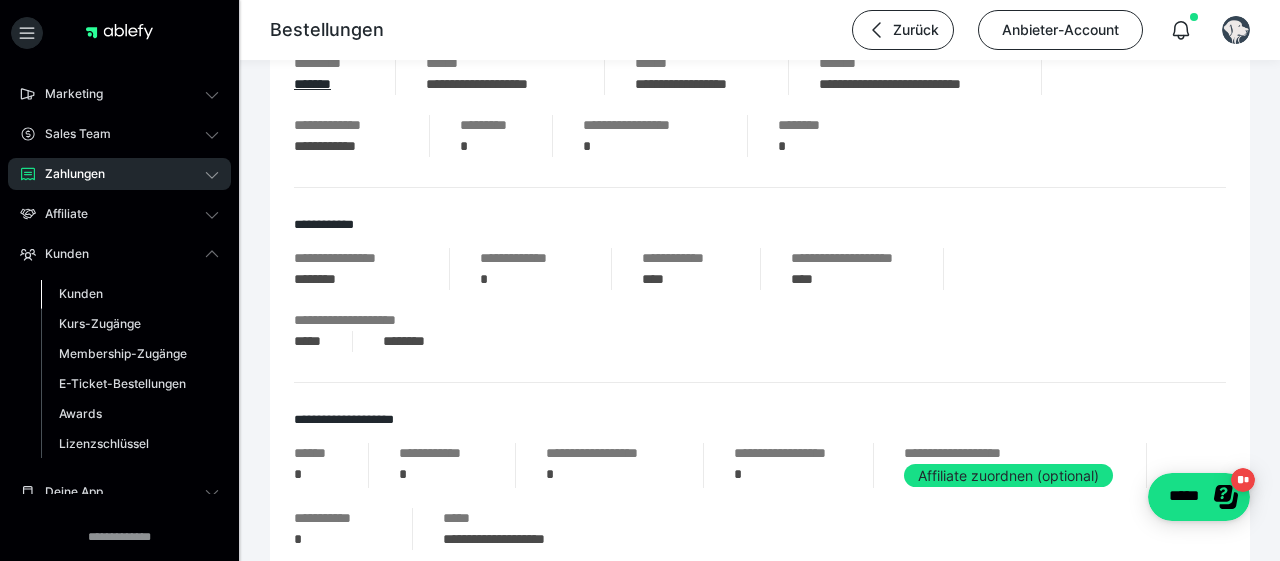 click on "Kunden" at bounding box center (81, 293) 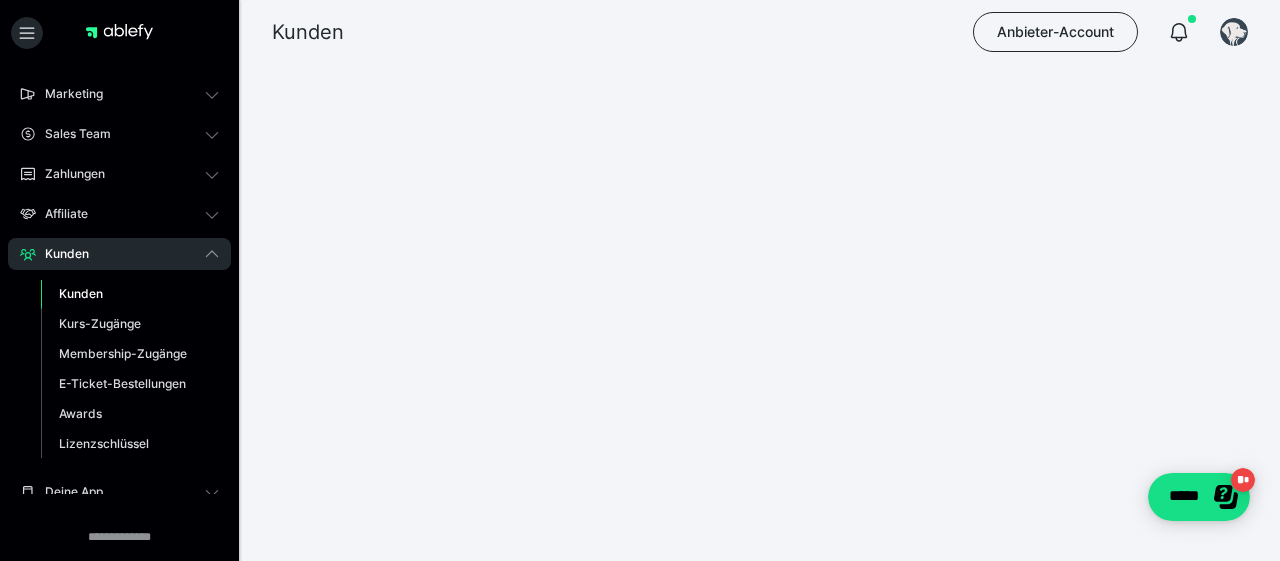 scroll, scrollTop: 0, scrollLeft: 0, axis: both 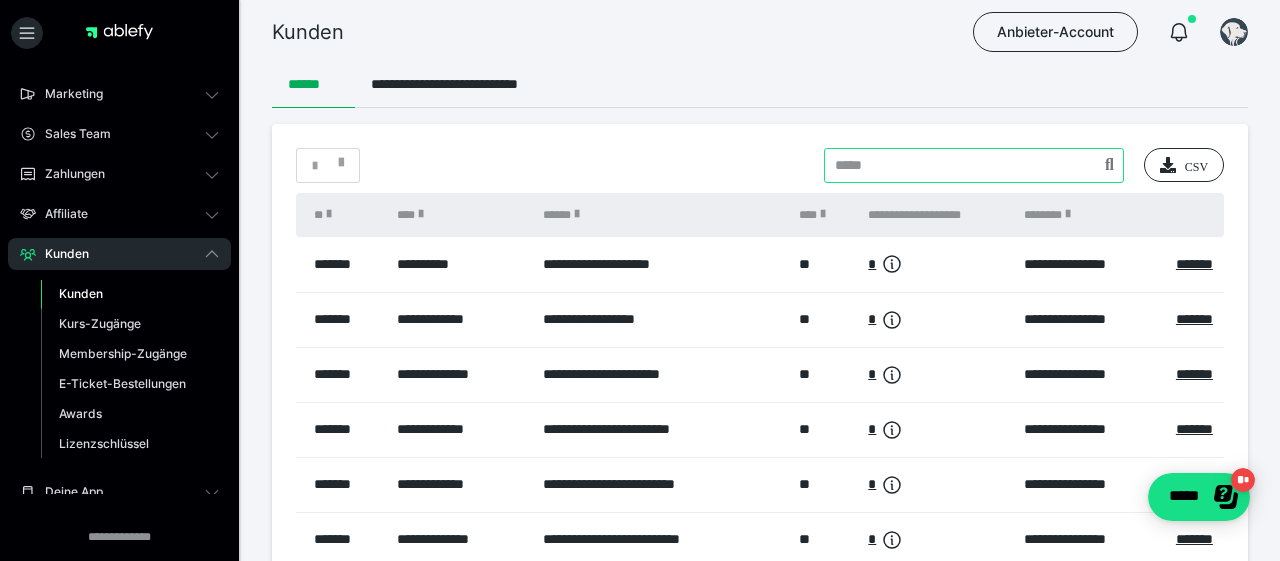 click at bounding box center (974, 165) 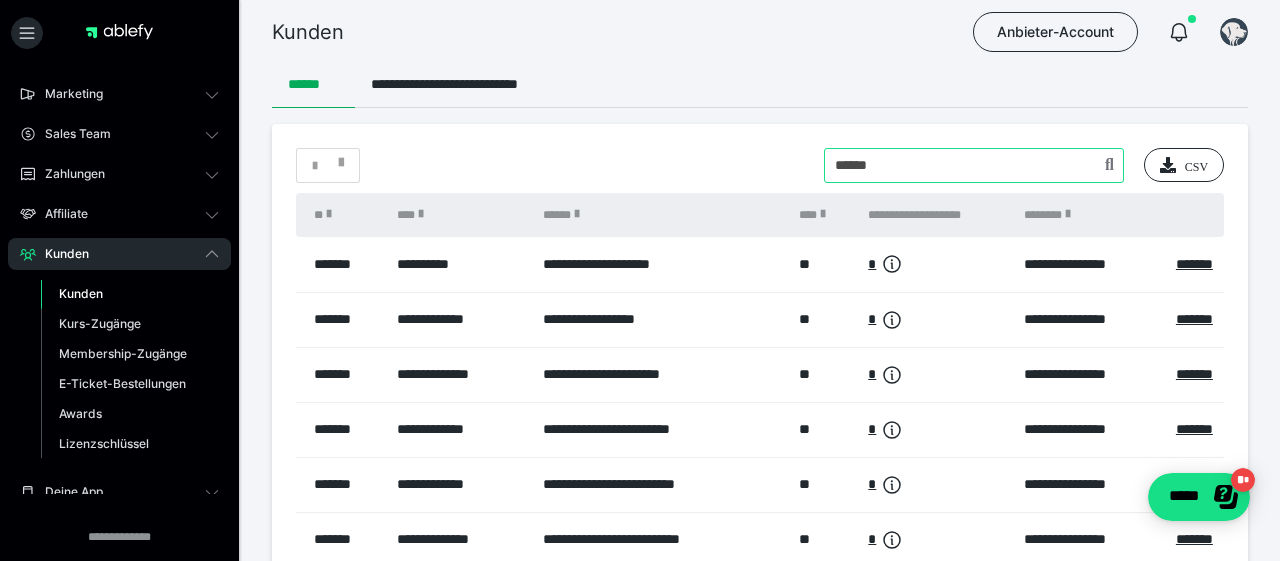 type on "******" 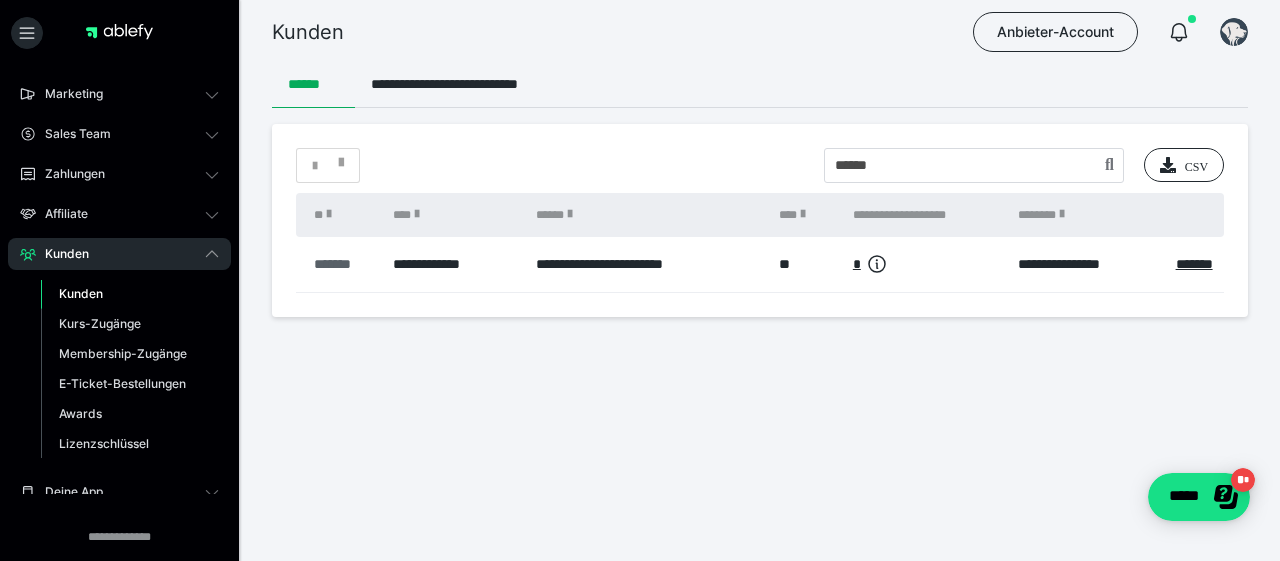 click on "*******" at bounding box center (343, 264) 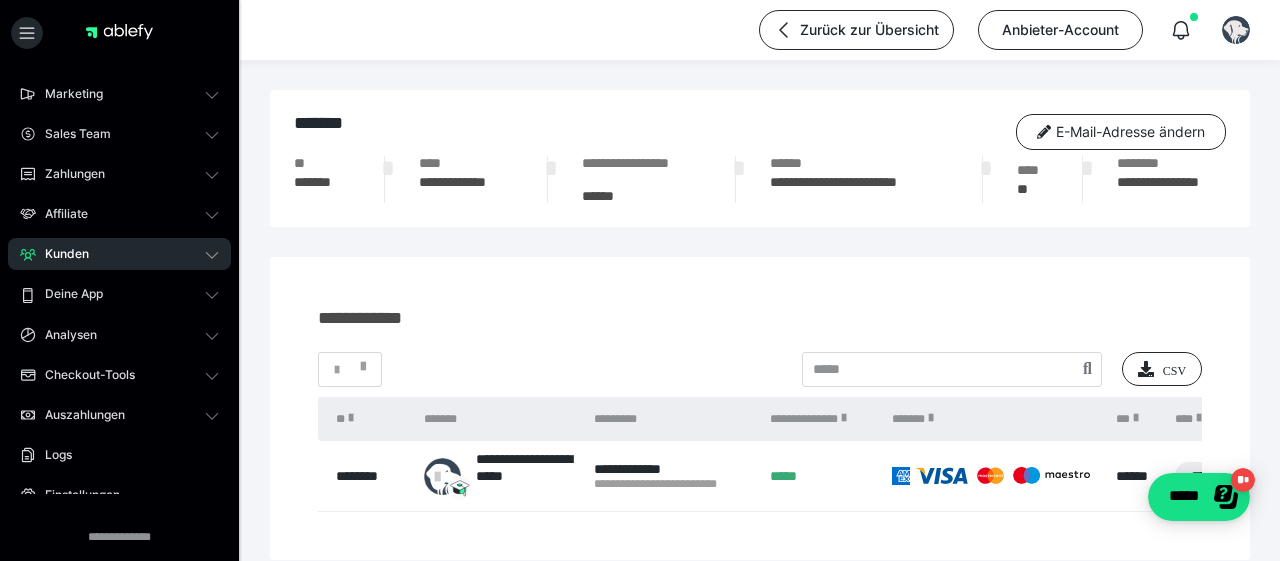 click on "*******" at bounding box center (322, 189) 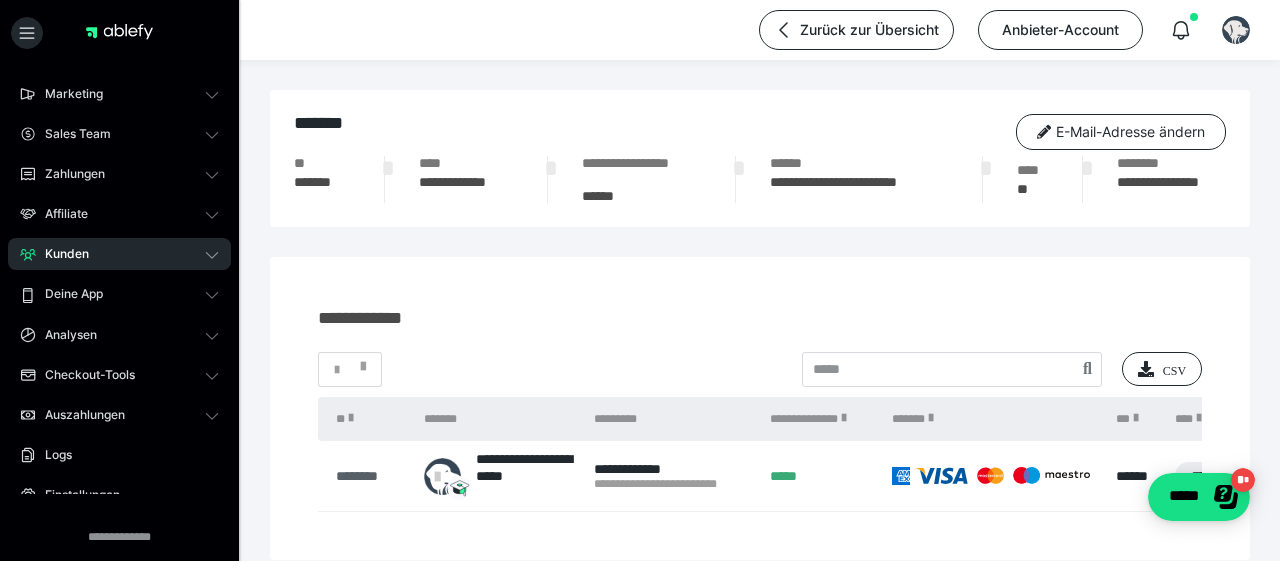 click on "********" at bounding box center [370, 476] 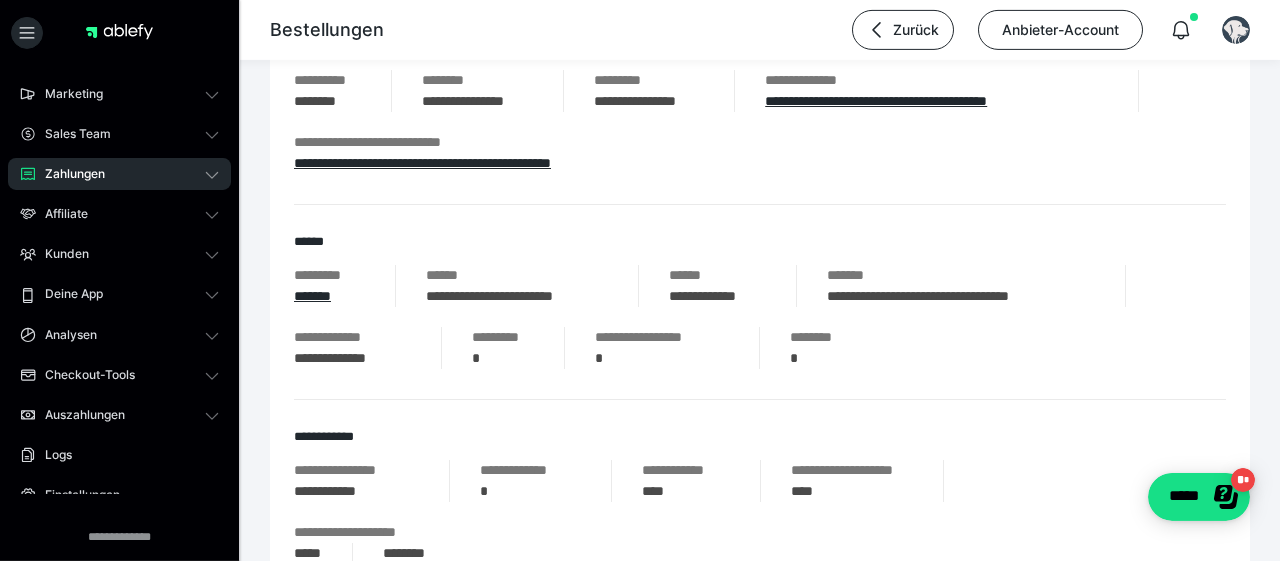 scroll, scrollTop: 312, scrollLeft: 0, axis: vertical 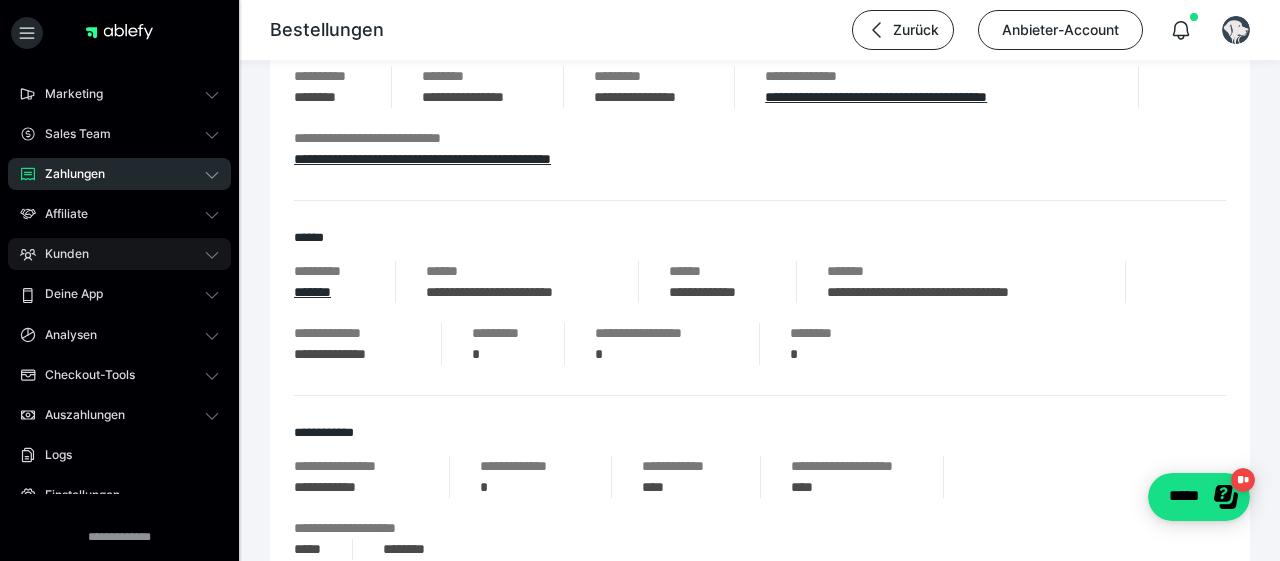 click on "Kunden" at bounding box center [60, 254] 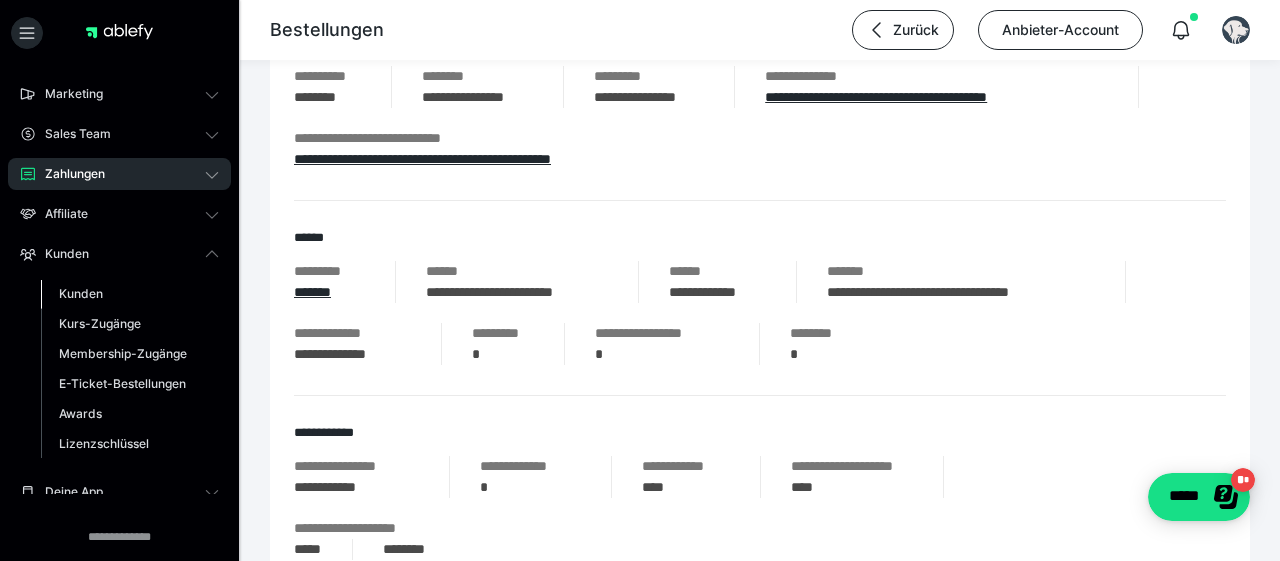click on "Kunden" at bounding box center (81, 293) 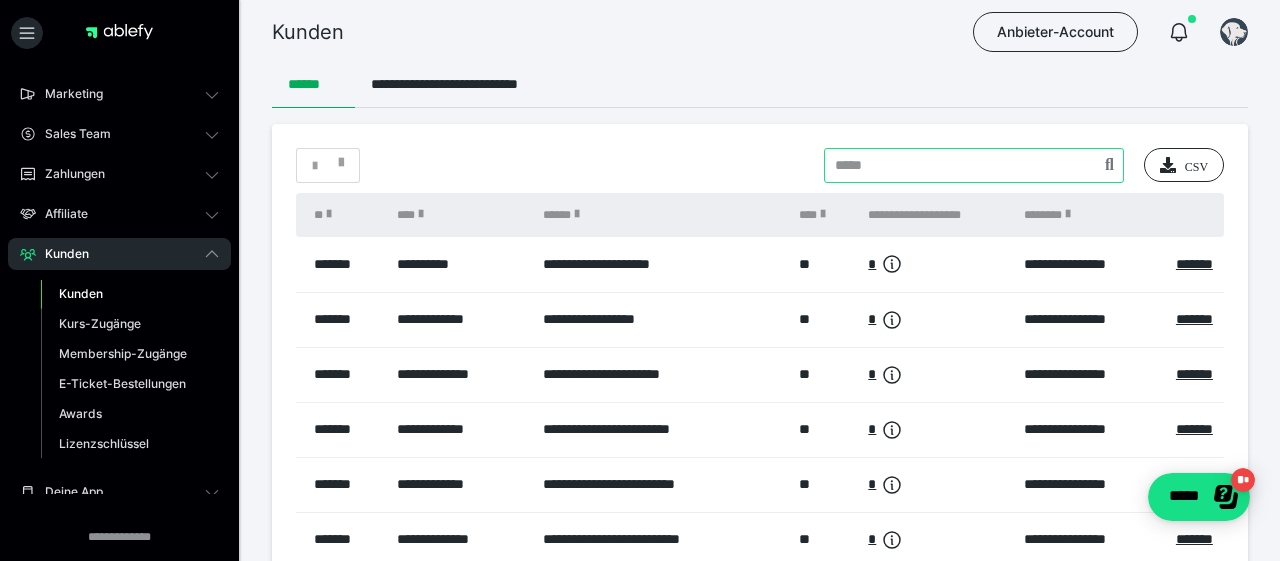 click at bounding box center (974, 165) 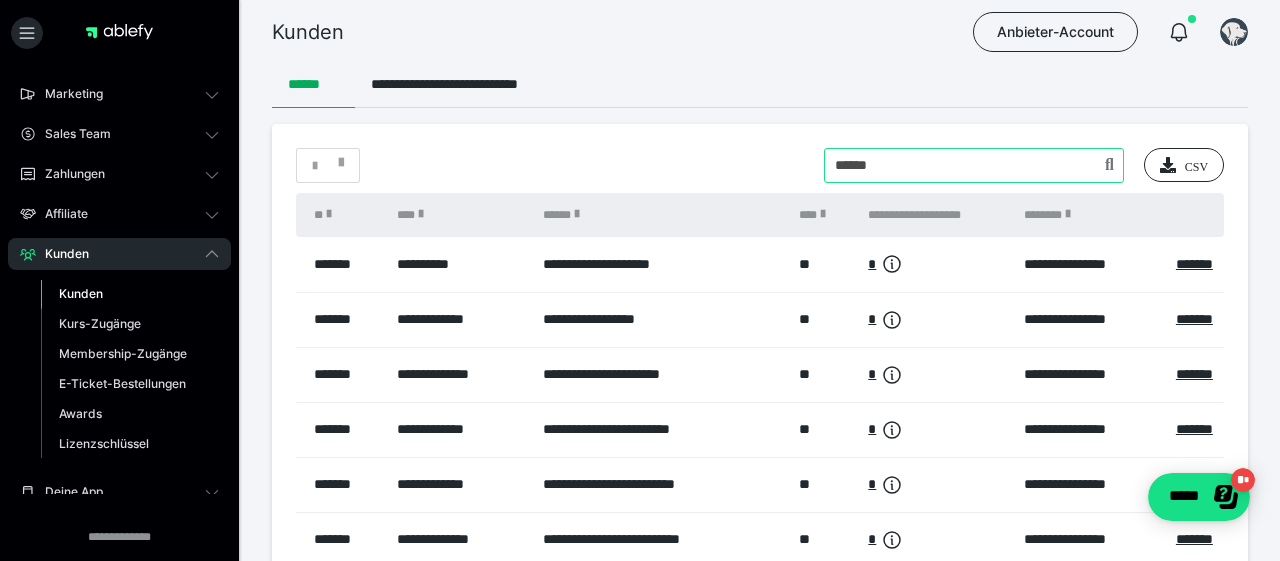 type on "******" 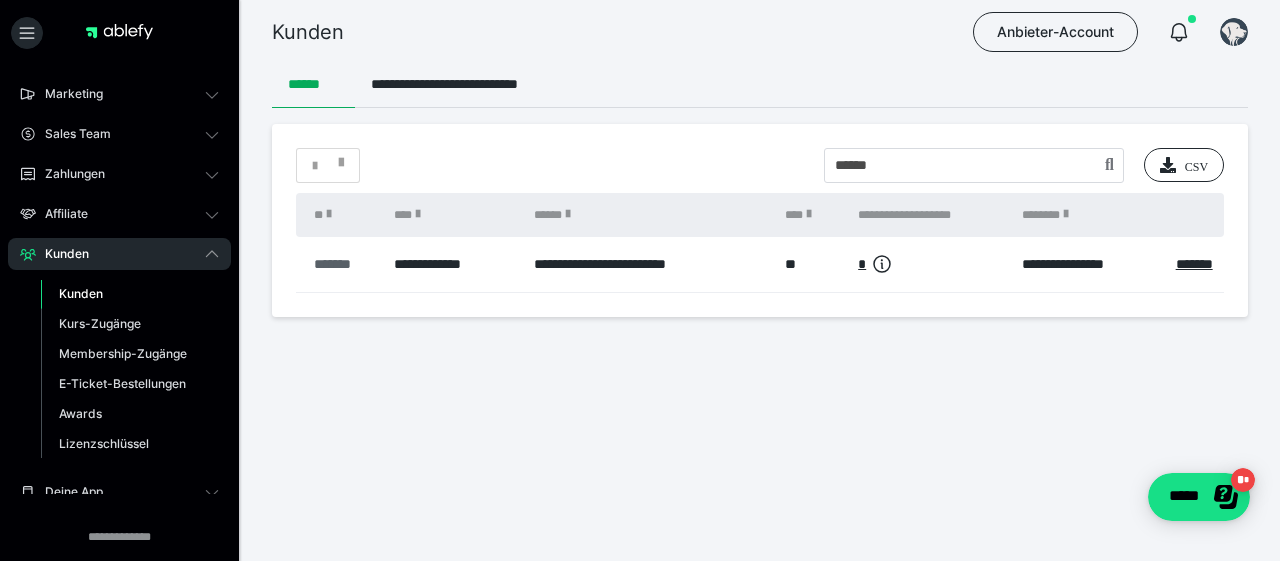 click on "*******" at bounding box center (344, 264) 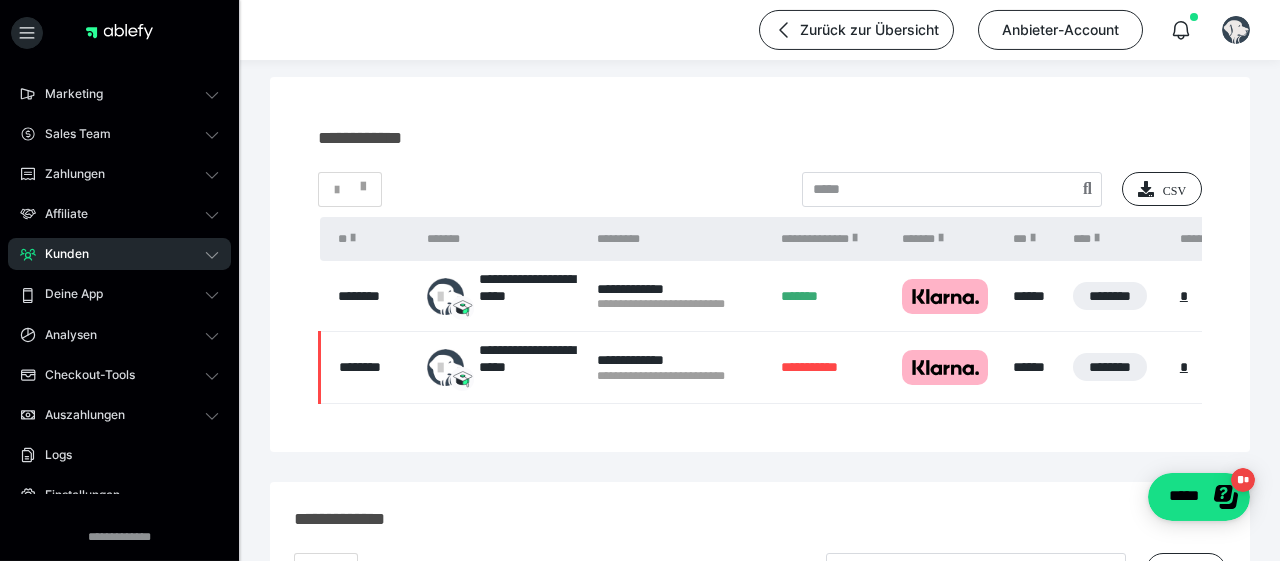 scroll, scrollTop: 208, scrollLeft: 0, axis: vertical 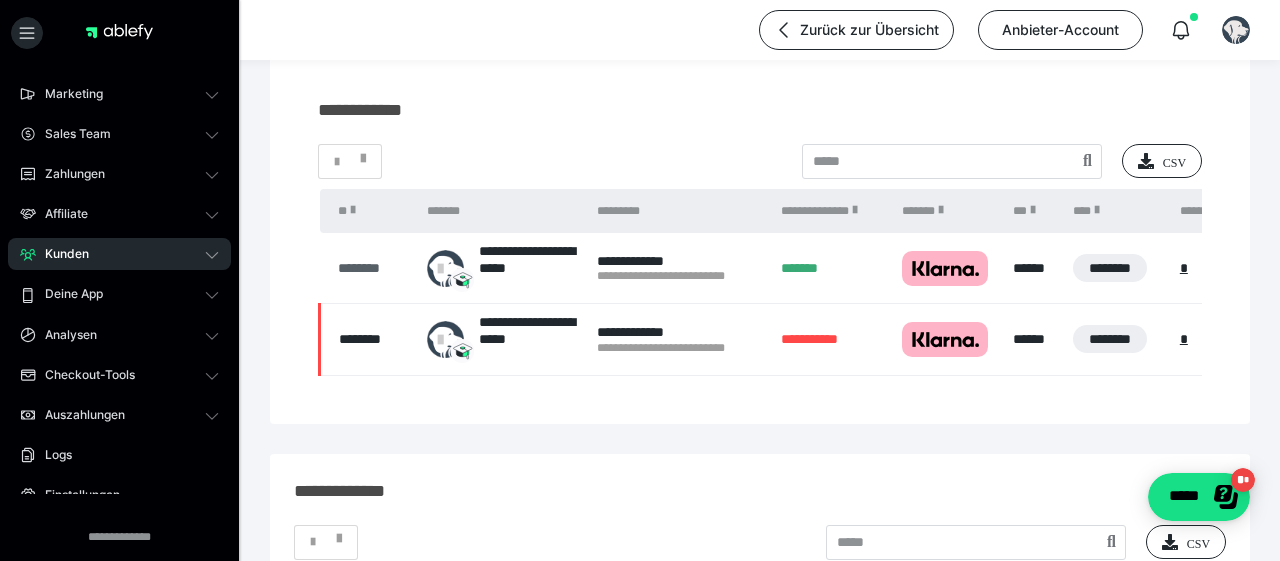 click on "********" at bounding box center [373, 268] 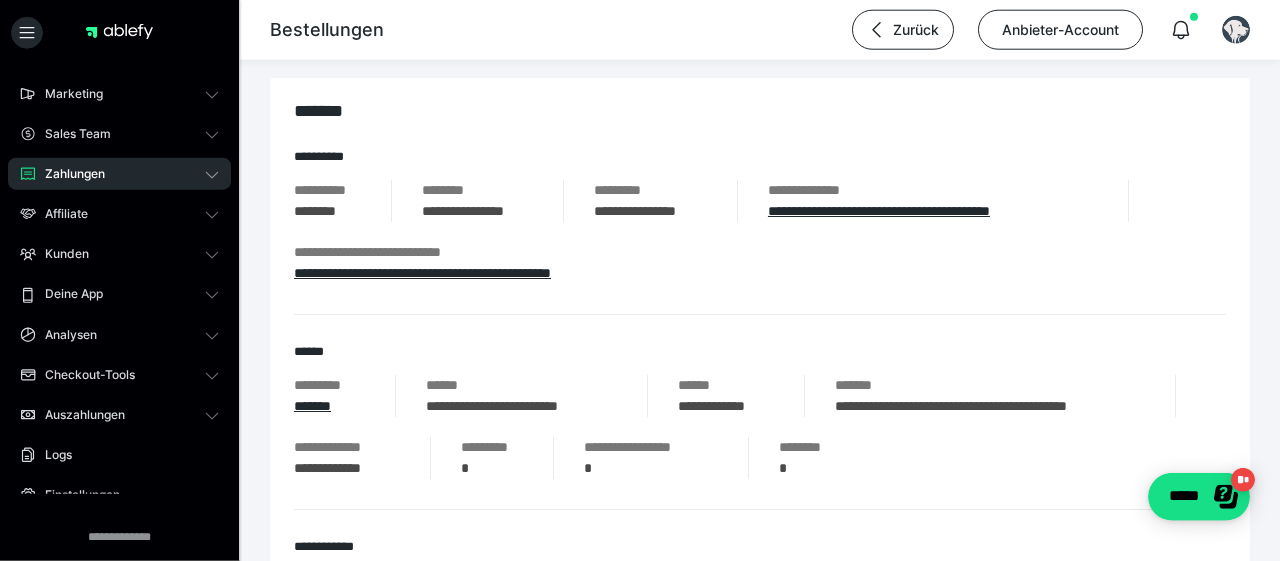 scroll, scrollTop: 208, scrollLeft: 0, axis: vertical 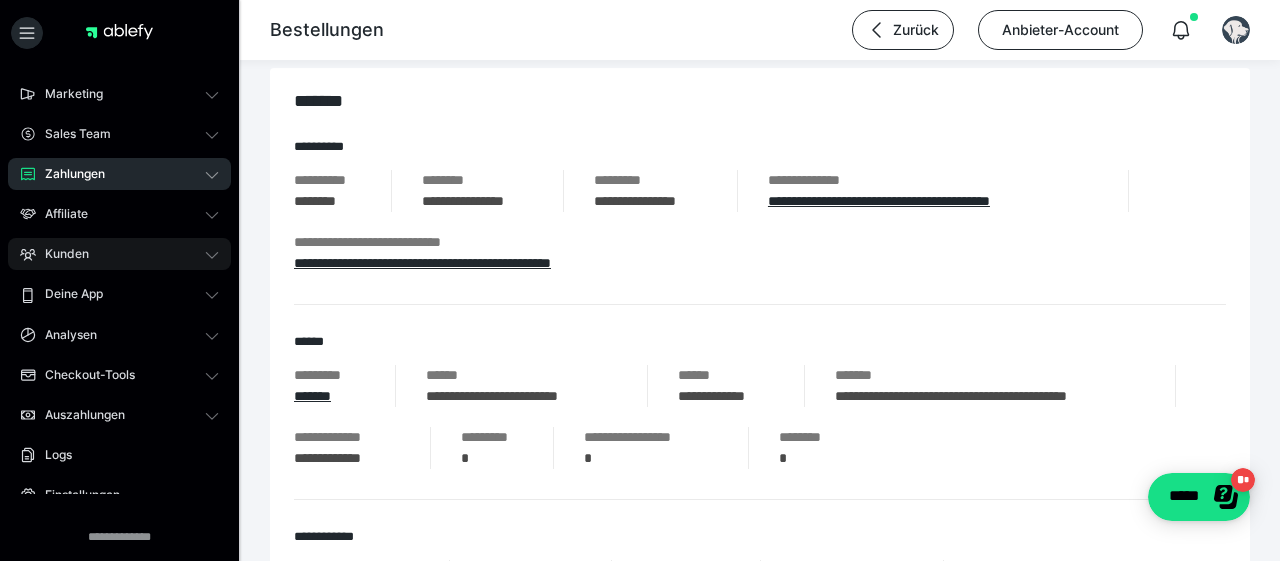 click on "Kunden" at bounding box center [60, 254] 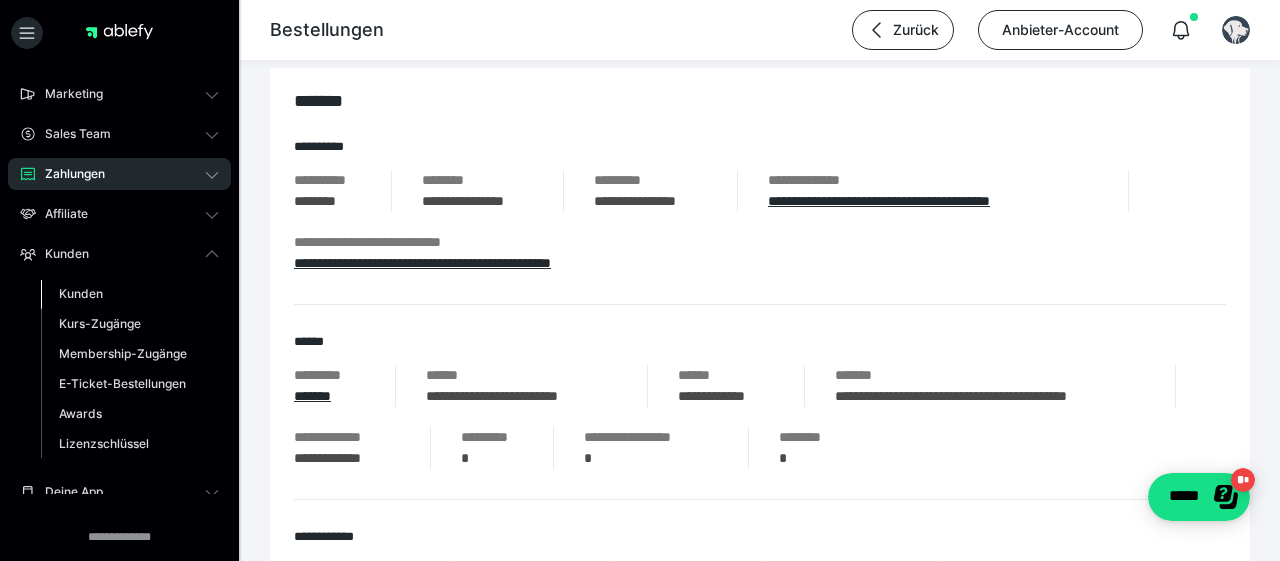 click on "Kunden" at bounding box center [81, 293] 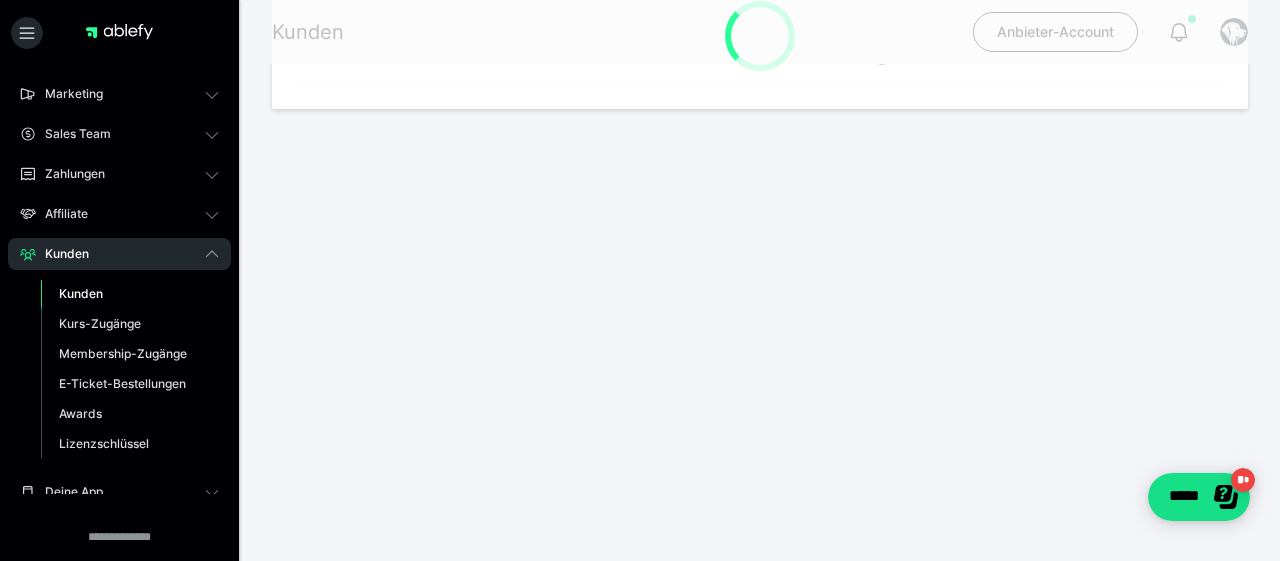 scroll, scrollTop: 0, scrollLeft: 0, axis: both 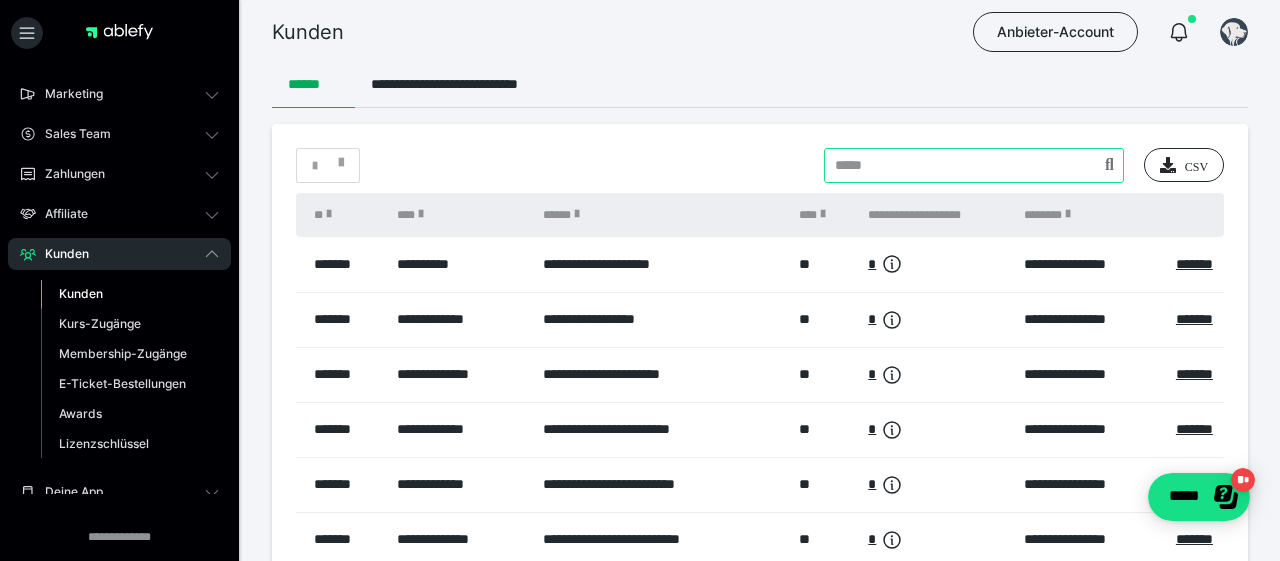 click at bounding box center [974, 165] 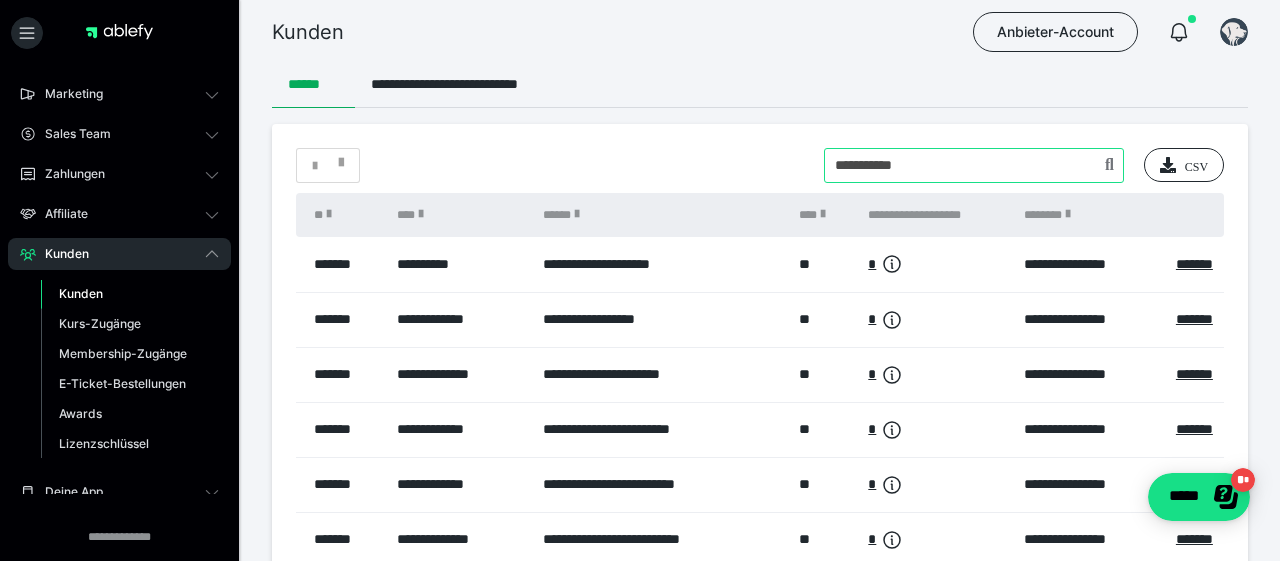 type on "**********" 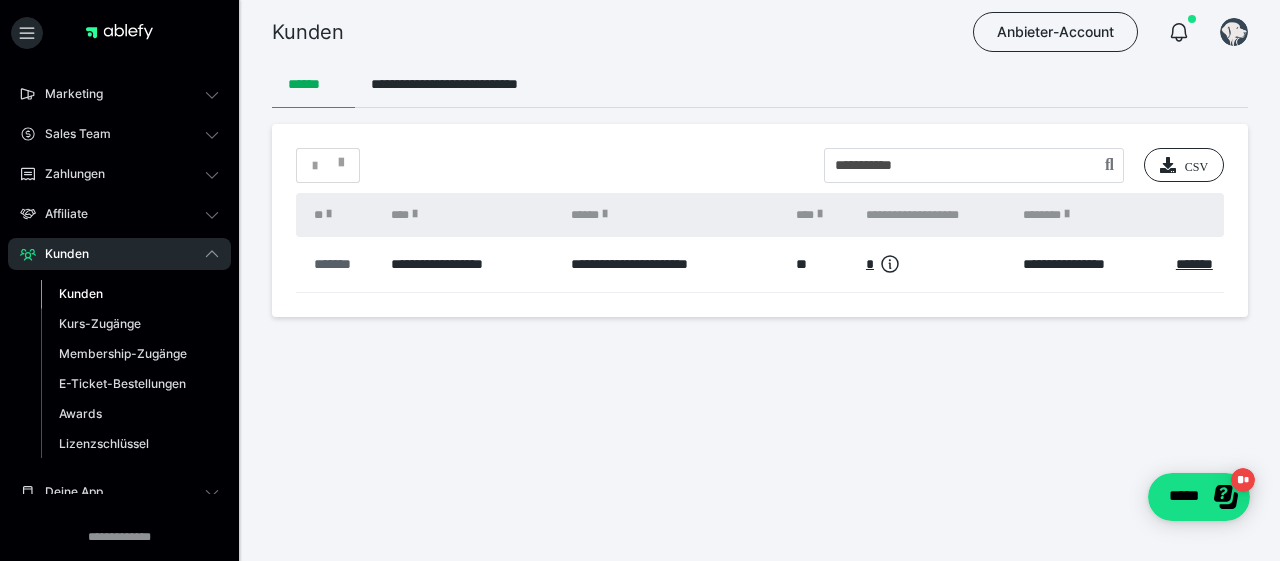 click on "*******" at bounding box center (342, 264) 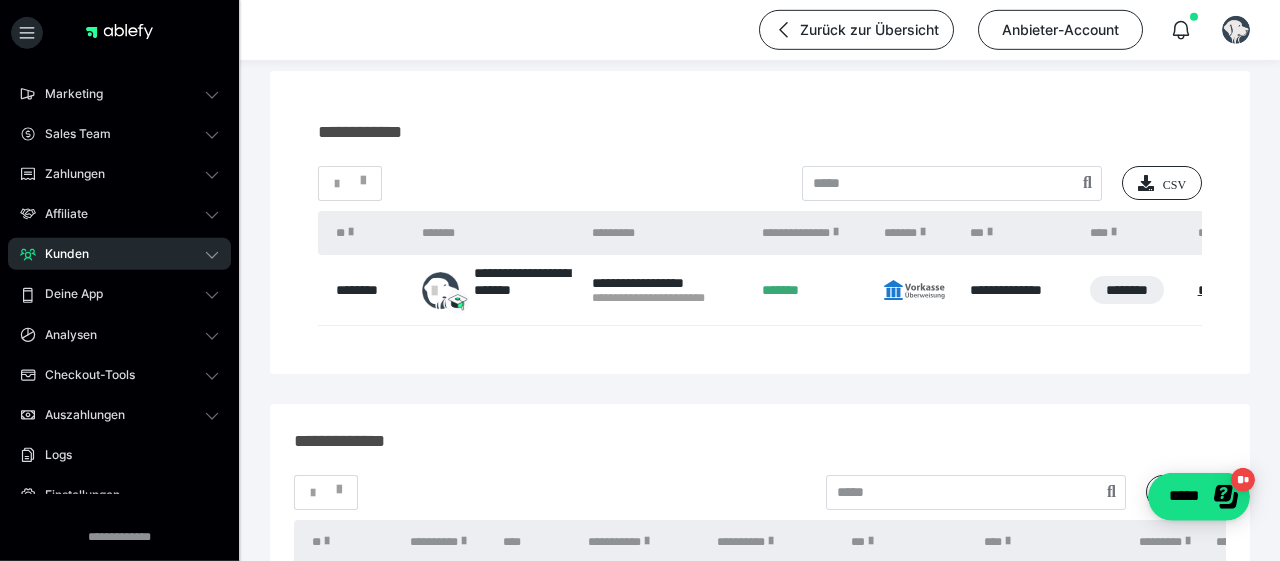 scroll, scrollTop: 208, scrollLeft: 0, axis: vertical 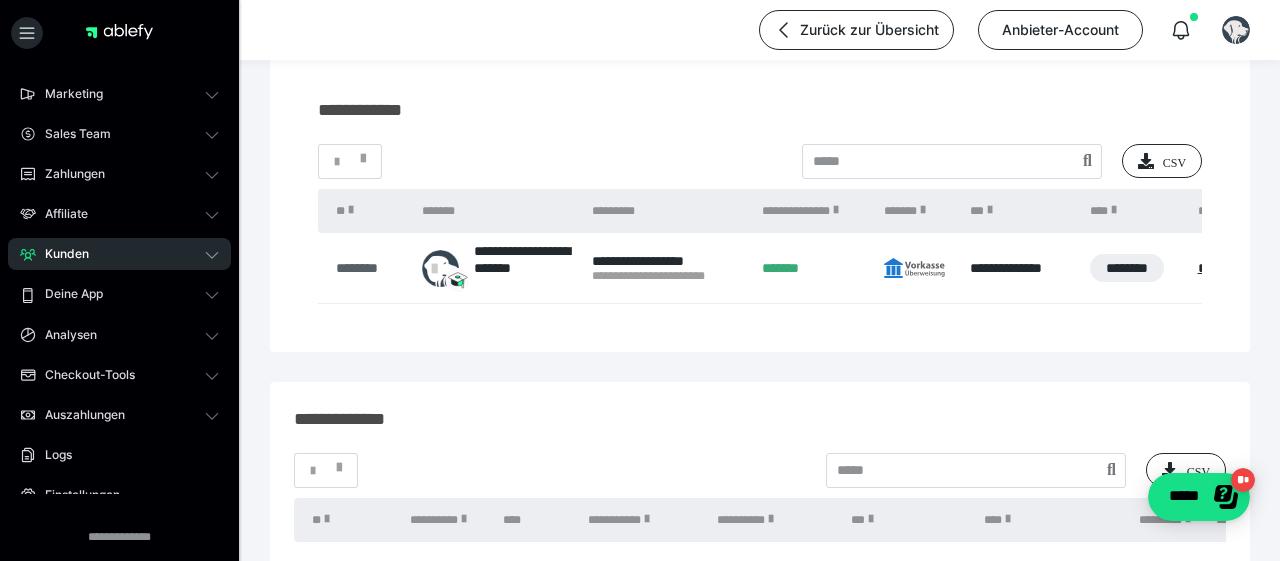 click on "********" at bounding box center [369, 268] 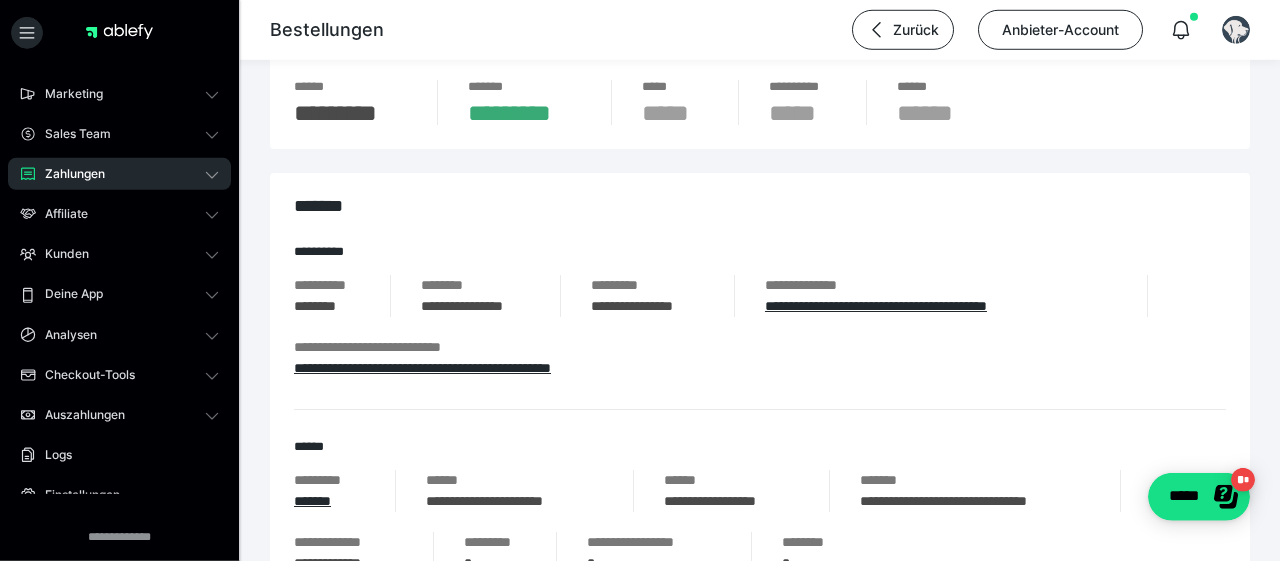scroll, scrollTop: 312, scrollLeft: 0, axis: vertical 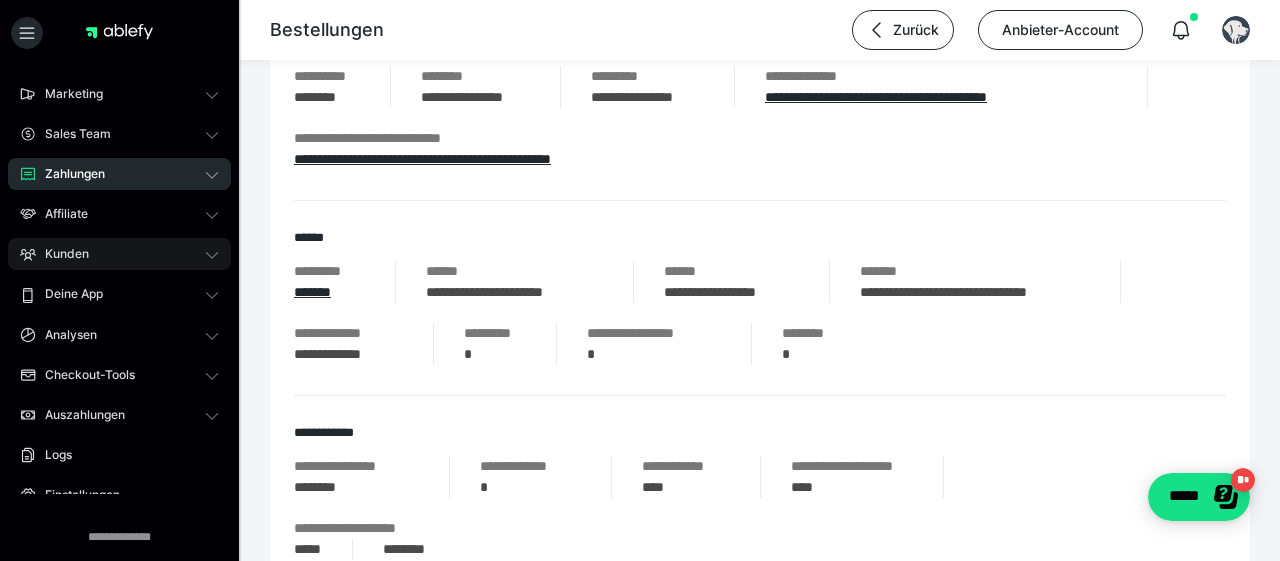 click on "Kunden" at bounding box center [60, 254] 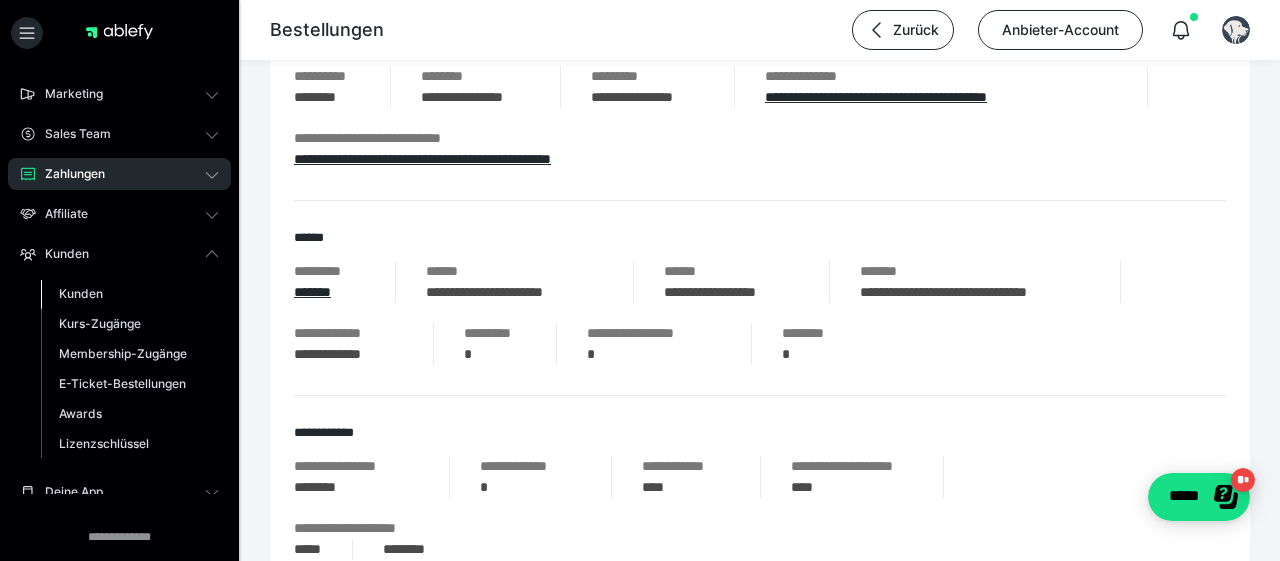 click on "Kunden" at bounding box center (81, 293) 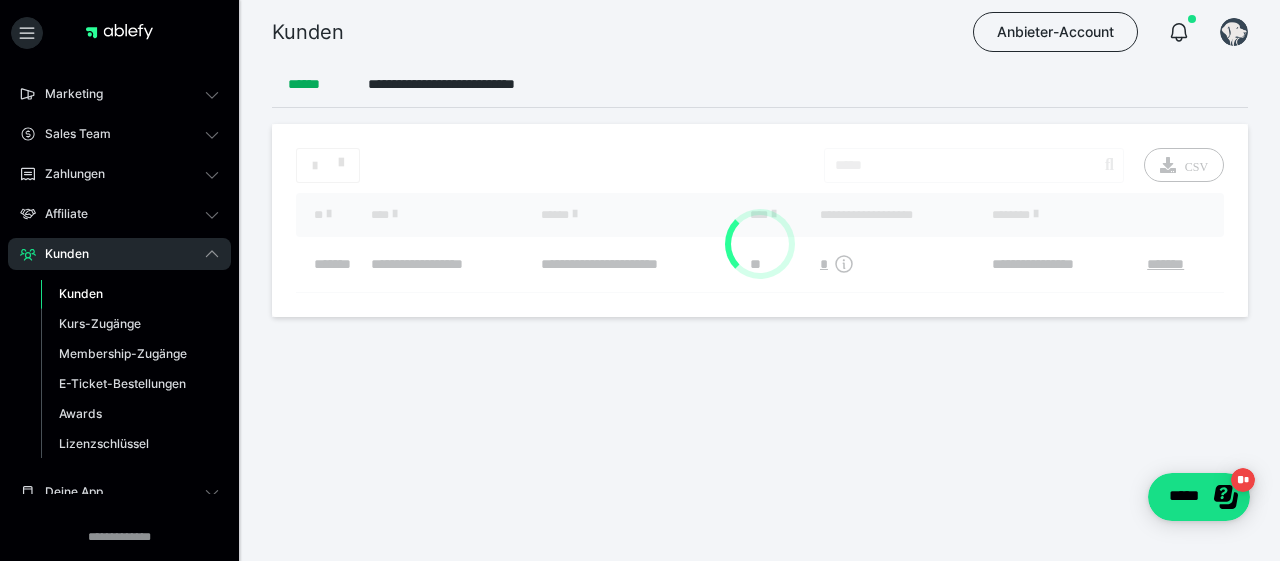 scroll, scrollTop: 0, scrollLeft: 0, axis: both 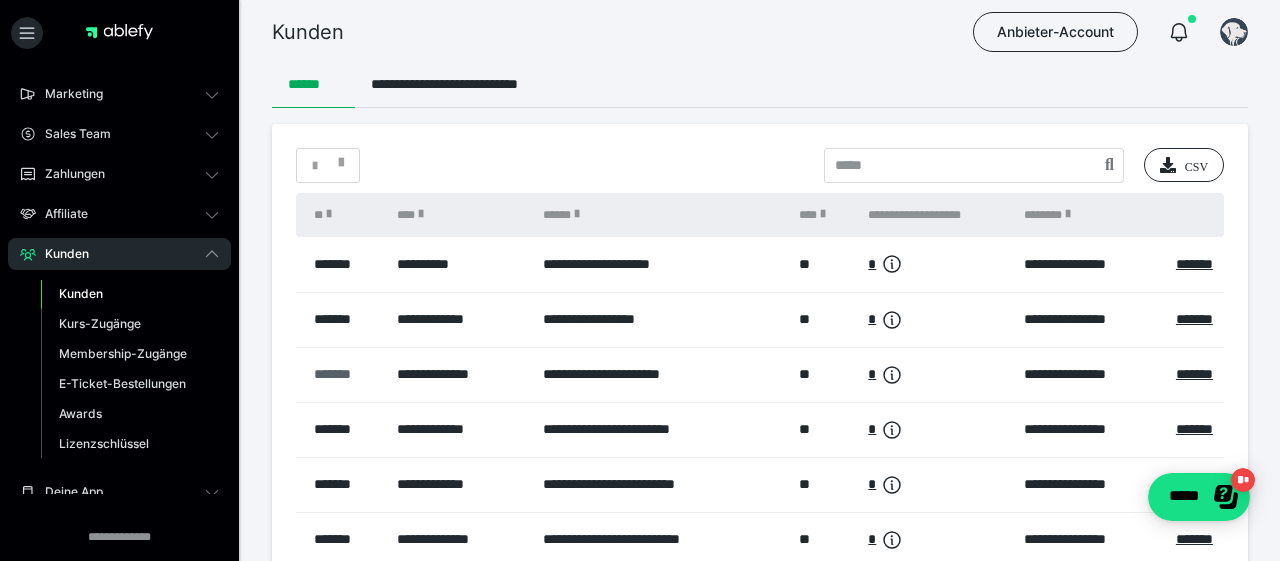 click on "*******" at bounding box center [345, 374] 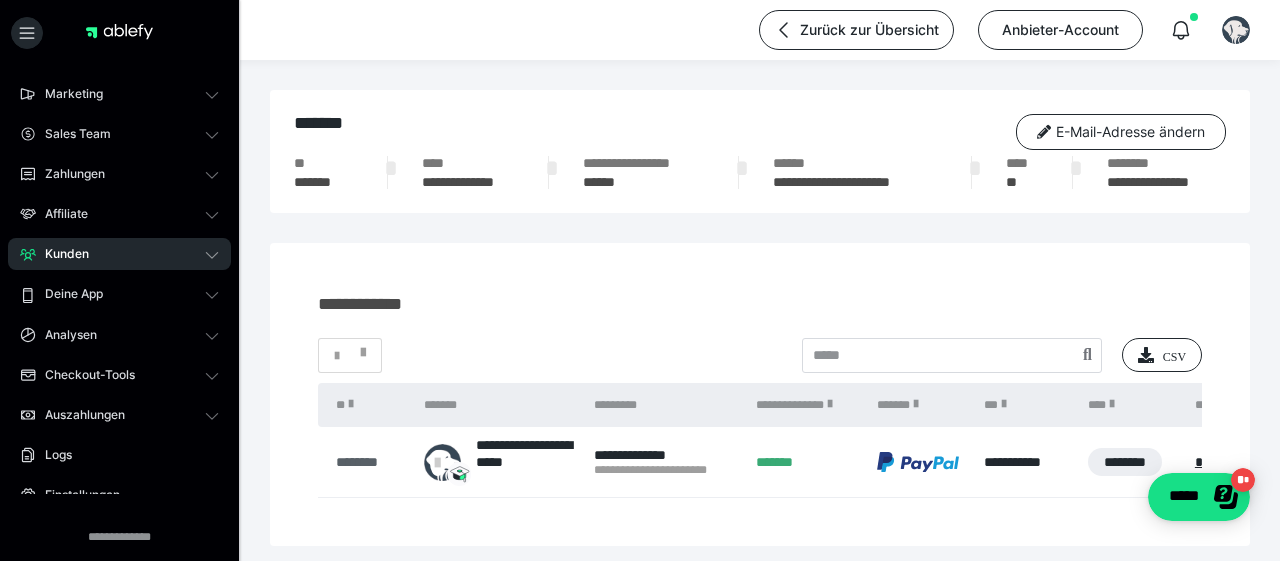 click on "********" at bounding box center [370, 462] 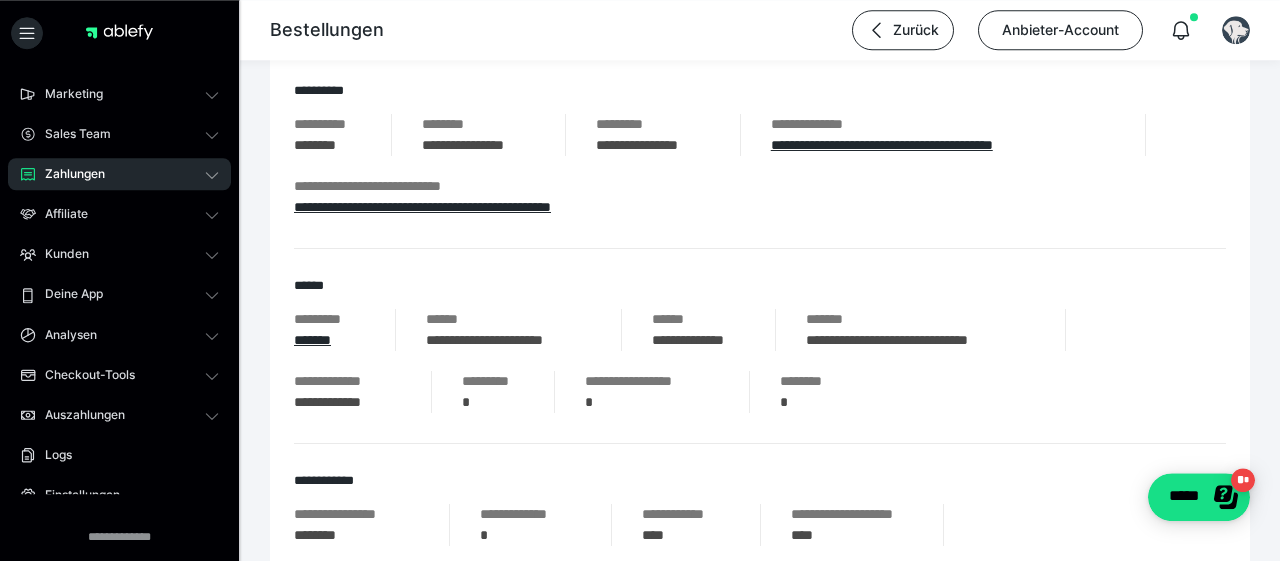 scroll, scrollTop: 312, scrollLeft: 0, axis: vertical 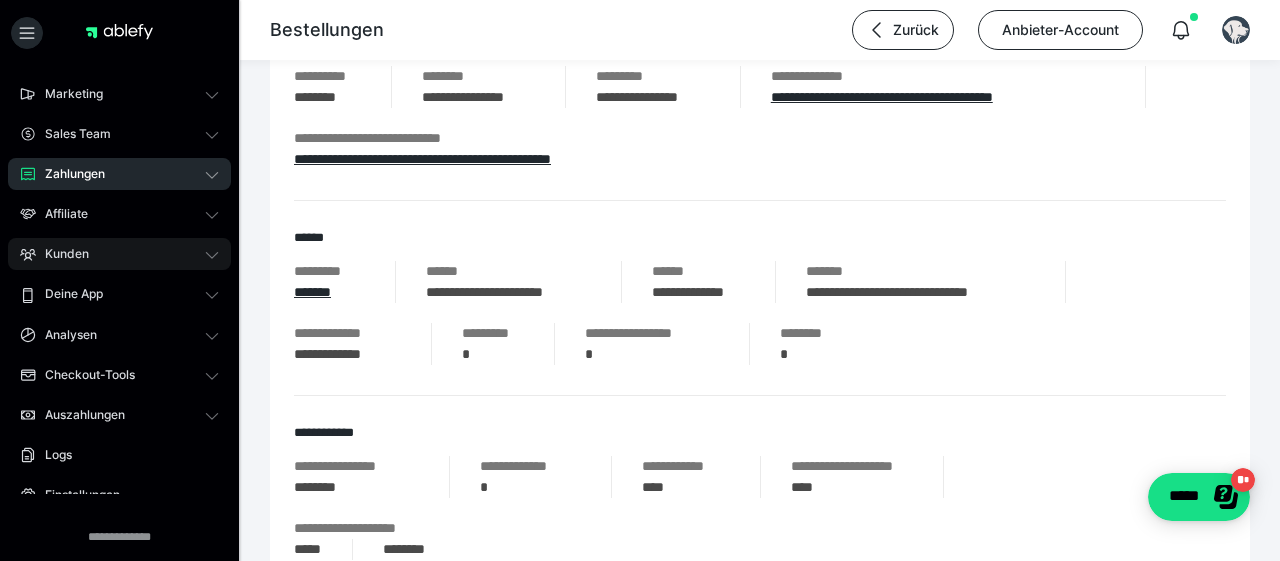 click on "Kunden" at bounding box center (60, 254) 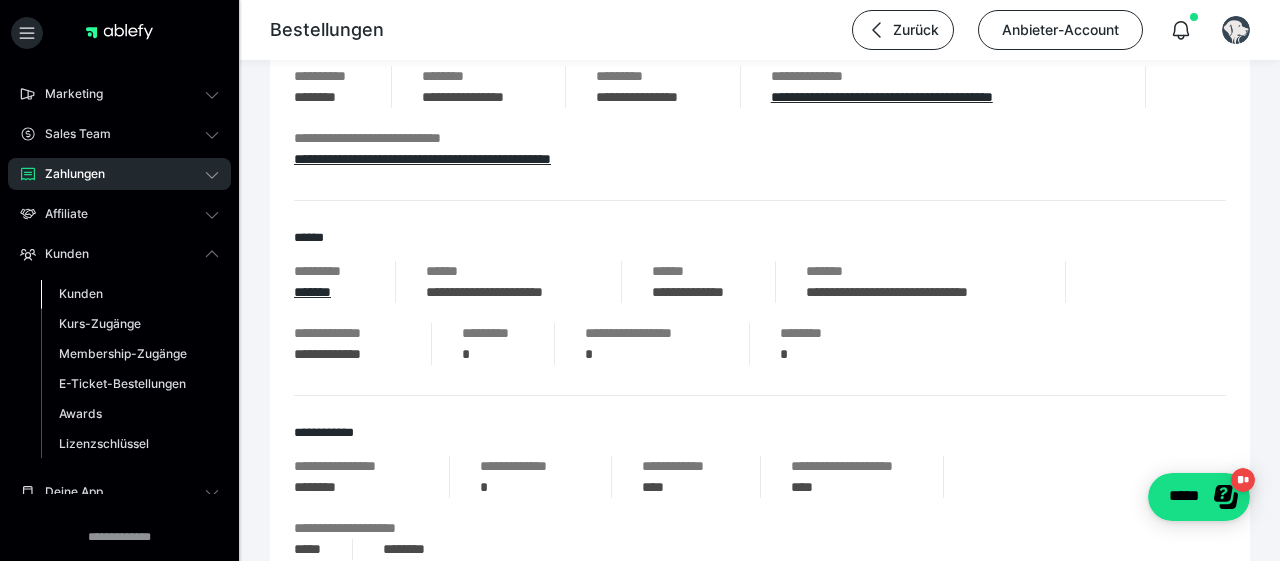 click on "Kunden" at bounding box center (81, 293) 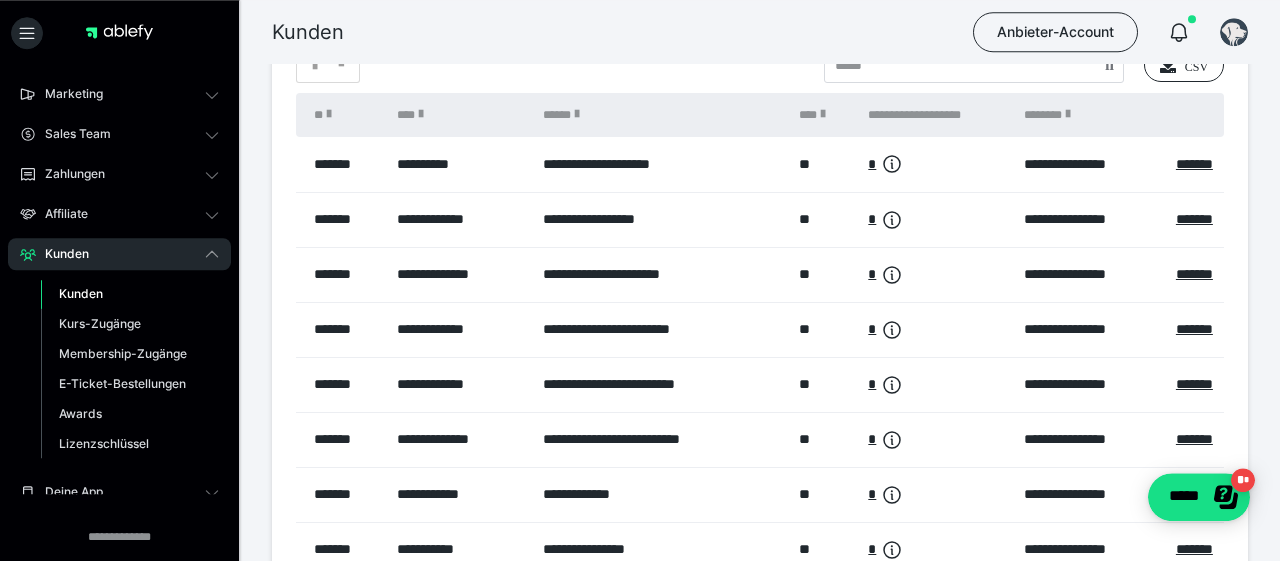 scroll, scrollTop: 0, scrollLeft: 0, axis: both 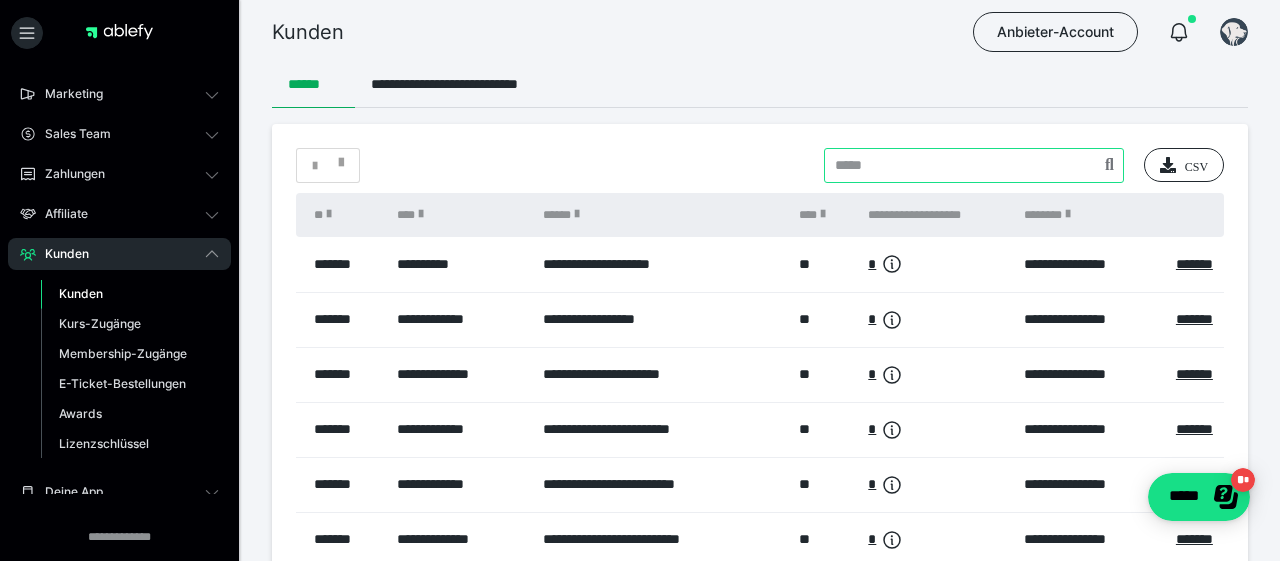 click at bounding box center [974, 165] 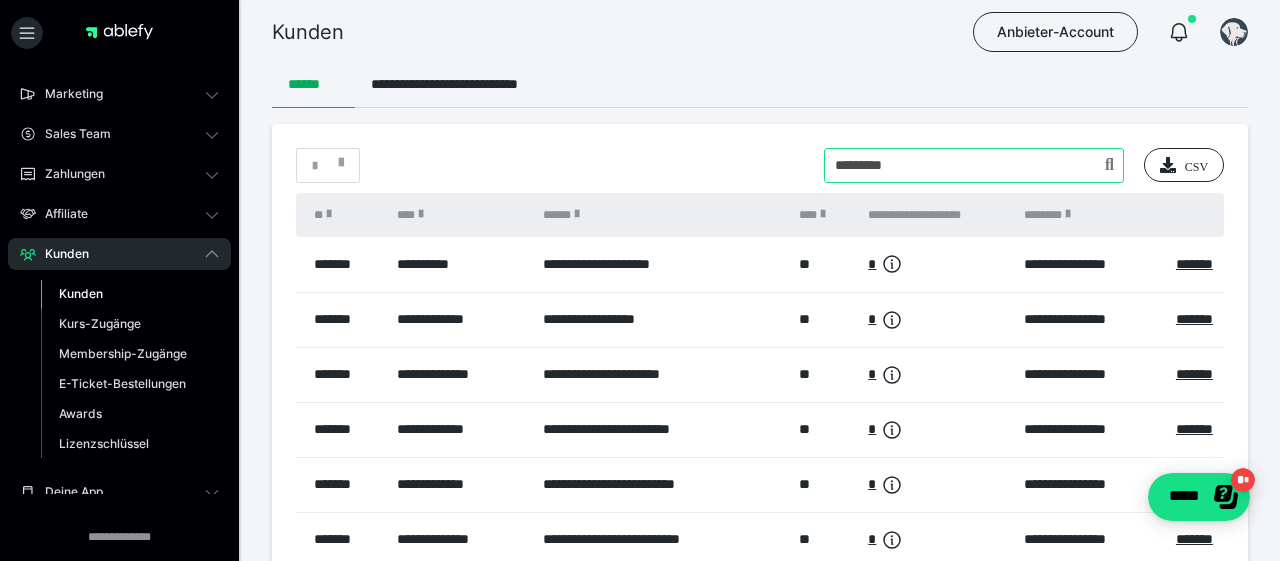type on "*********" 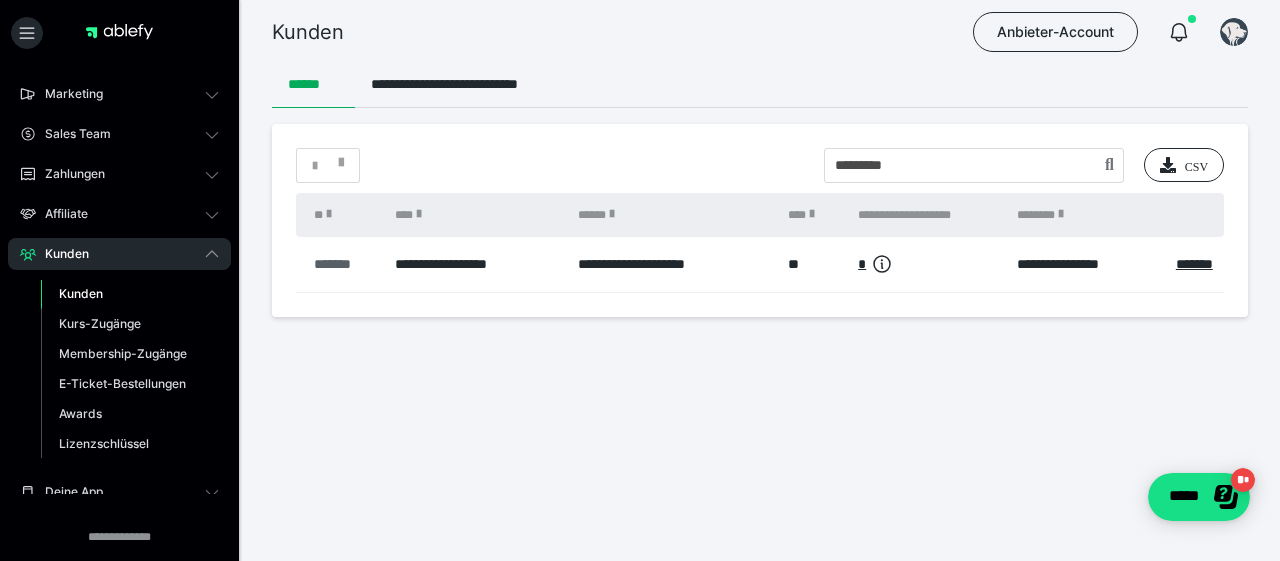 click on "*******" at bounding box center [344, 264] 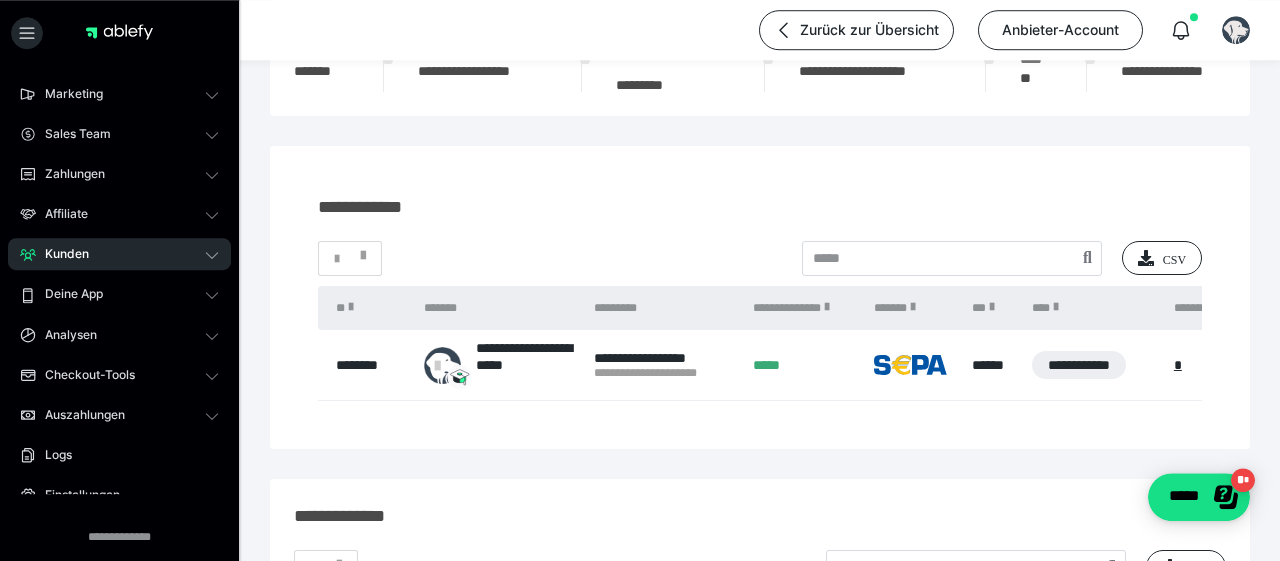 scroll, scrollTop: 208, scrollLeft: 0, axis: vertical 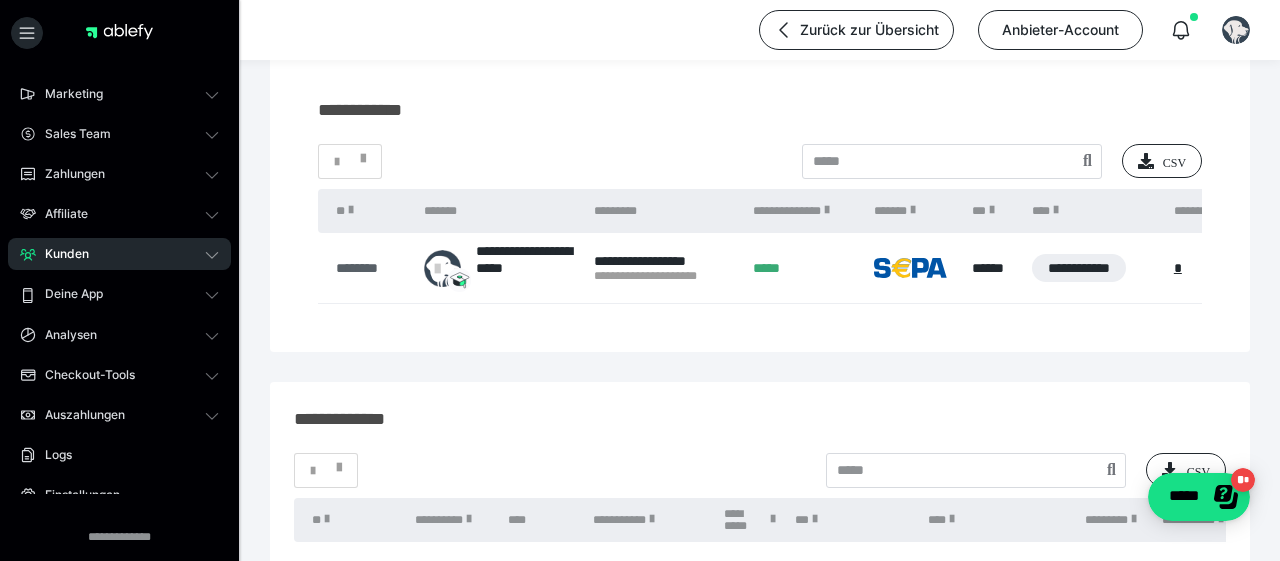 click on "********" at bounding box center (370, 268) 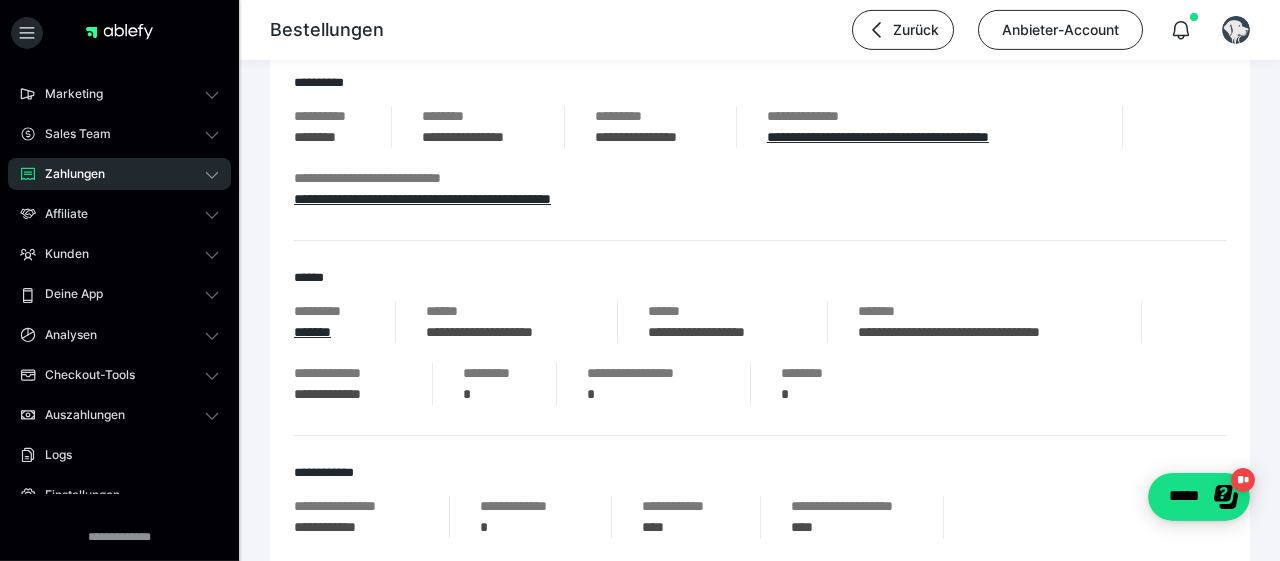 scroll, scrollTop: 312, scrollLeft: 0, axis: vertical 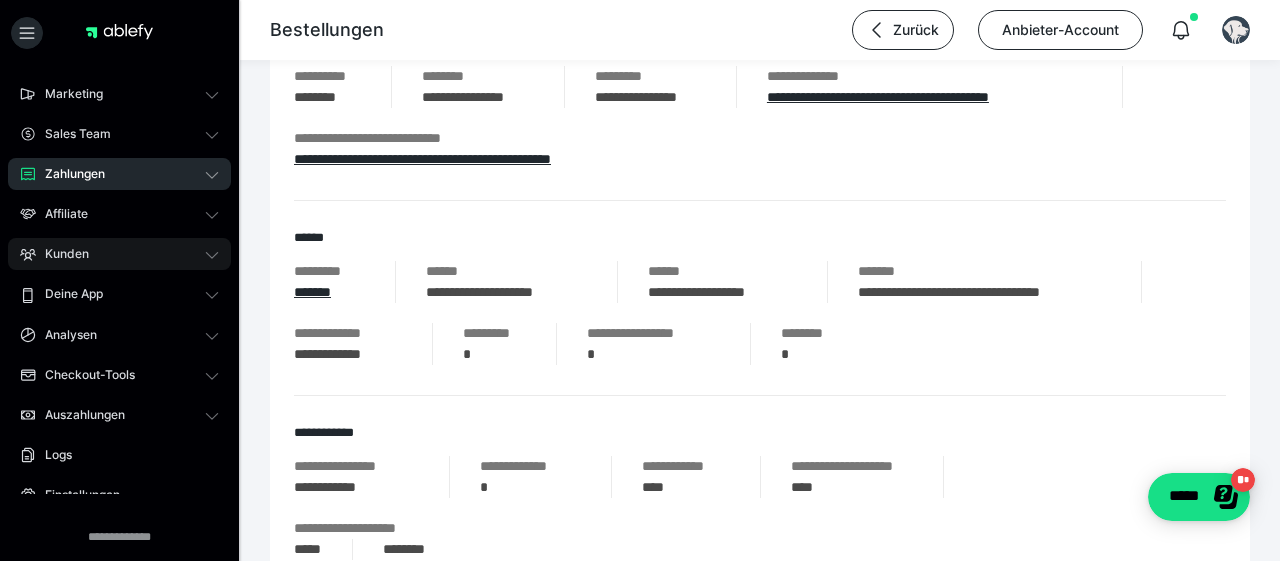 click on "Kunden" at bounding box center [60, 254] 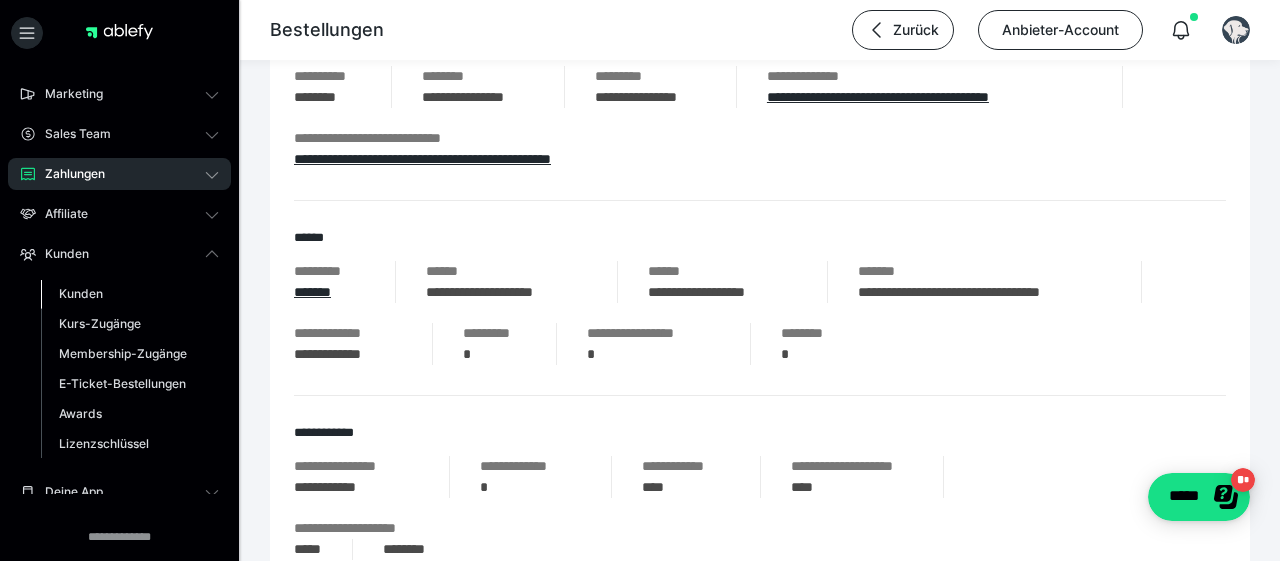 click on "Kunden" at bounding box center (81, 293) 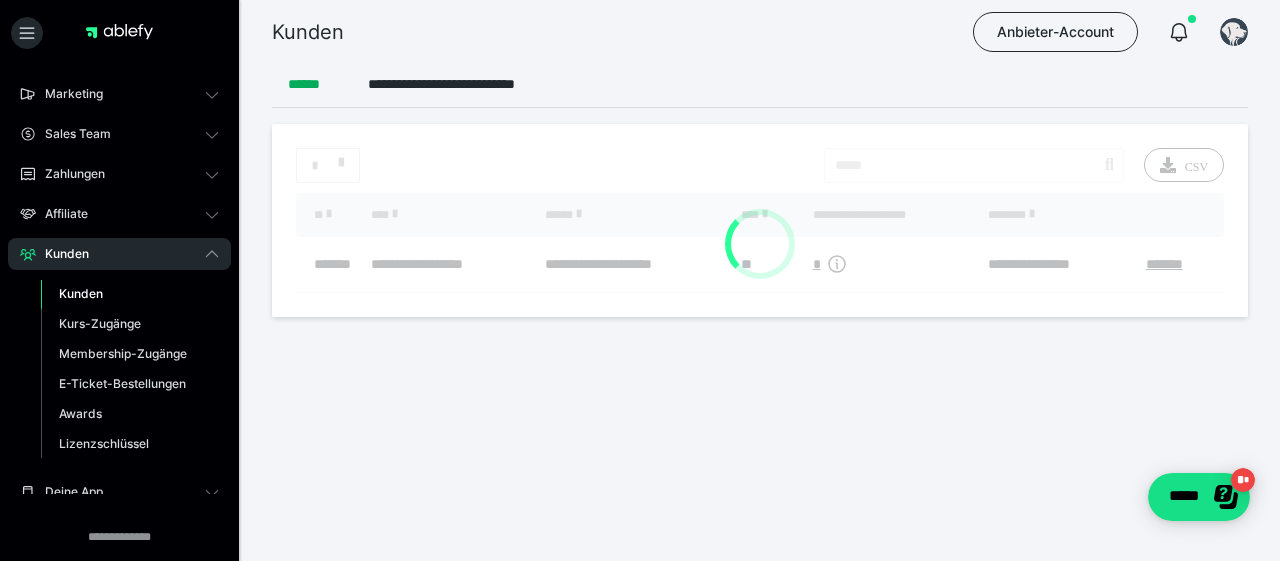 scroll, scrollTop: 0, scrollLeft: 0, axis: both 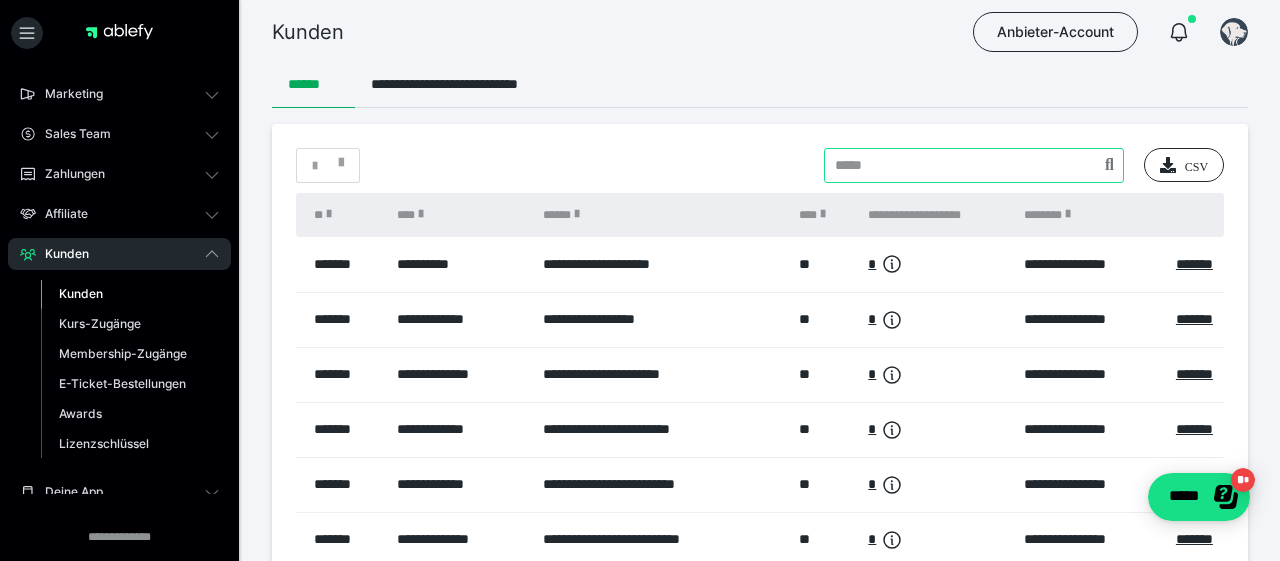 click at bounding box center (974, 165) 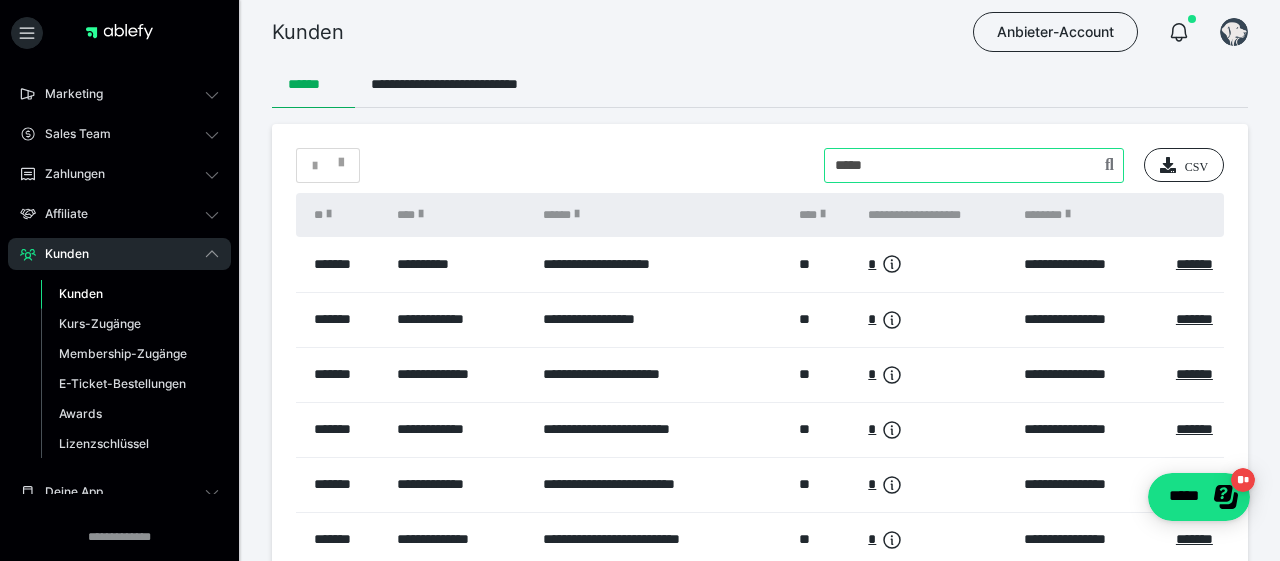 type on "*****" 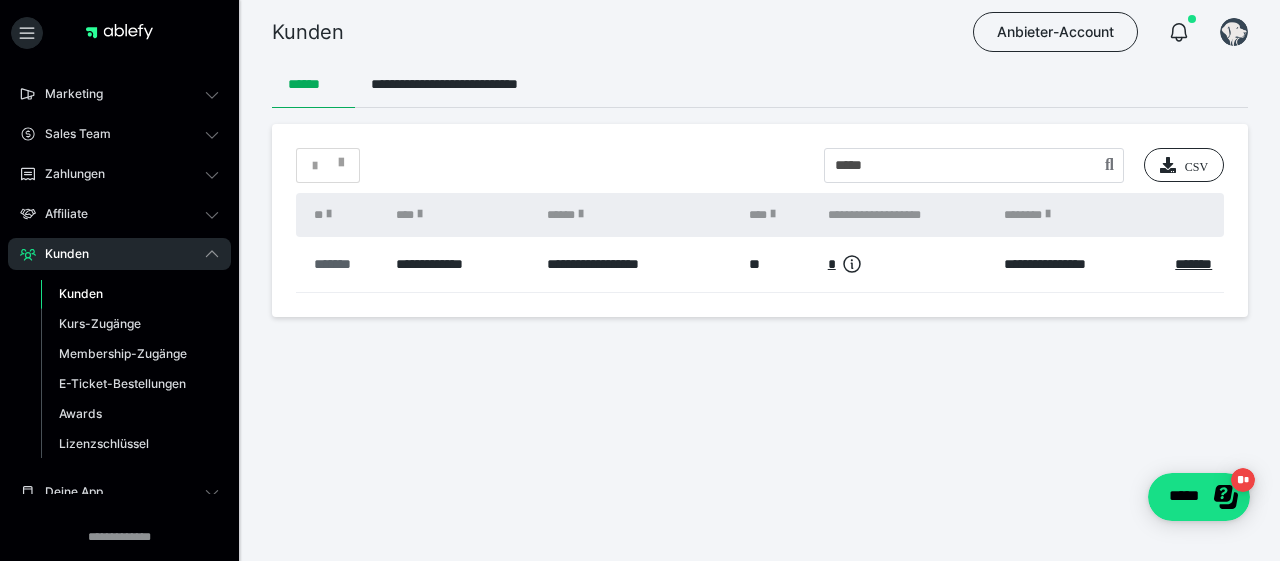 click on "*******" at bounding box center [345, 264] 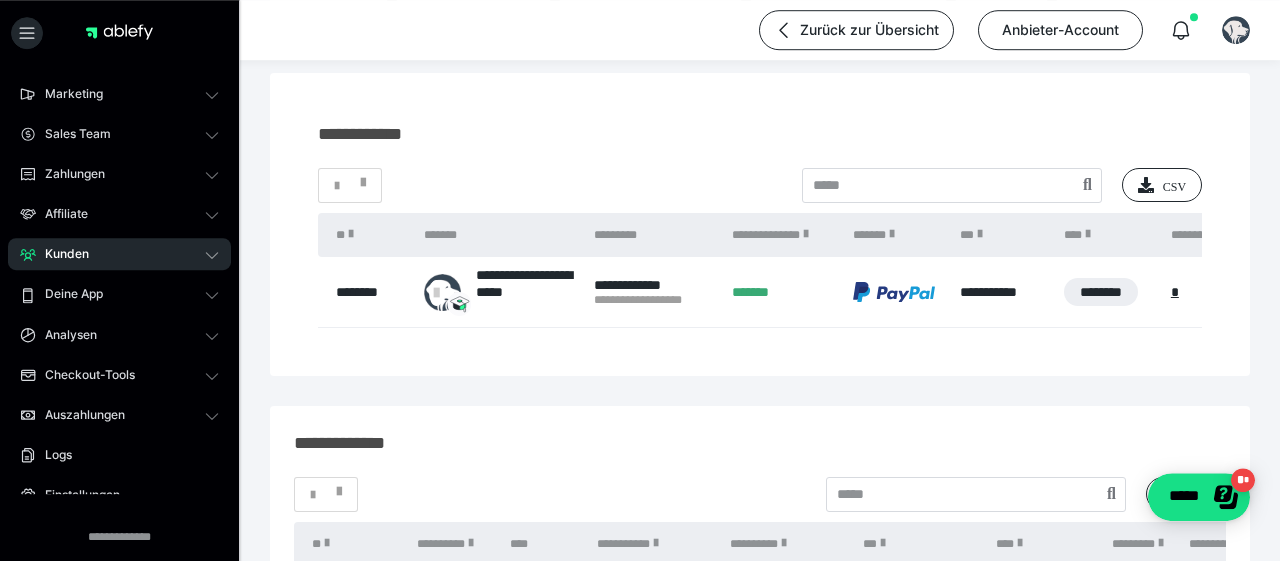 scroll, scrollTop: 208, scrollLeft: 0, axis: vertical 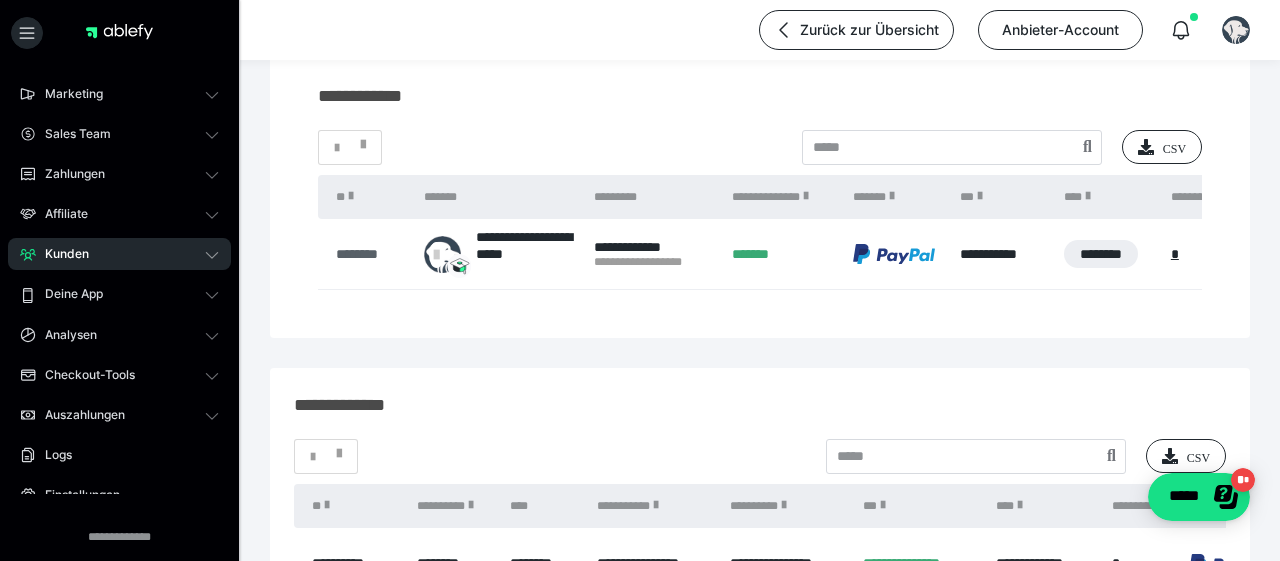 click on "********" at bounding box center (370, 254) 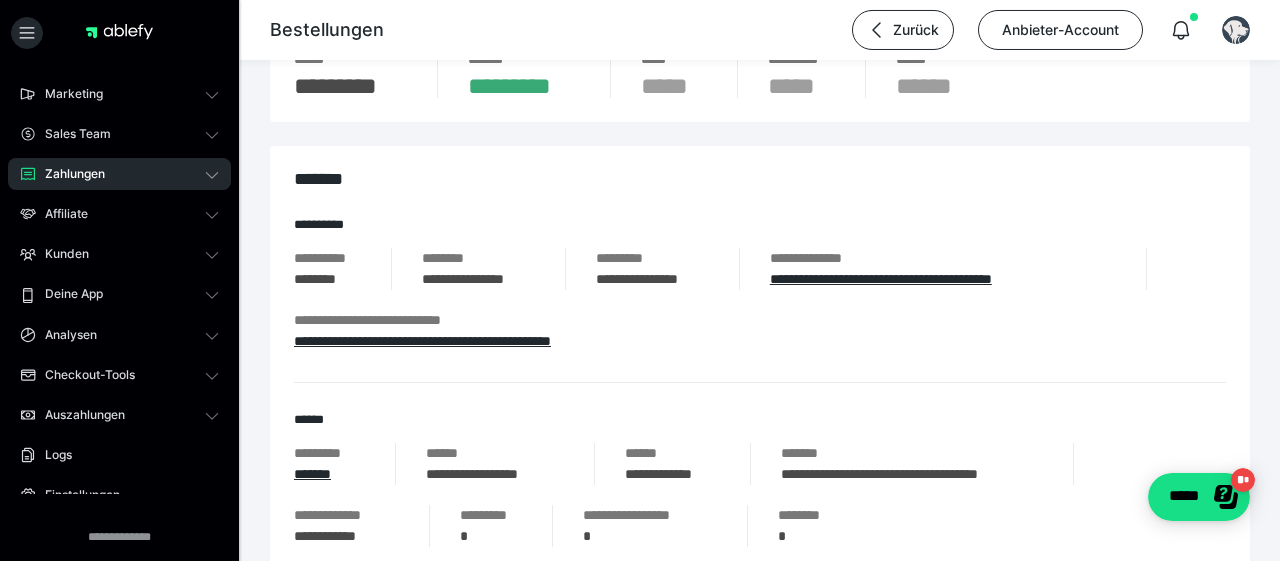 scroll, scrollTop: 416, scrollLeft: 0, axis: vertical 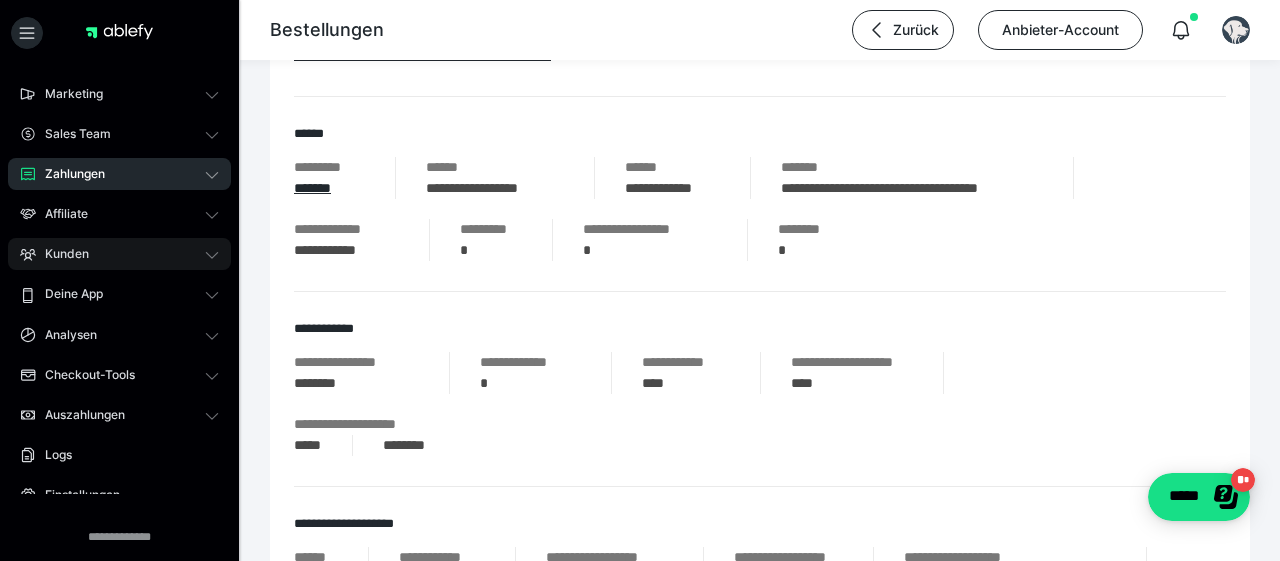 click on "Kunden" at bounding box center (60, 254) 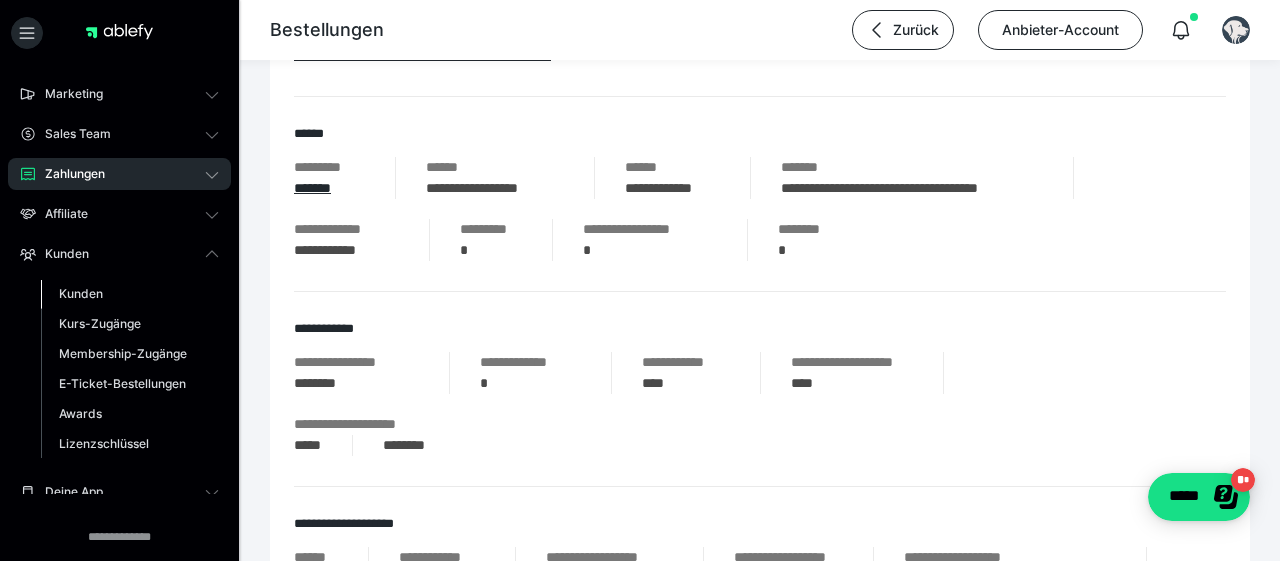 click on "Kunden" at bounding box center (81, 293) 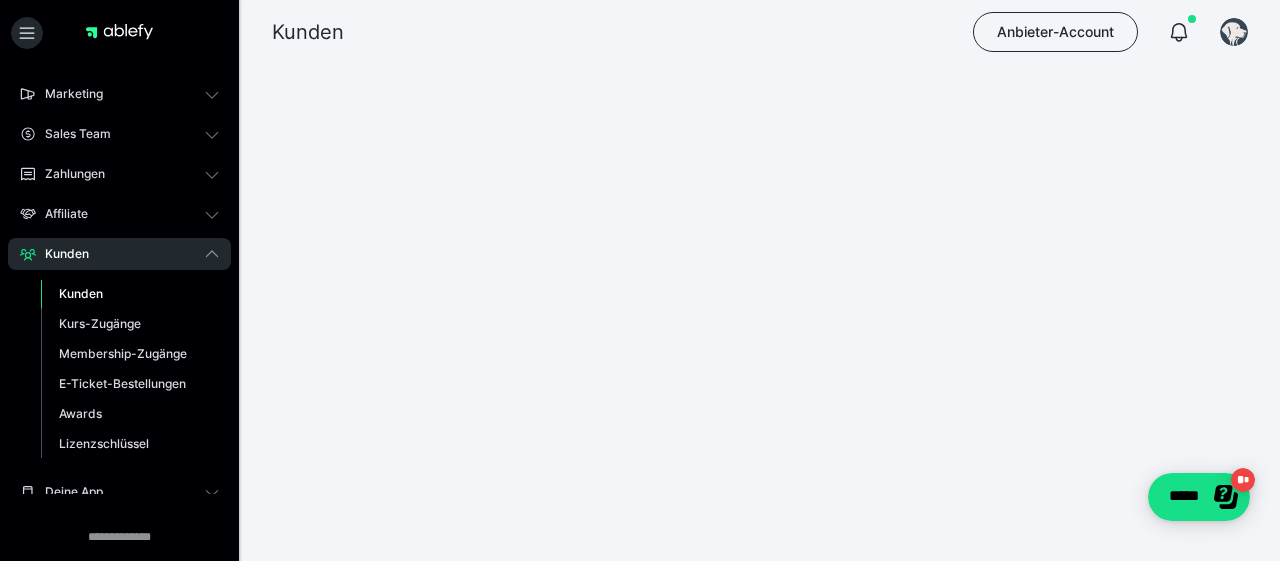 scroll, scrollTop: 0, scrollLeft: 0, axis: both 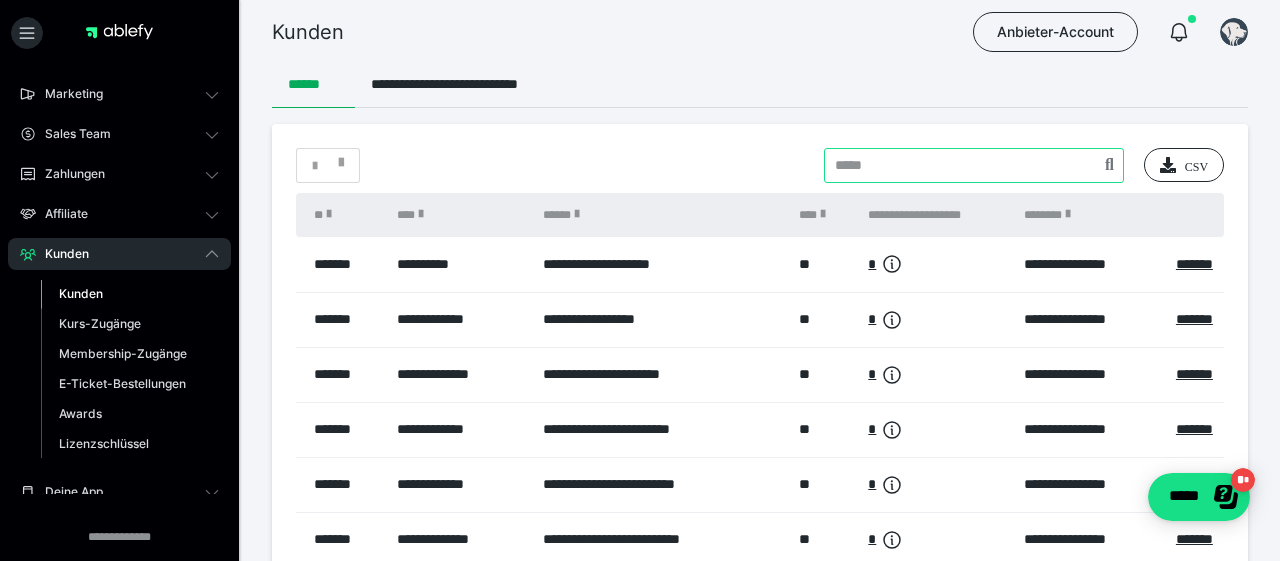 click at bounding box center [974, 165] 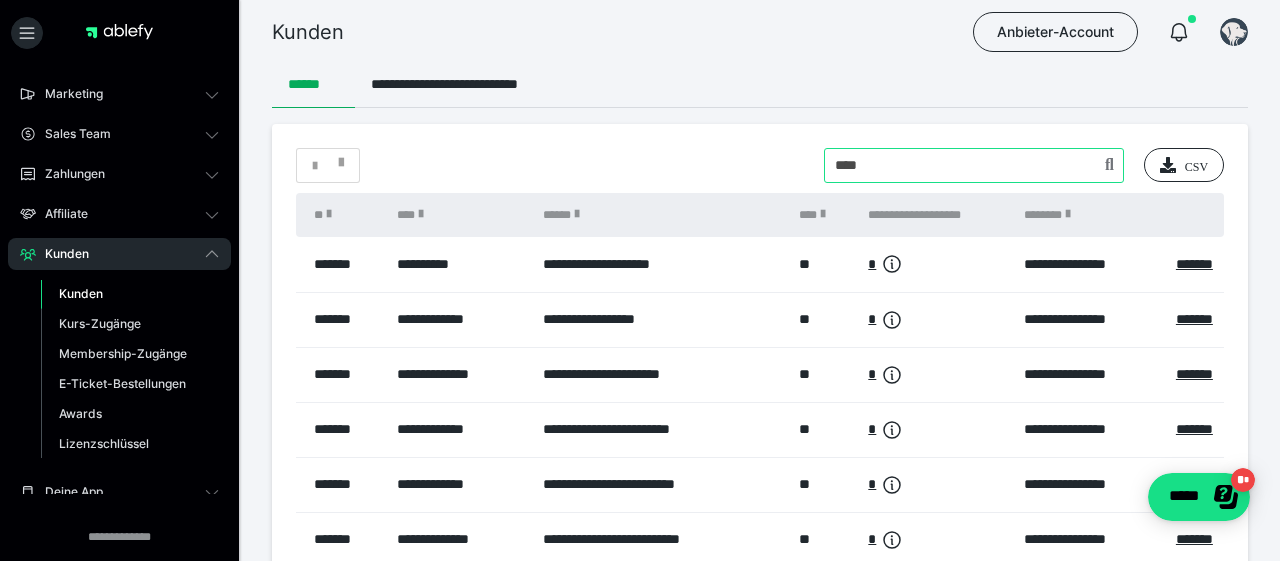 type on "****" 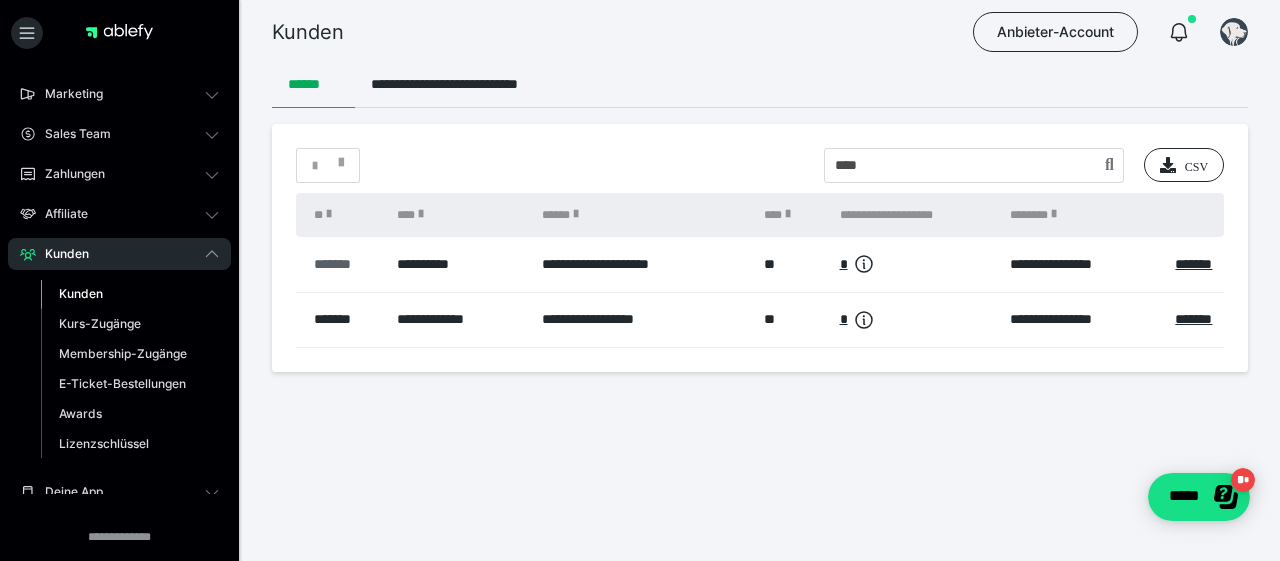 click on "*******" at bounding box center [345, 264] 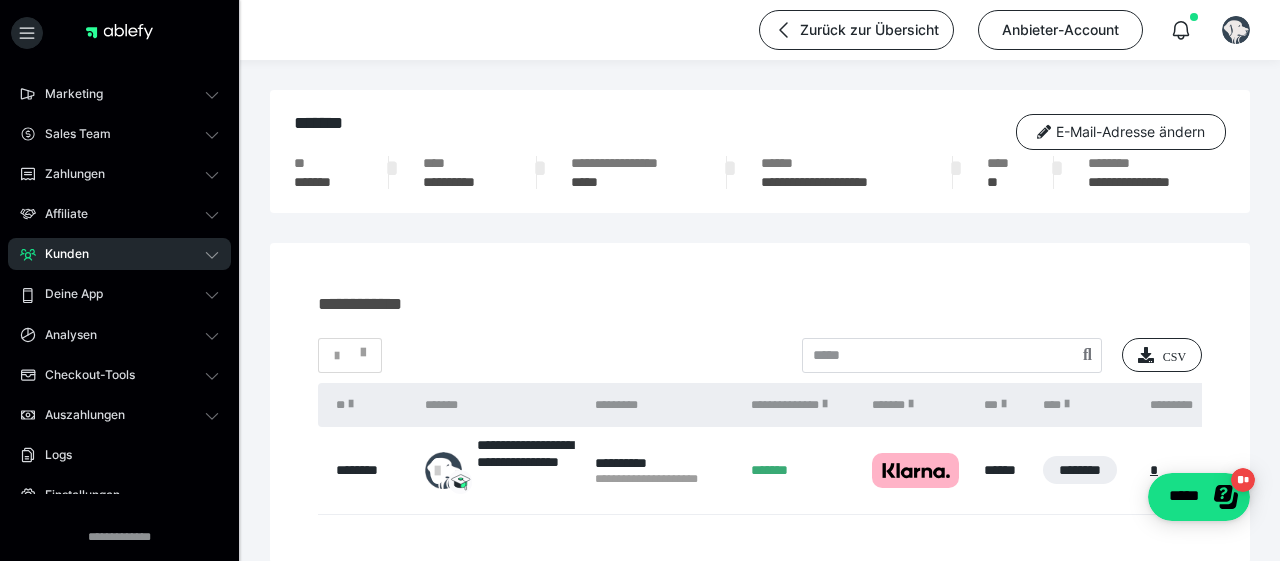 click on "*******" at bounding box center [324, 182] 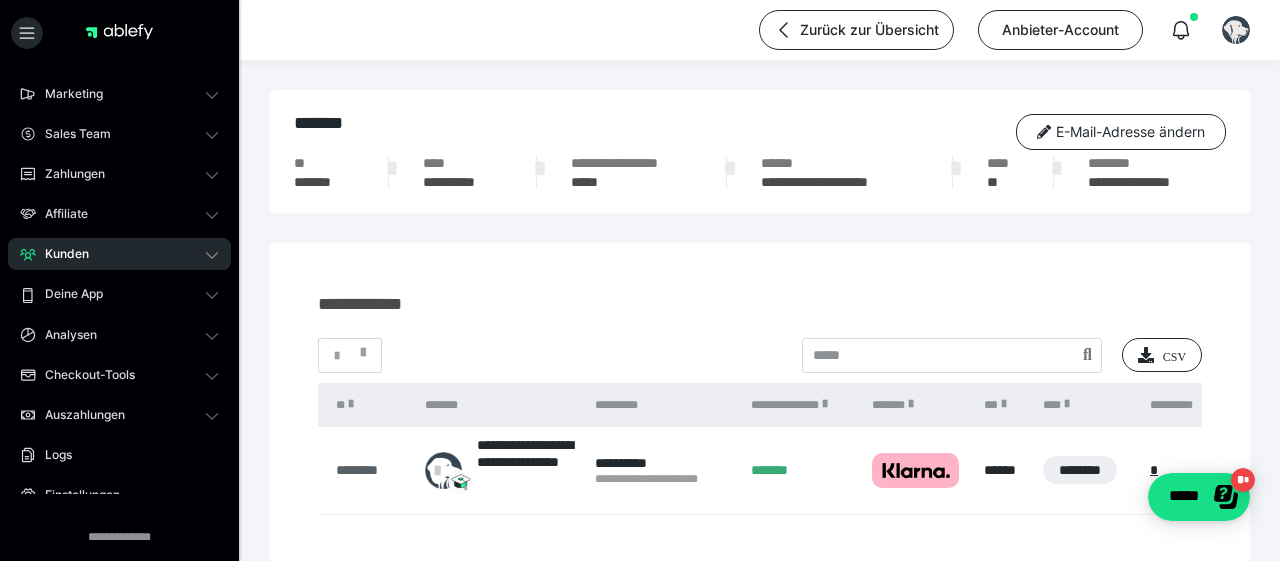 click on "********" at bounding box center (370, 470) 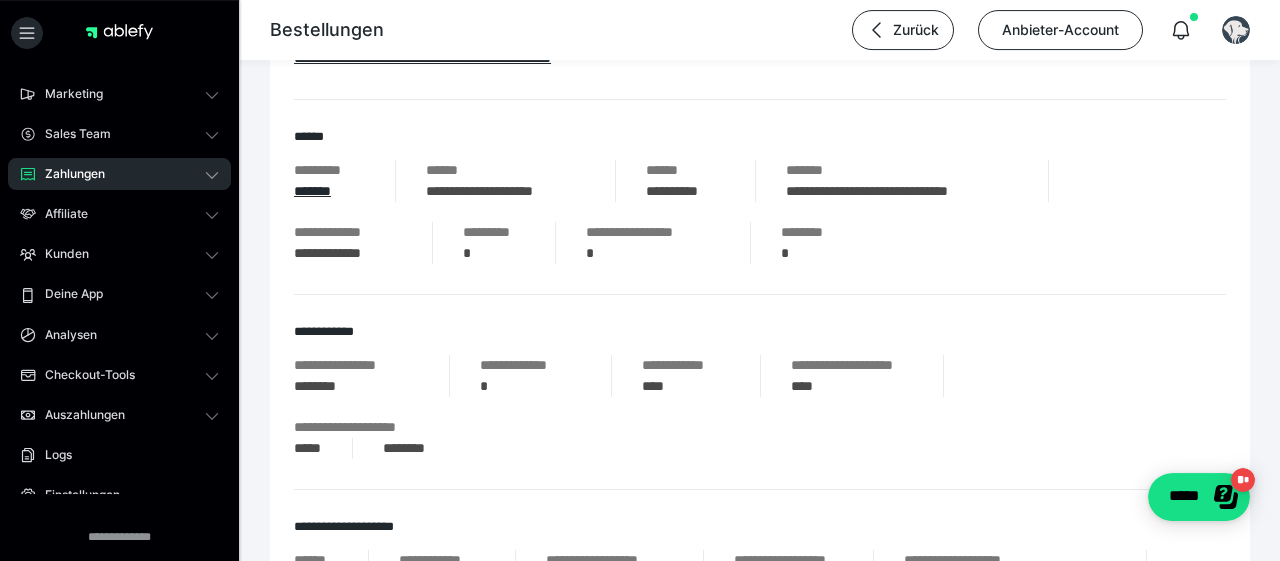 scroll, scrollTop: 416, scrollLeft: 0, axis: vertical 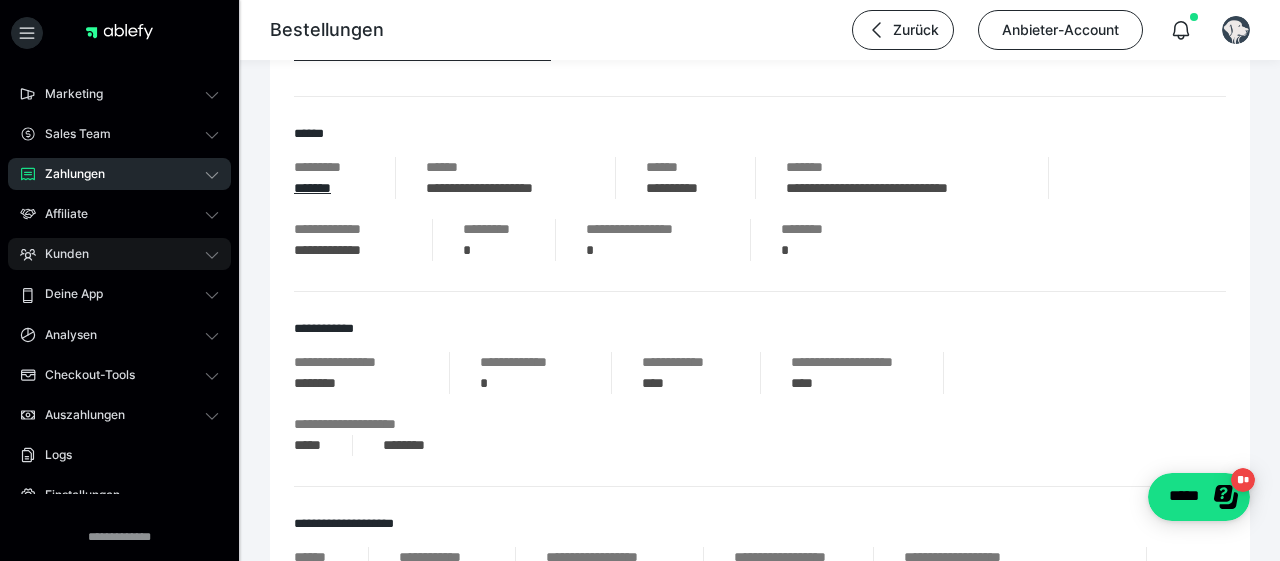 click on "Kunden" at bounding box center (60, 254) 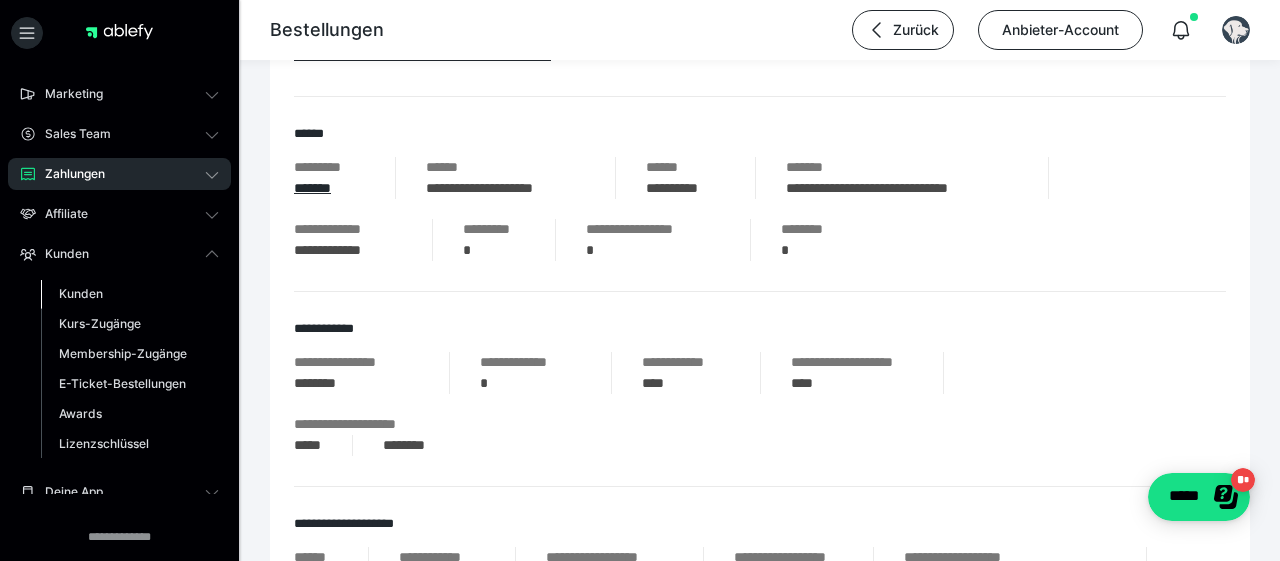 click on "Kunden" at bounding box center [81, 293] 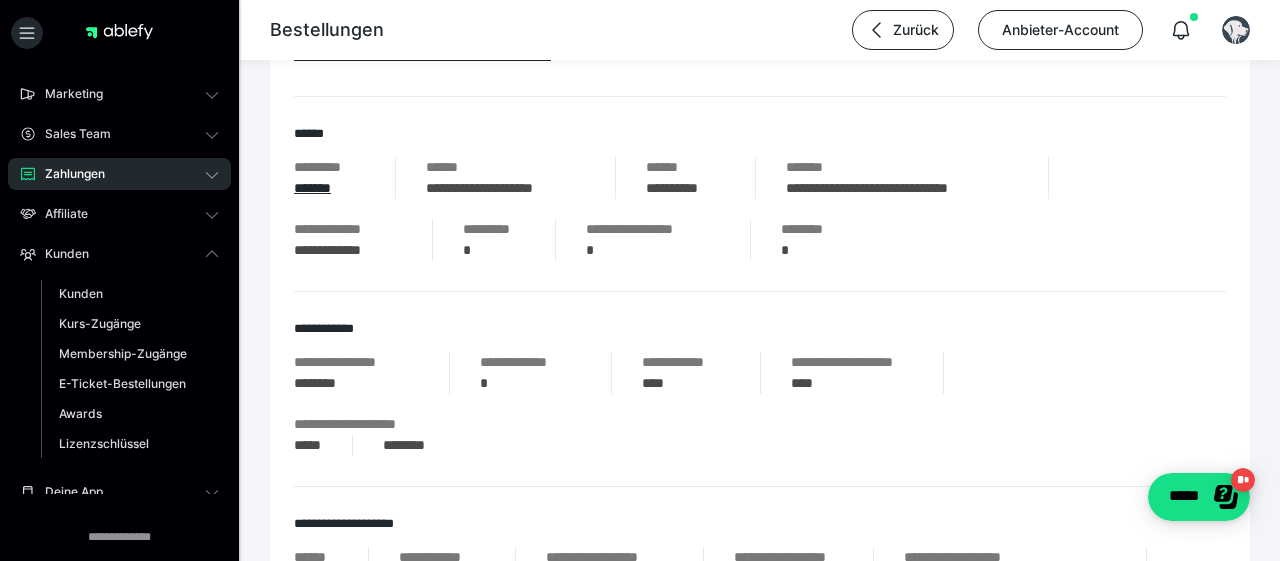 scroll, scrollTop: 0, scrollLeft: 0, axis: both 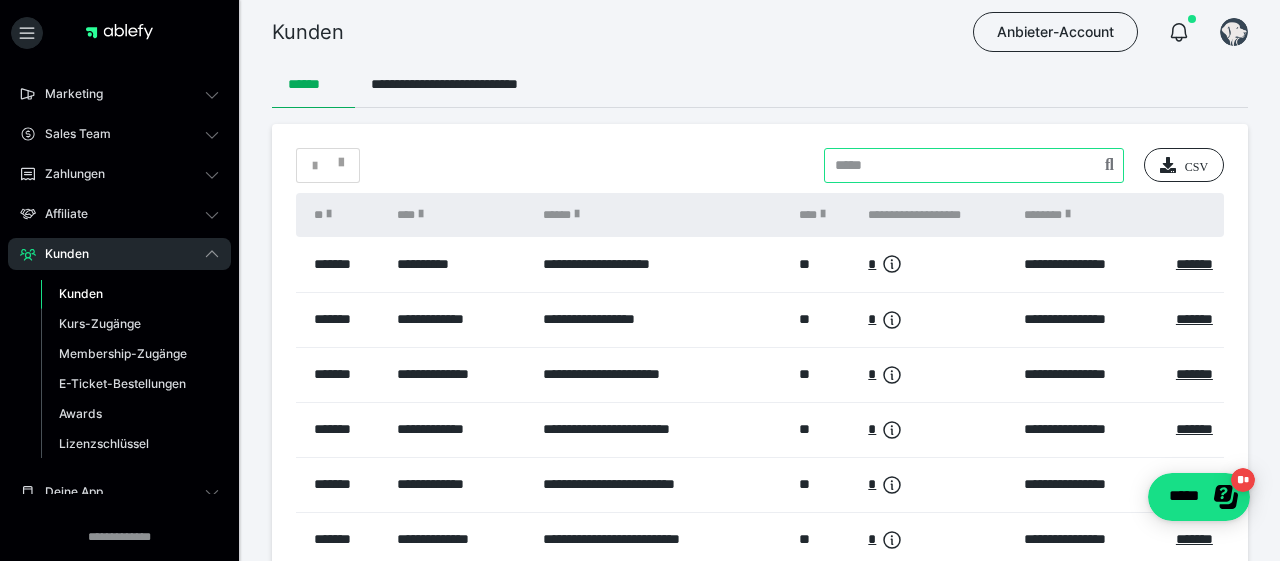 click at bounding box center (974, 165) 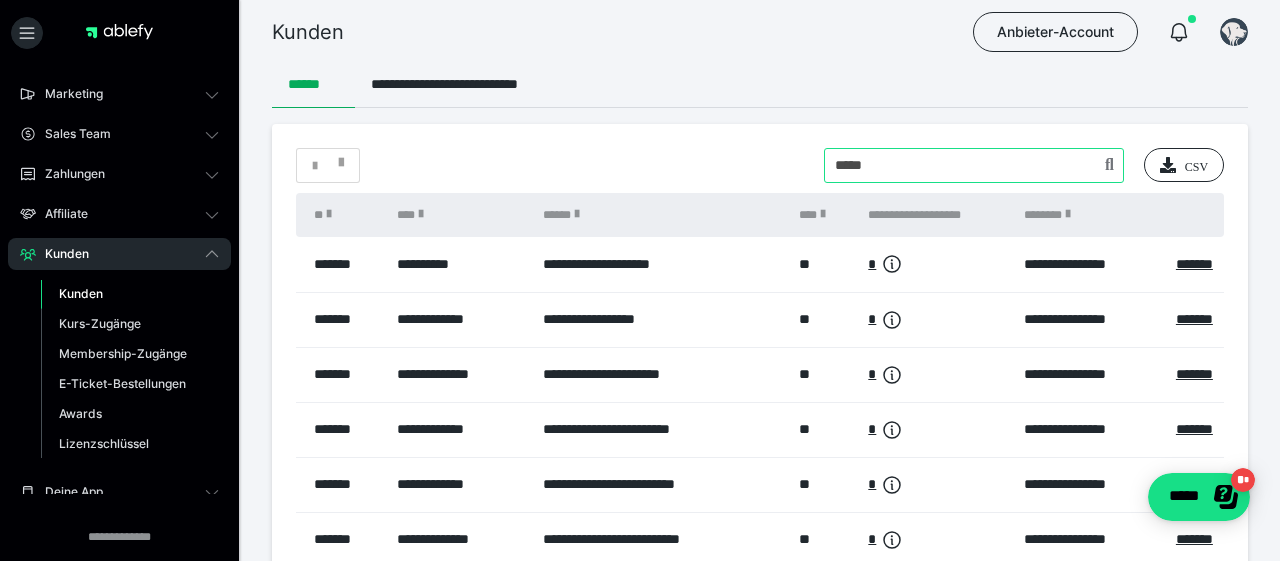 type on "*****" 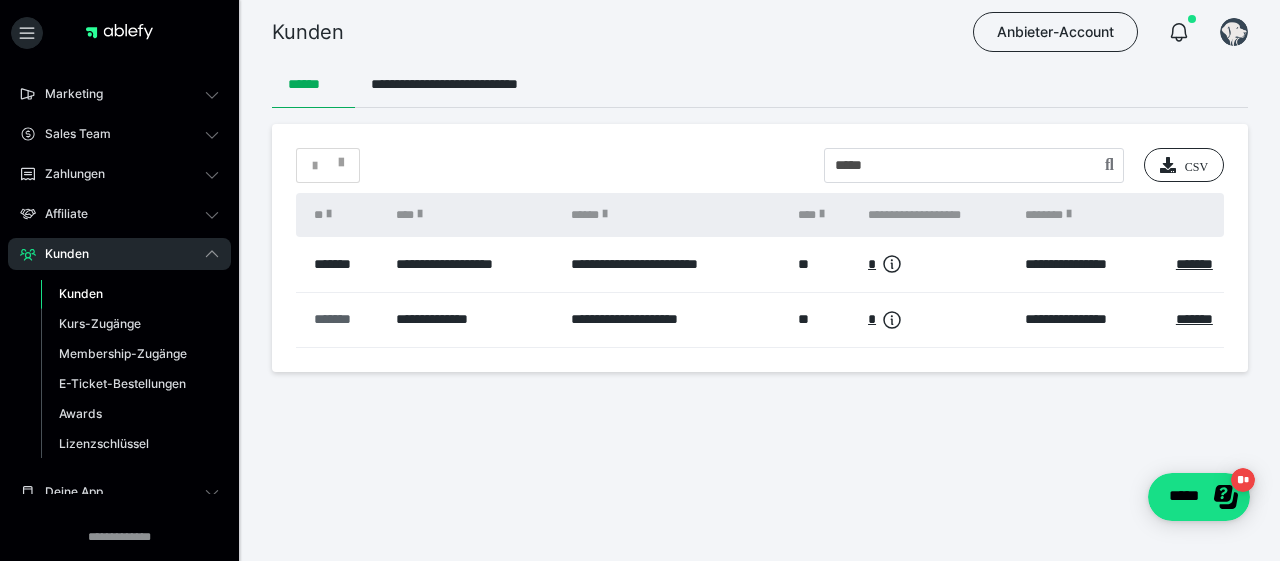 click on "*******" at bounding box center [345, 319] 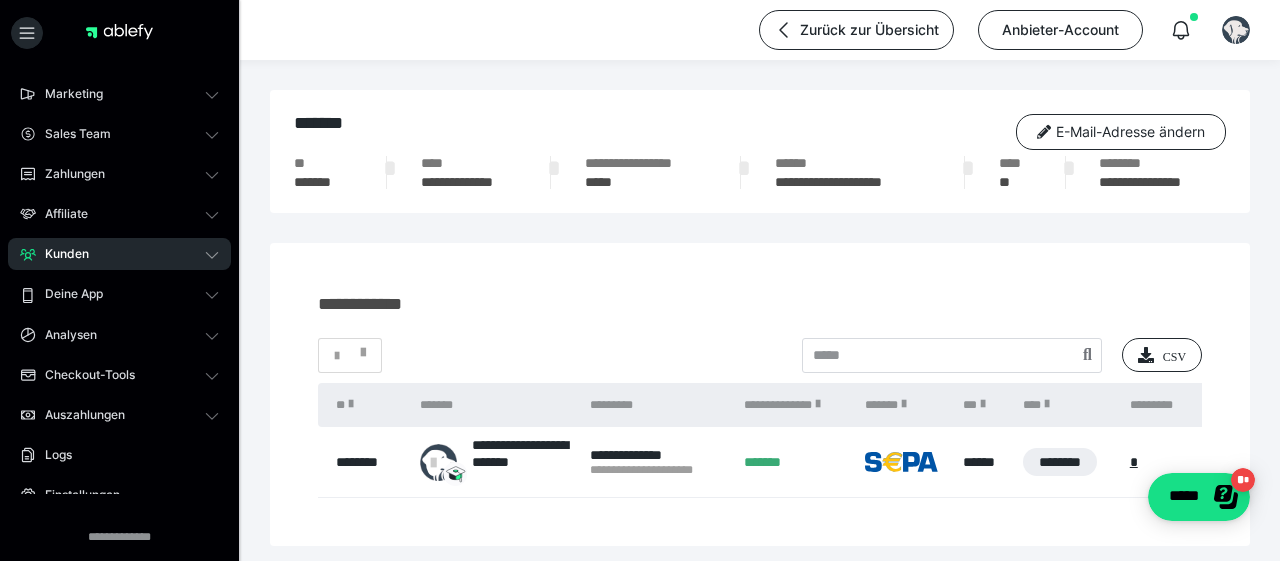 click on "*******" at bounding box center (323, 182) 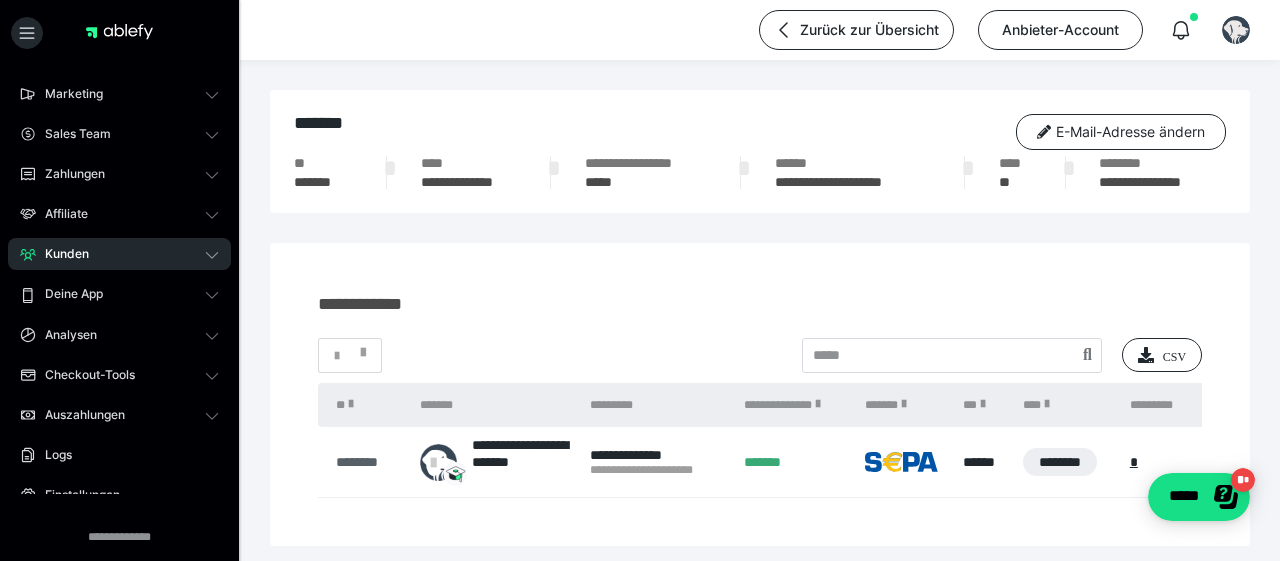 click on "********" at bounding box center [368, 462] 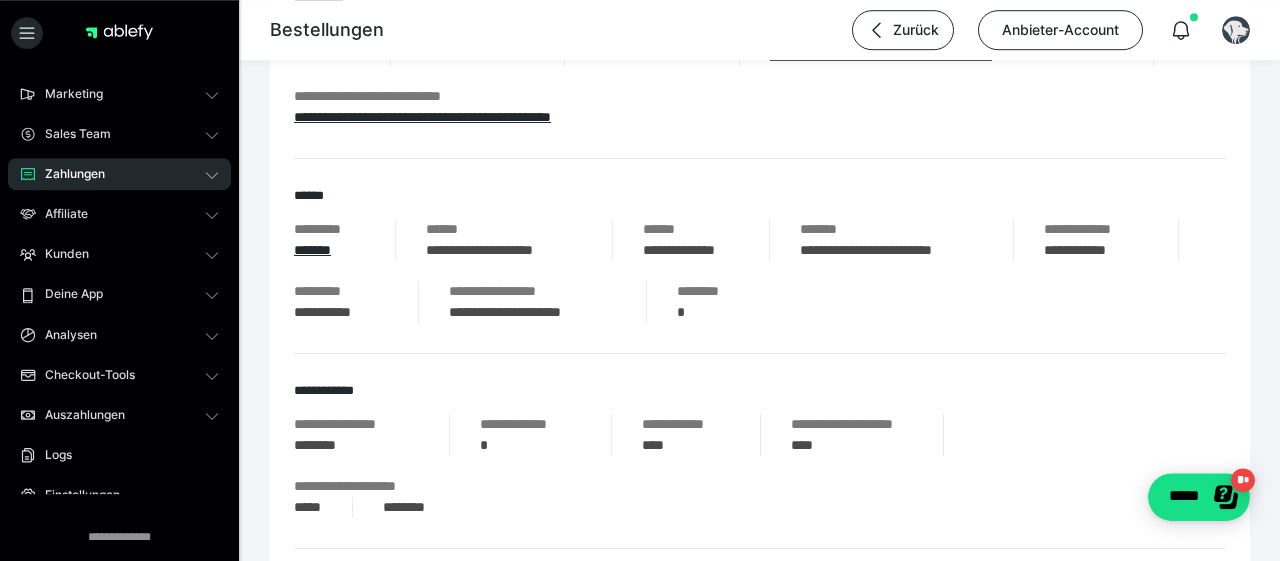 scroll, scrollTop: 416, scrollLeft: 0, axis: vertical 